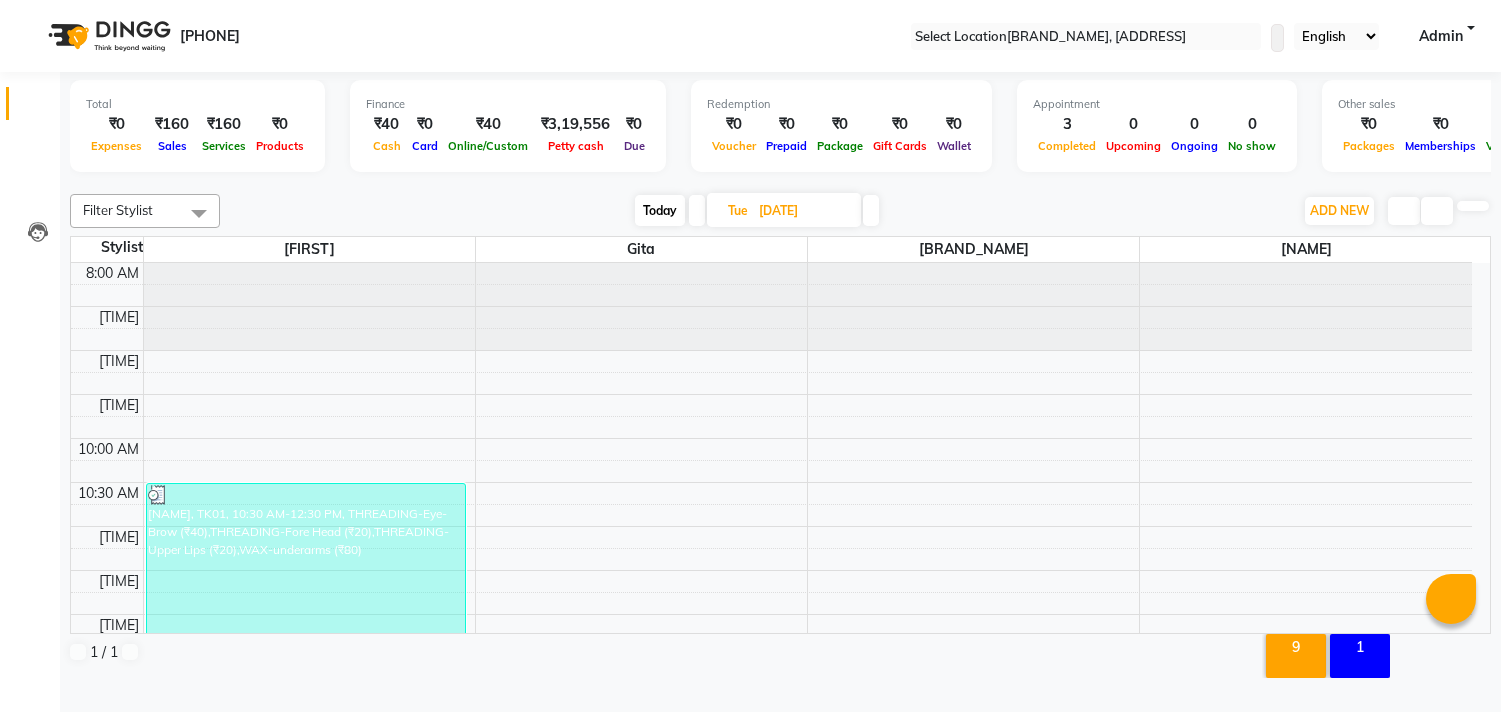 scroll, scrollTop: 0, scrollLeft: 0, axis: both 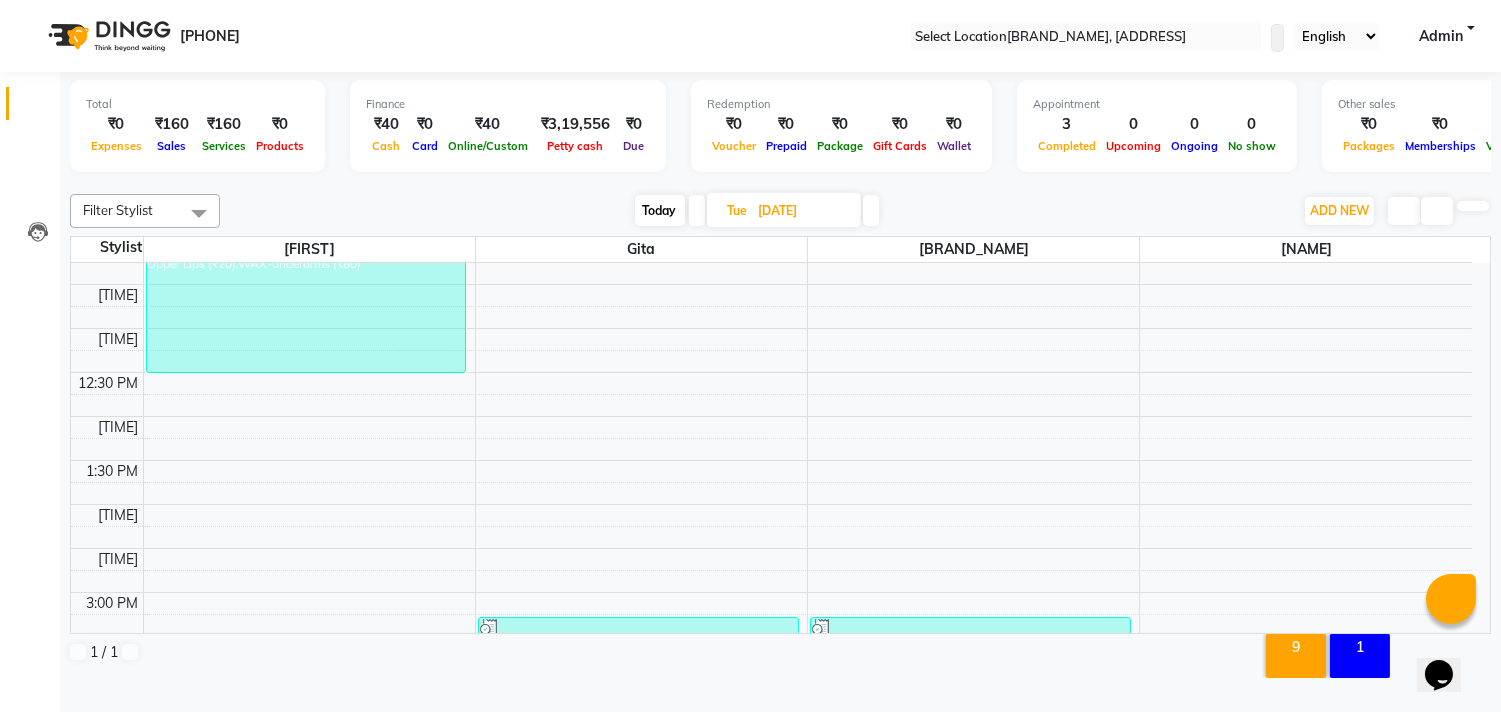 click at bounding box center [871, 210] 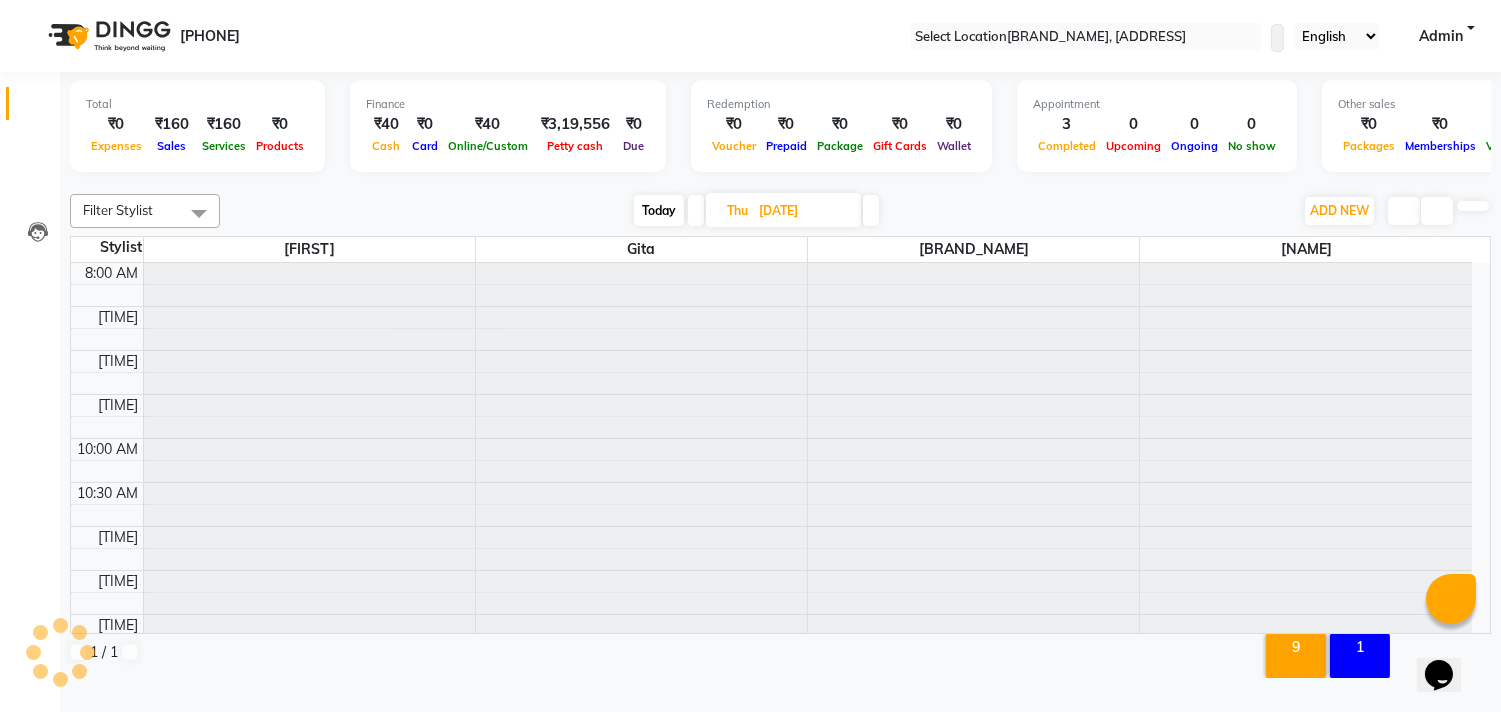 scroll, scrollTop: 707, scrollLeft: 0, axis: vertical 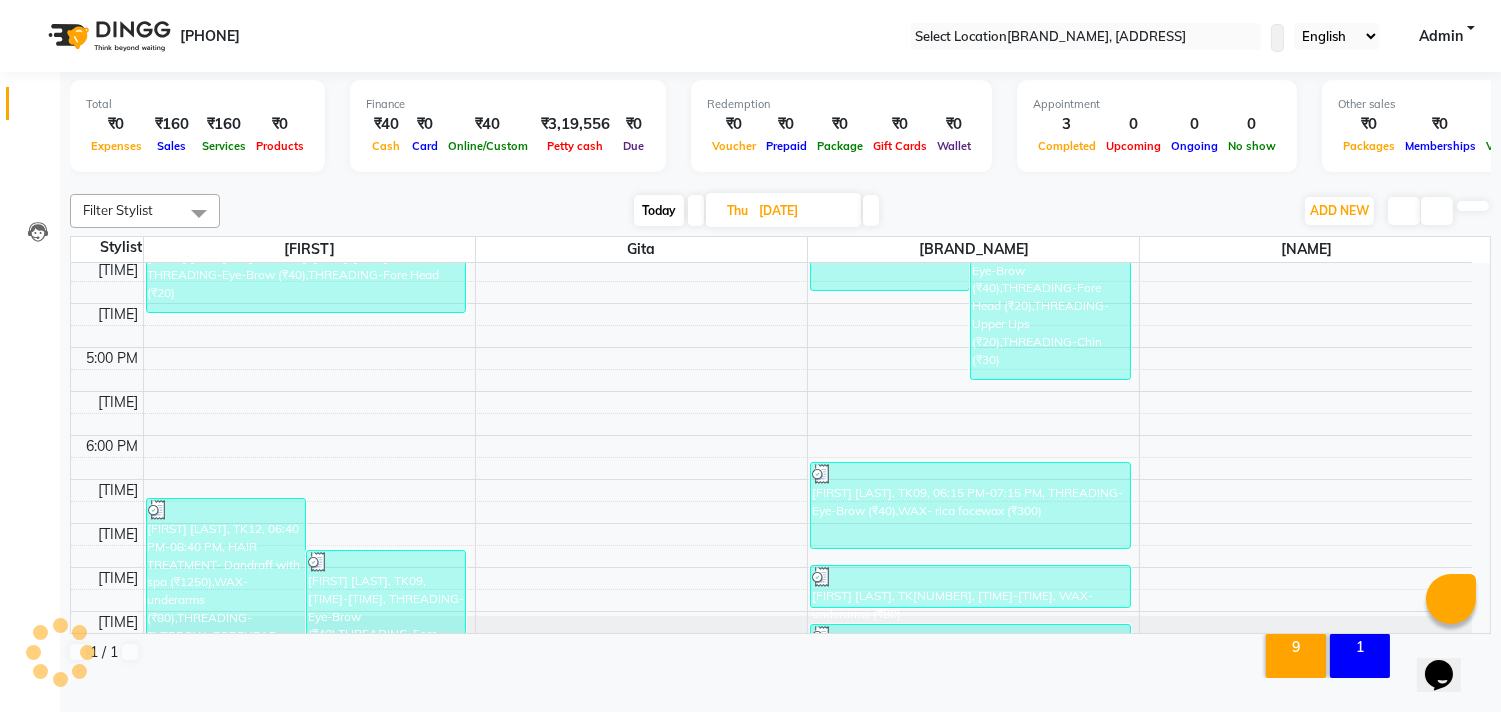 click at bounding box center [871, 210] 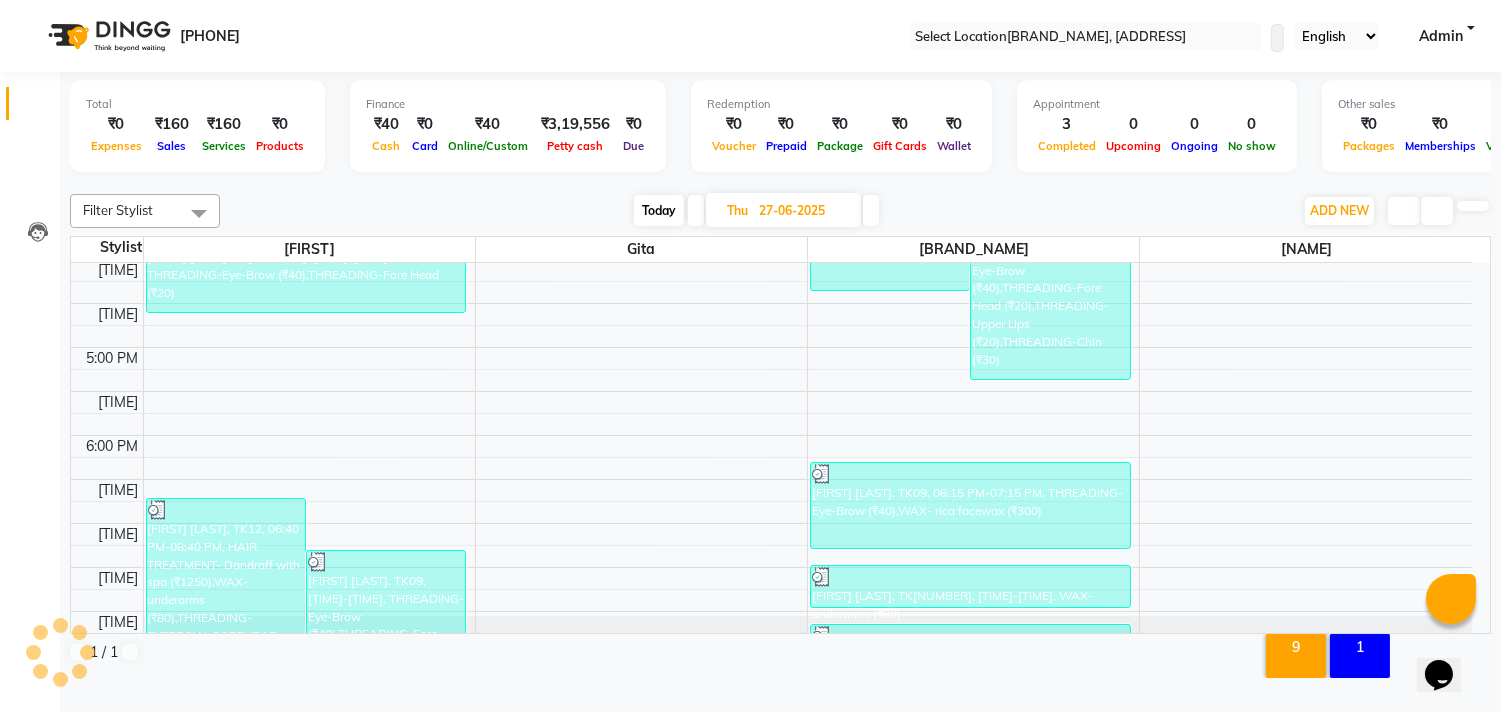 click at bounding box center [871, 210] 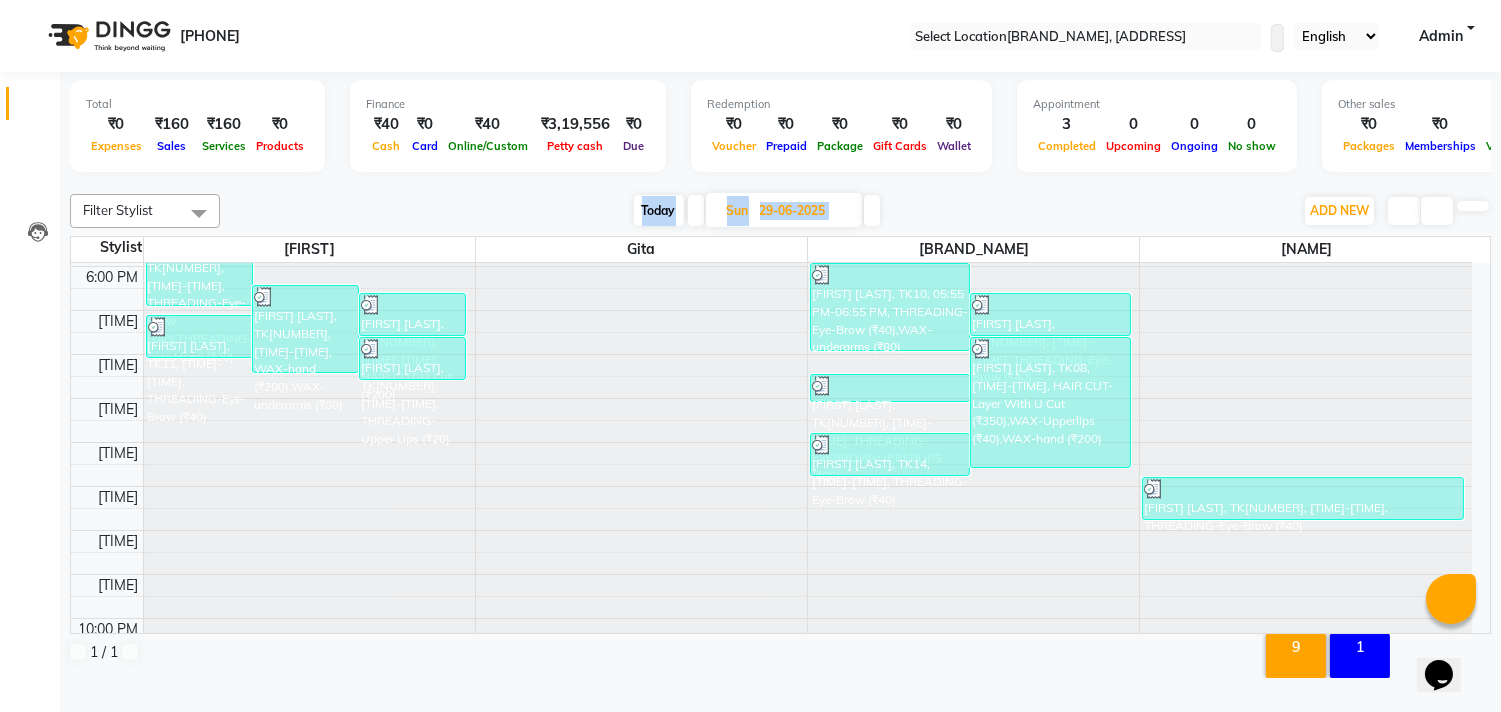 scroll, scrollTop: 821, scrollLeft: 0, axis: vertical 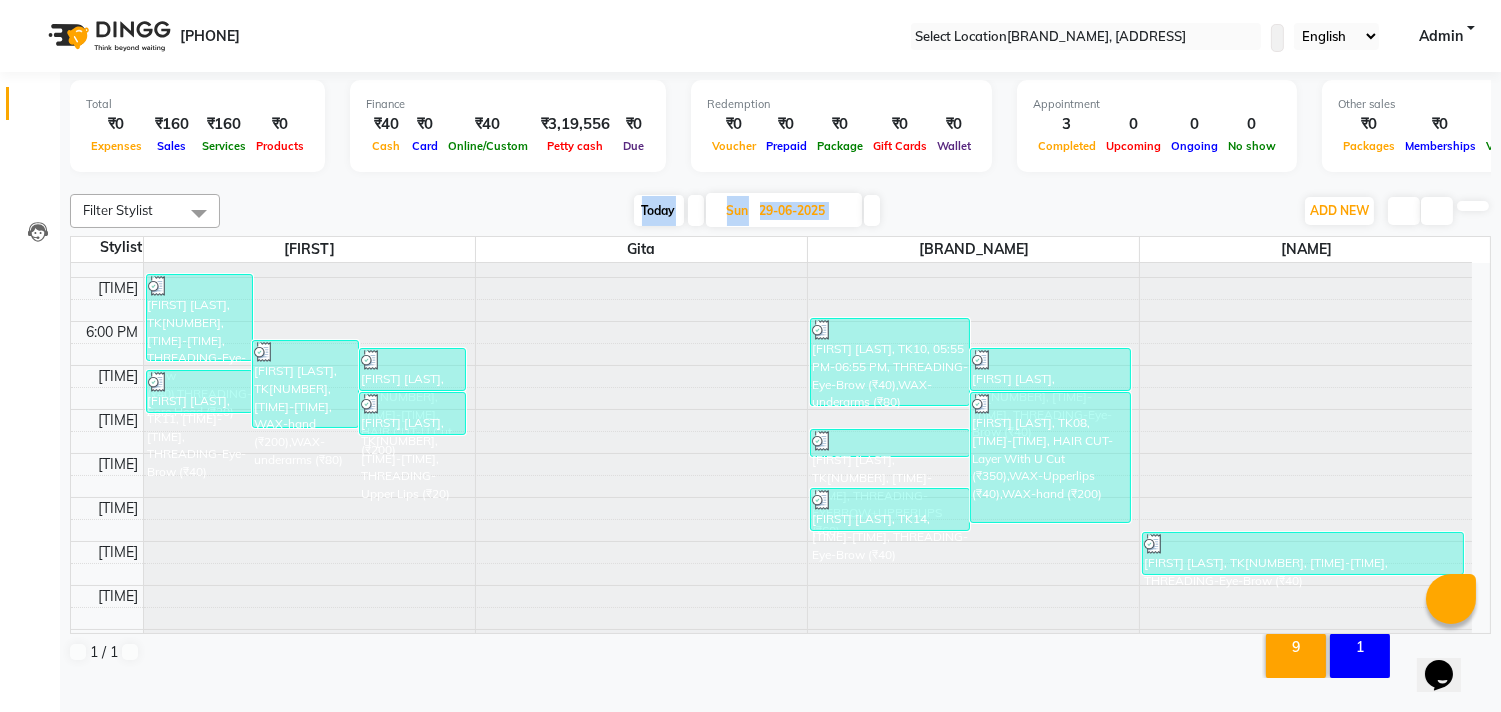 click at bounding box center (872, 210) 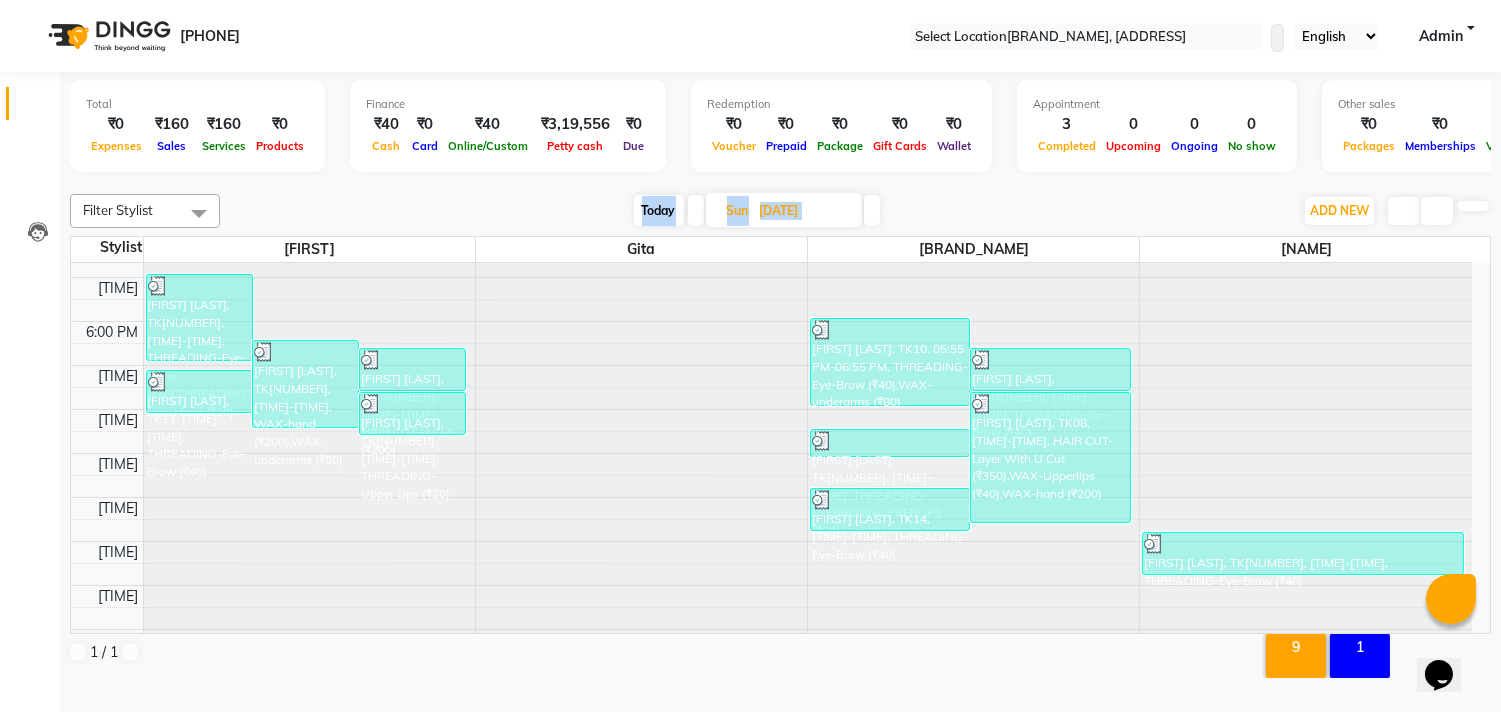 click at bounding box center (872, 210) 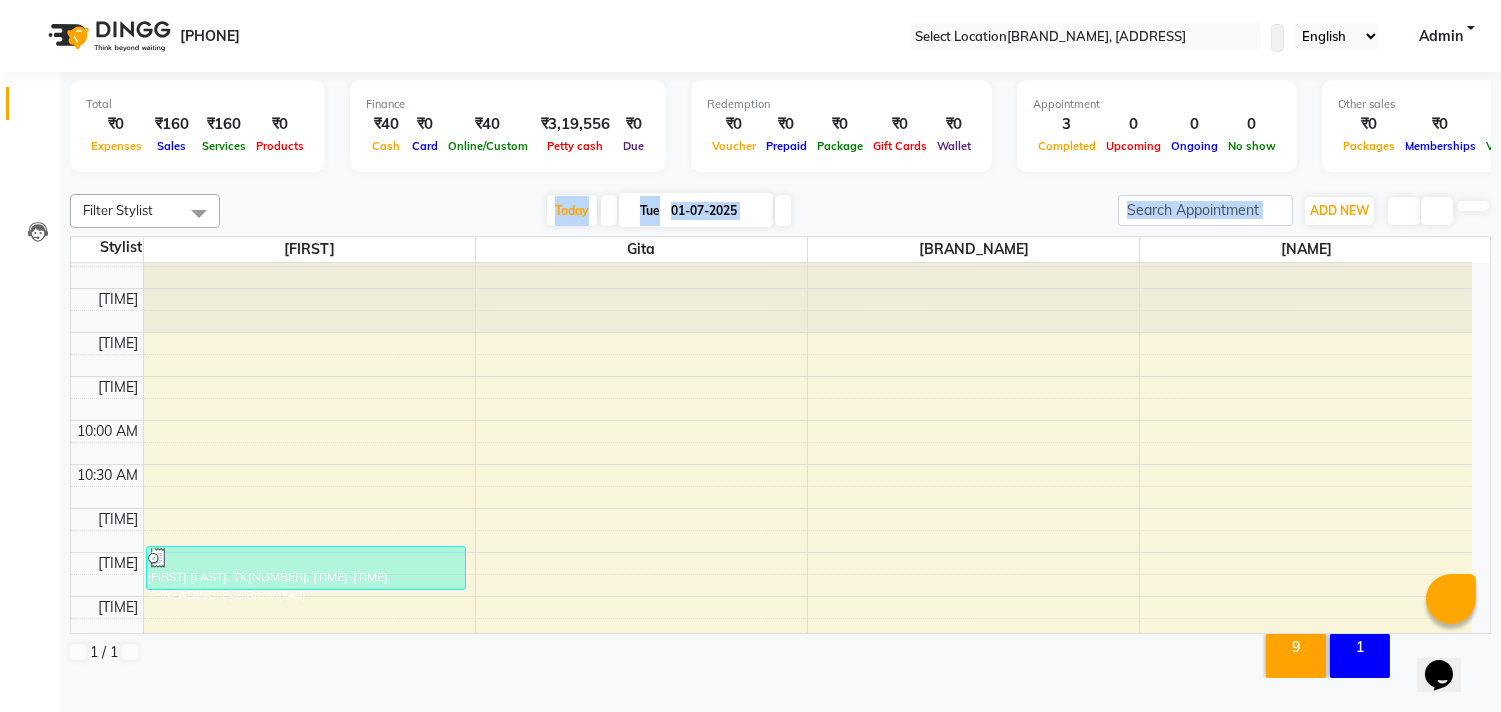 scroll, scrollTop: 0, scrollLeft: 0, axis: both 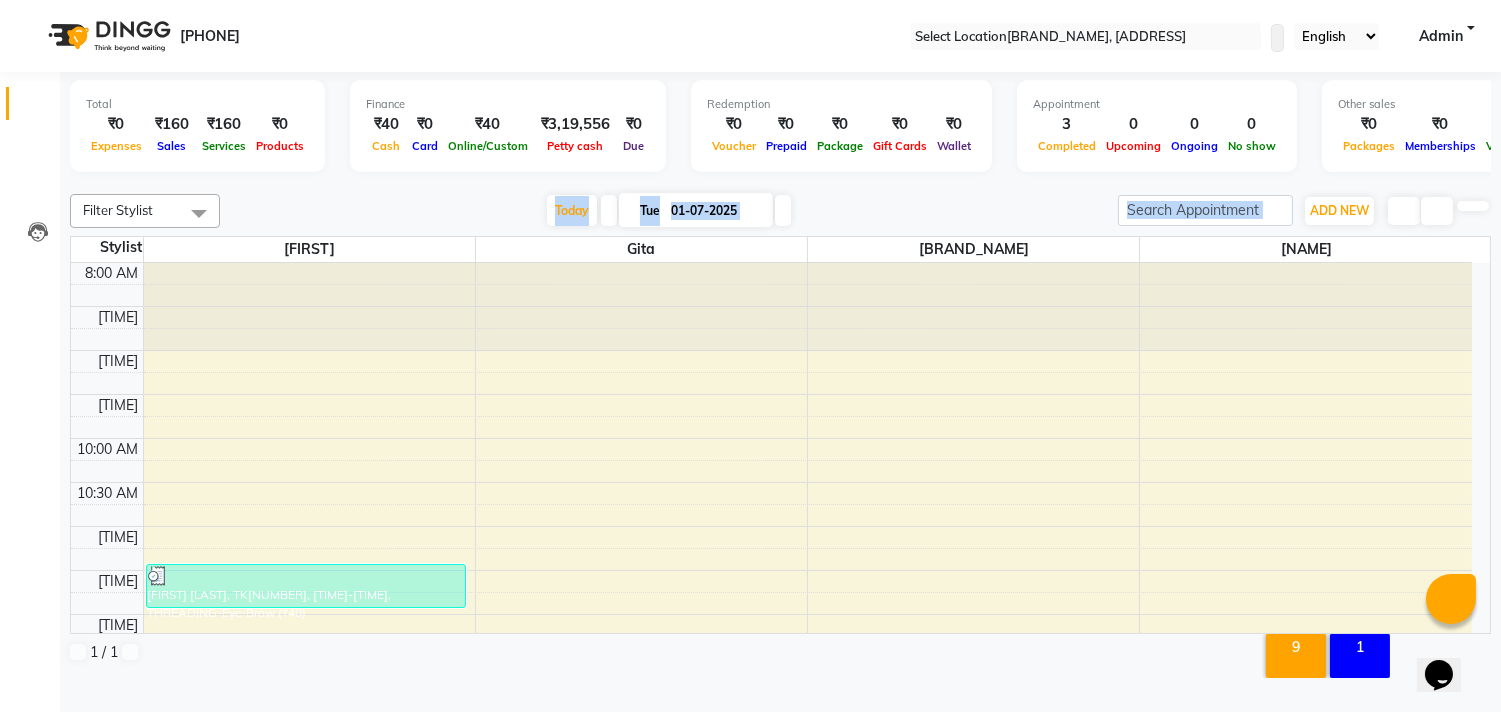 click on "Filter Stylist Select All [PERSON] [PERSON] [PERSON] [PERSON] [PERSON] Mam Today Tue [DATE] Toggle Dropdown Add Appointment Add Invoice Add Expense Add Attendance Add Client Add Transaction Toggle Dropdown Add Appointment Add Invoice Add Expense Add Attendance Add Client ADD NEW Toggle Dropdown Add Appointment Add Invoice Add Expense Add Attendance Add Client Add Transaction Filter Stylist Select All [PERSON] [PERSON] [PERSON] [PERSON] [PERSON] Mam Group By Staff View Room View View as Vertical Vertical - Week View Horizontal Horizontal - Week View List Toggle Dropdown Calendar Settings Manage Tags Arrange Stylists Reset Stylists Full Screen Appointment Form Zoom 100% Staff/Room Display Count 4 Stylist [PERSON] [PERSON] [PERSON] [PERSON] Mam 8:00 AM 8:30 AM 9:00 AM 9:30 AM 10:00 AM 10:30 AM 11:00 AM 11:30 AM 12:00 PM 12:30 PM 1:00 PM 1:30 PM 2:00 PM 2:30 PM 3:00 PM 3:30 PM 4:00 PM 4:30 PM 5:00 PM 5:30 PM 6:00 PM 6:30 PM 7:00 PM 7:30 PM 8:00 PM 8:30 PM 9:00 PM 9:30 PM 10:00 PM 10:30 PM 11:00 PM 11:30 PM 1 / 1" at bounding box center (780, 428) 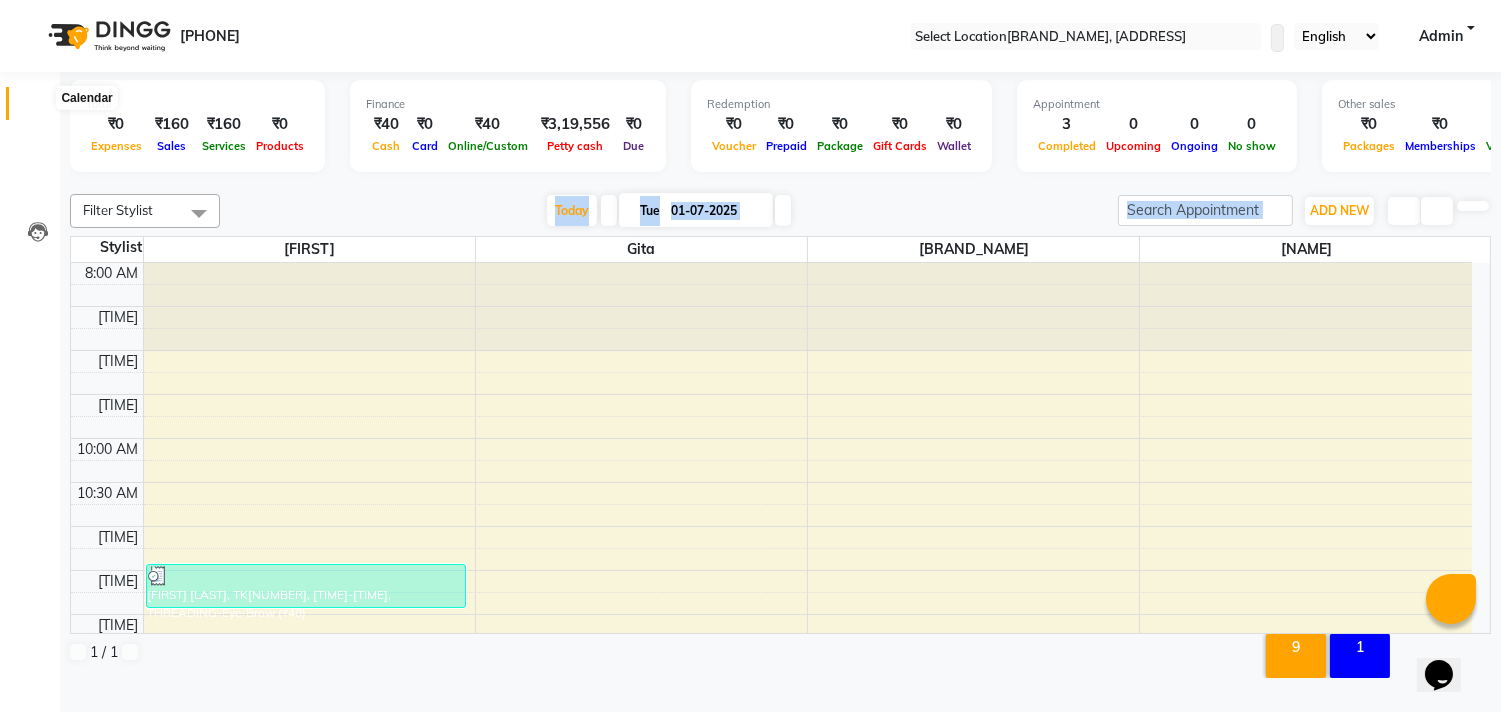 click at bounding box center (38, 108) 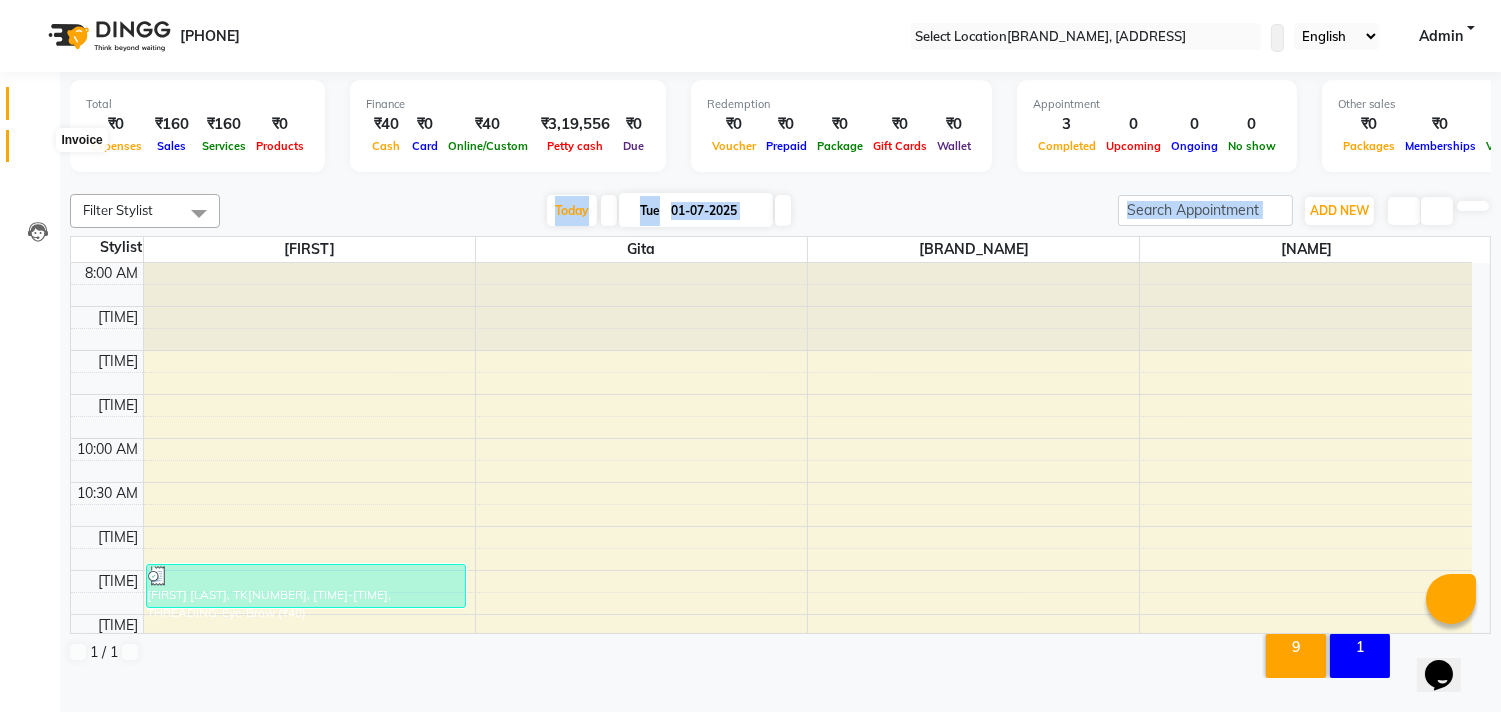click at bounding box center [38, 151] 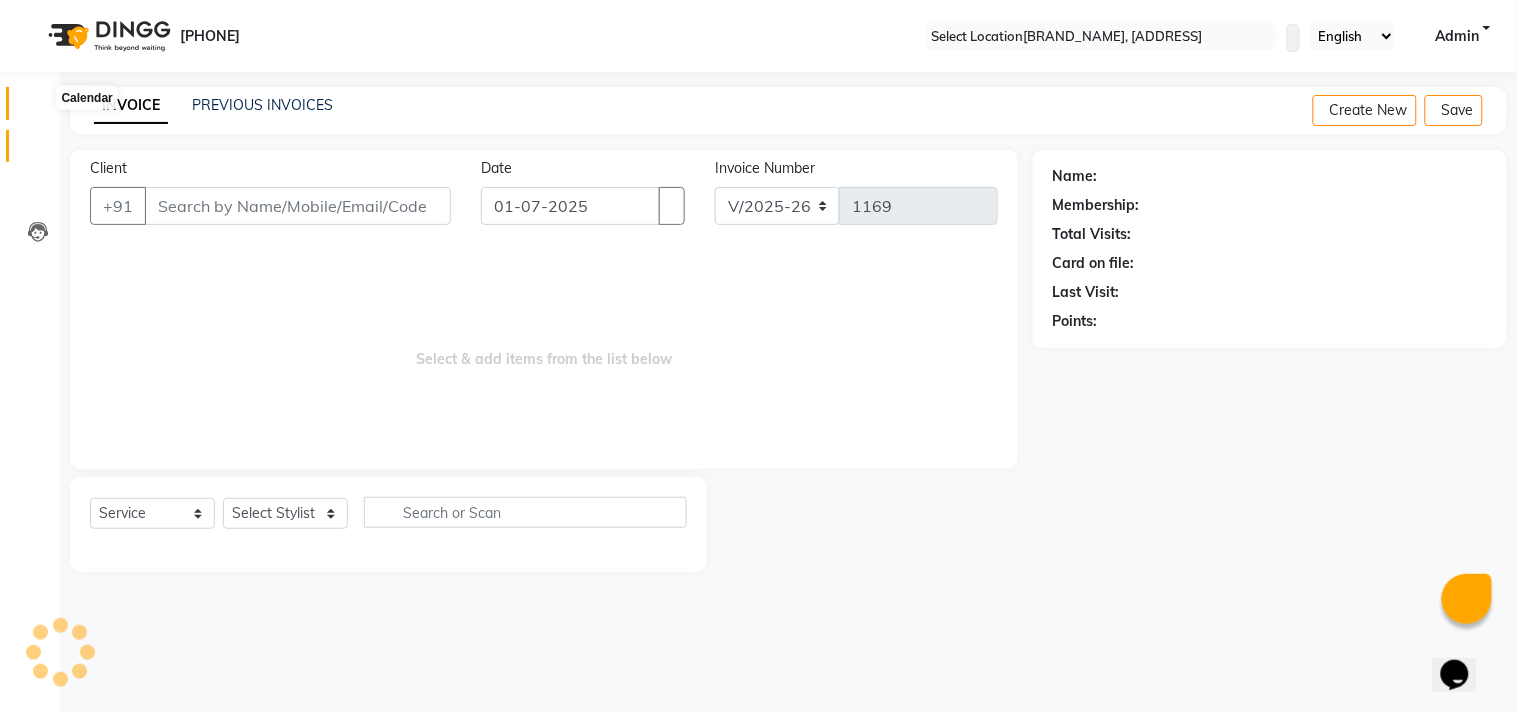 click at bounding box center [38, 108] 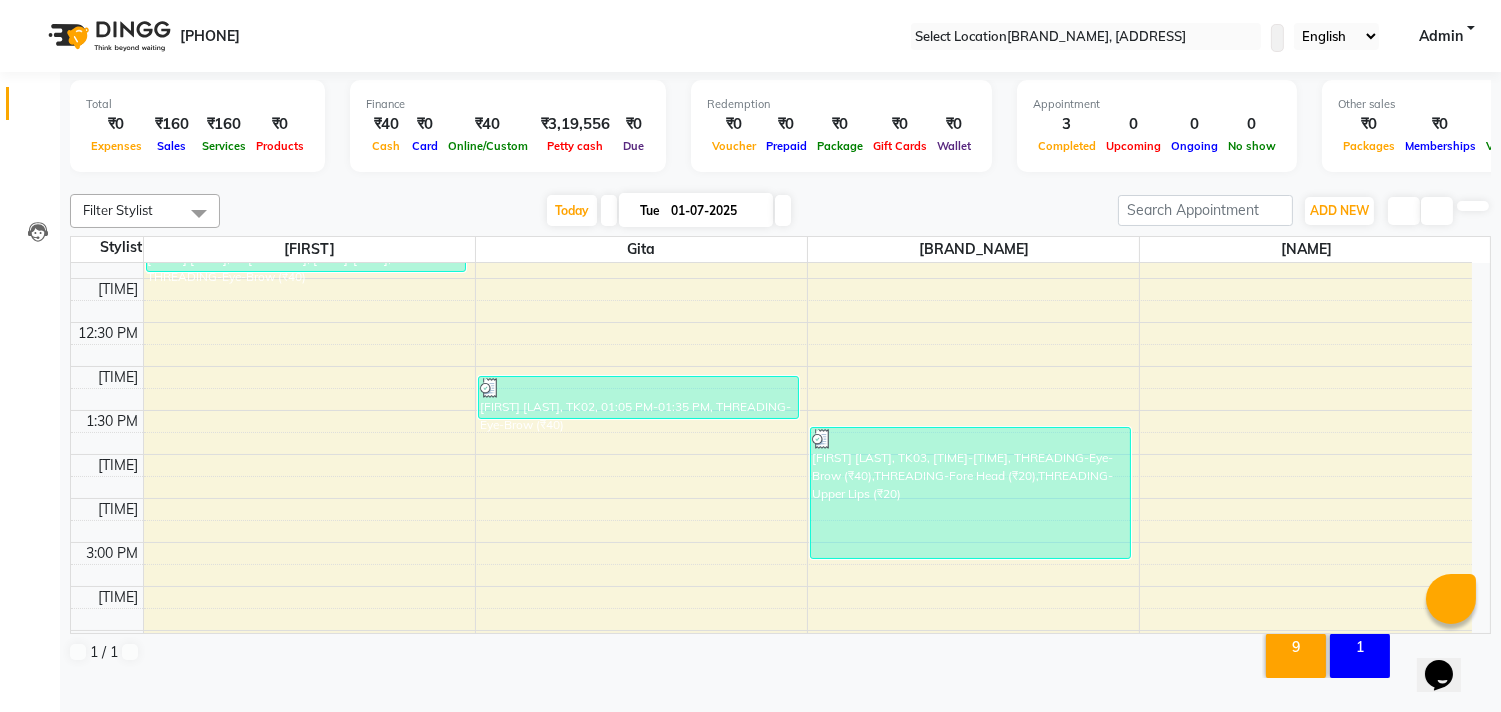 scroll, scrollTop: 444, scrollLeft: 0, axis: vertical 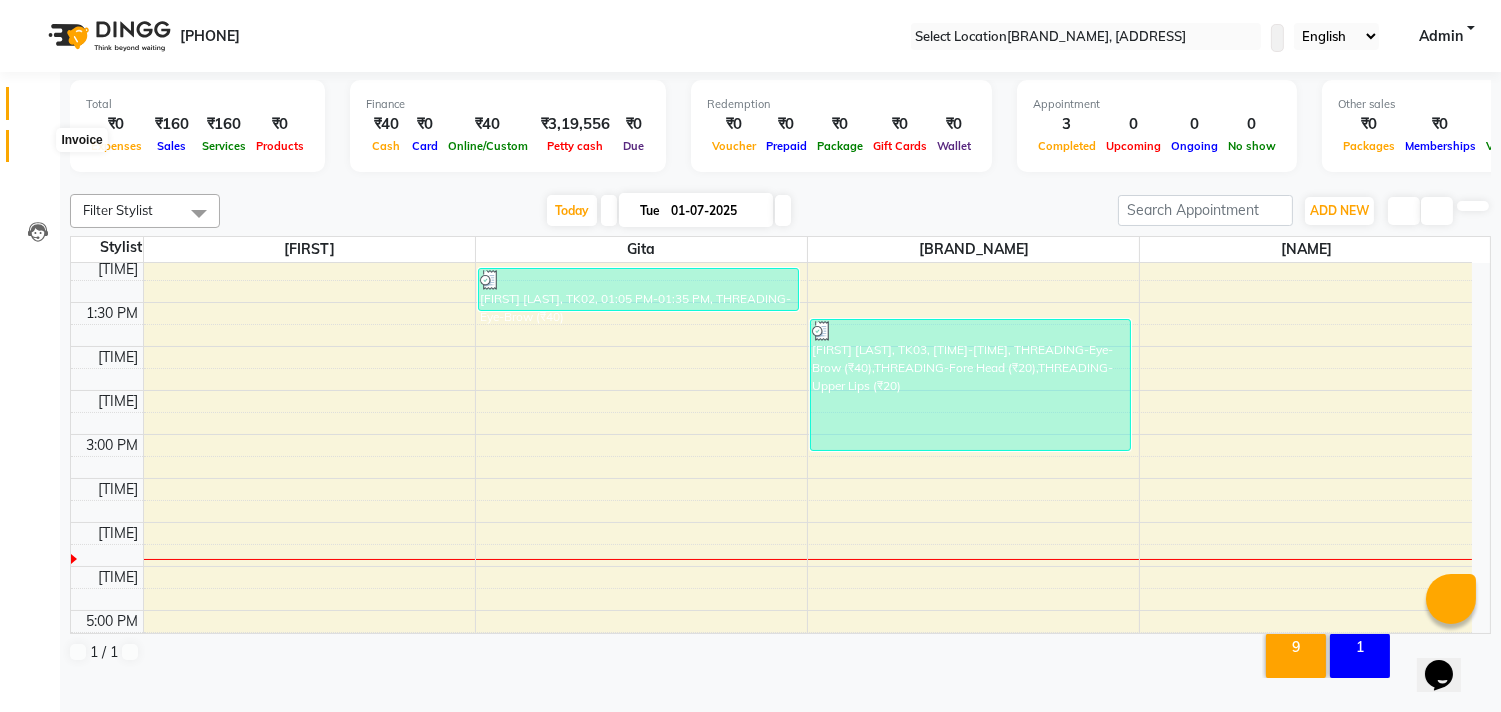 click at bounding box center (38, 151) 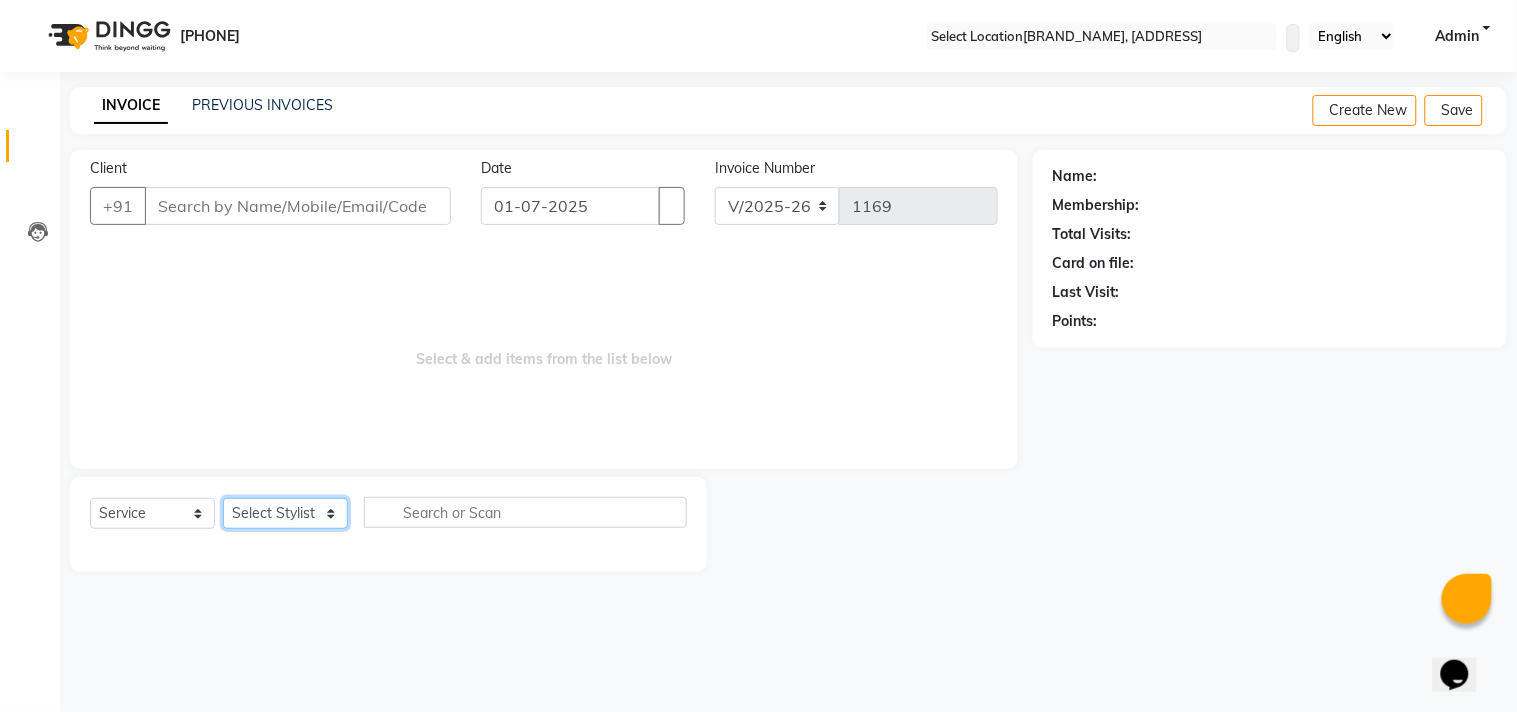 click on "Select Stylist [NAME] [NAME] [NAME] [NAME]" at bounding box center [285, 513] 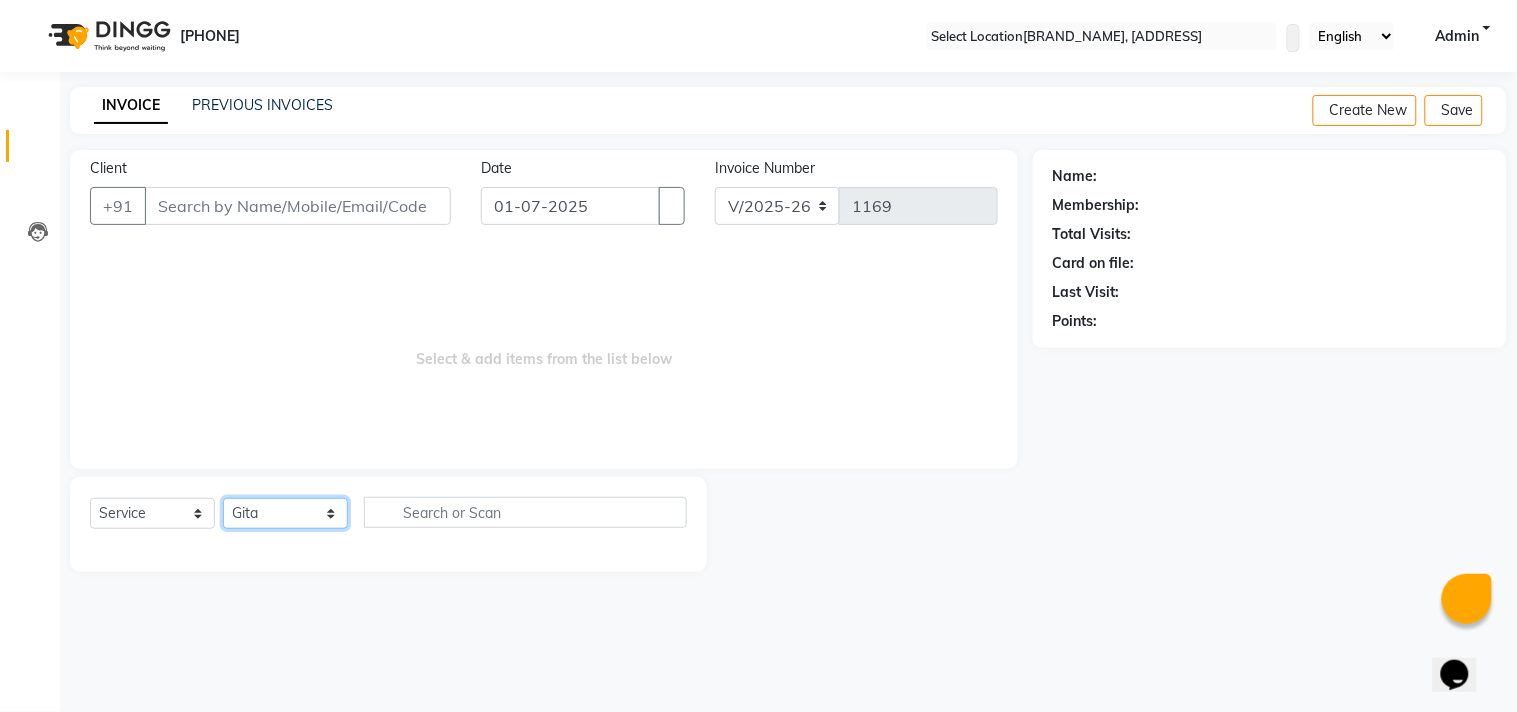 click on "Select Stylist [NAME] [NAME] [NAME] [NAME]" at bounding box center (285, 513) 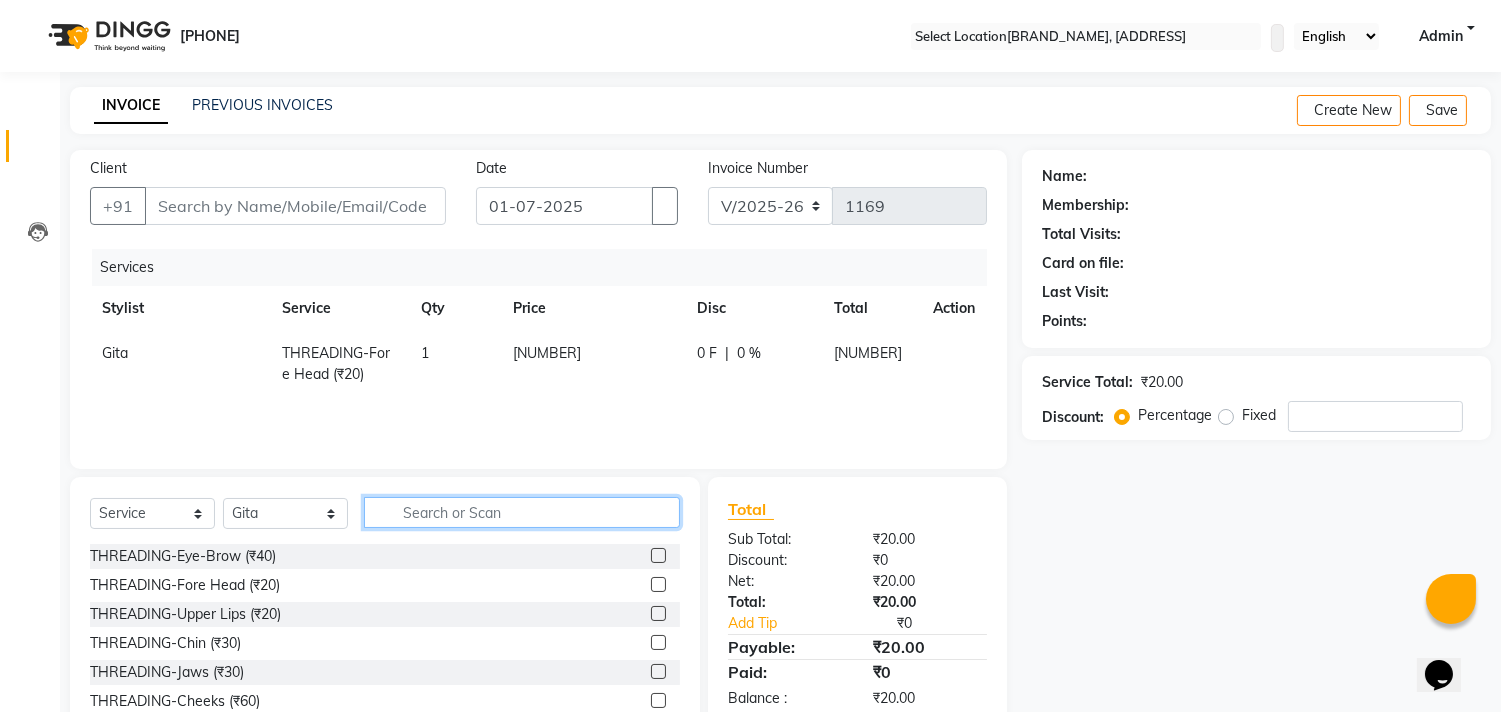 click at bounding box center (522, 512) 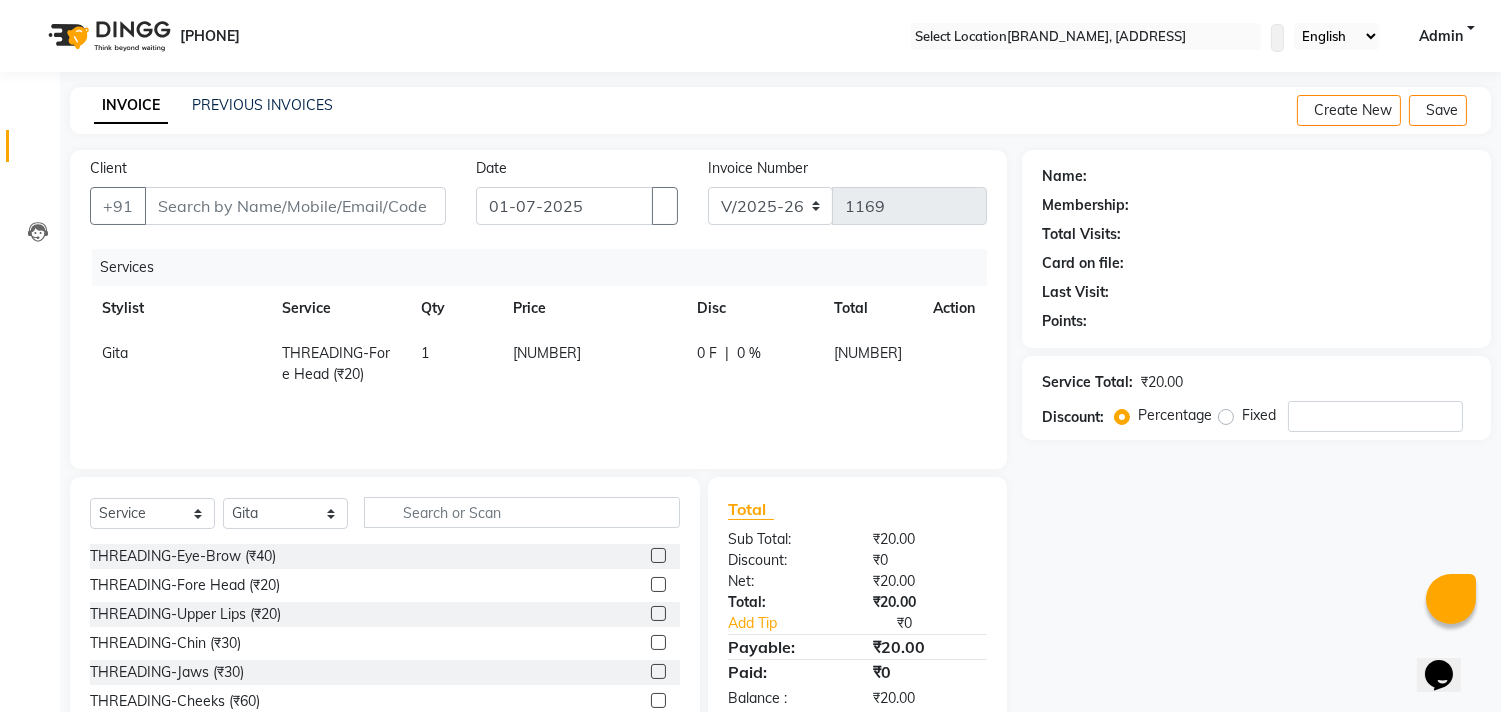 click at bounding box center (753, 353) 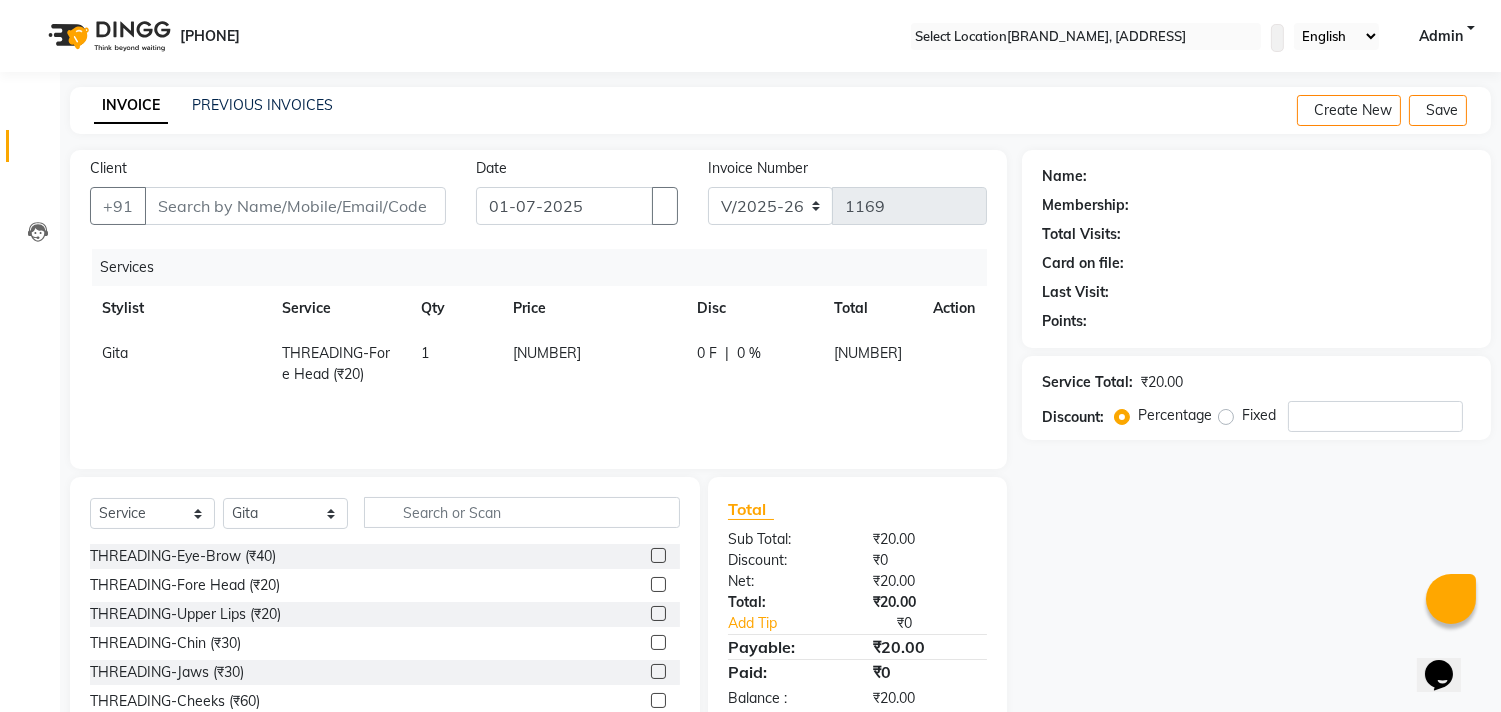 click at bounding box center (941, 343) 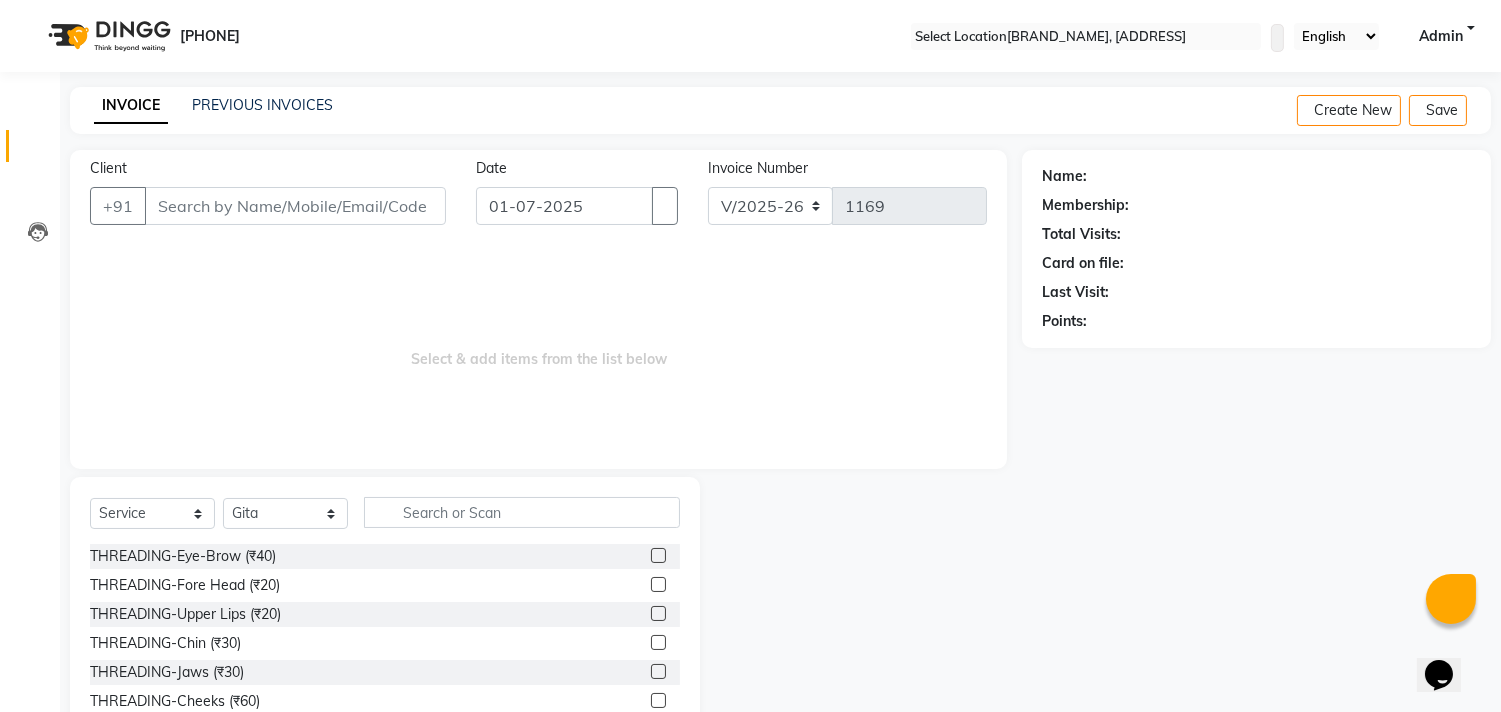 click on "Select Service Product Membership Package Voucher Prepaid Gift Card Select Stylist Gita mala Sanjivani Vaishali Mam THREADING-Eye-Brow (₹40) THREADING-Fore Head (₹20) THREADING-Upper Lips (₹20) THREADING-Chin (₹30) THREADING-Jaws (₹30) THREADING-Cheeks (₹60) THREADING-Full Face (₹150) THREADING-EYEBROW+FOREHEAD (₹60) THREADING-EYEBROW+FOREHEAD+UPPERLIPS (₹80) THREADING-E+R+U+CHIN (₹100) THREADING-EYEBROW+UPPERLIPS (₹60) HAIR CUT FOR KIDS-Boy Cut (₹150) HAIR CUT FOR KIDS-Round Cut (₹150) HAIR CUT FOR KIDS-Blunt Cut (₹150) HAIR CUT FOR KIDS-Flicks Cut (₹200) HAIR CUT FOR KIDS-Mushroom Cut (₹200) HAIR CUT FOR KIDS-BABY CUT (₹150) HAIR SETTING-Hair Setting Step (₹150) HAIR SETTING-Blow Dry (Length Depend) (₹300) HAIR SETTING-Lenght wise depend Hair Straightening Temporary (₹600) HAIR SETTING-Permanent straightening lenght wise depend (₹3000) HAIR SETTING-Tong (₹600) HAIR SETTING-Hair style simple (₹350) BLEACH-O+3 (₹450)" at bounding box center (385, 624) 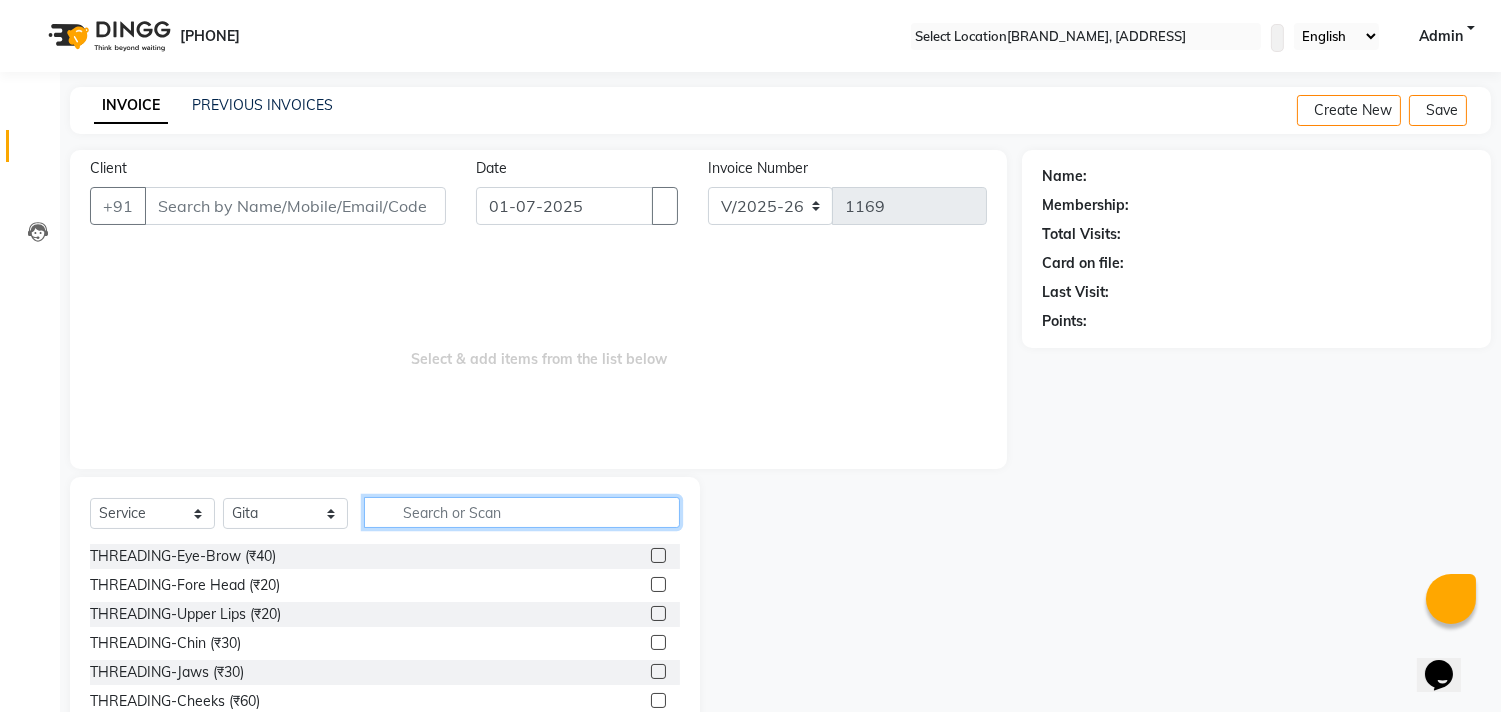 click at bounding box center (522, 512) 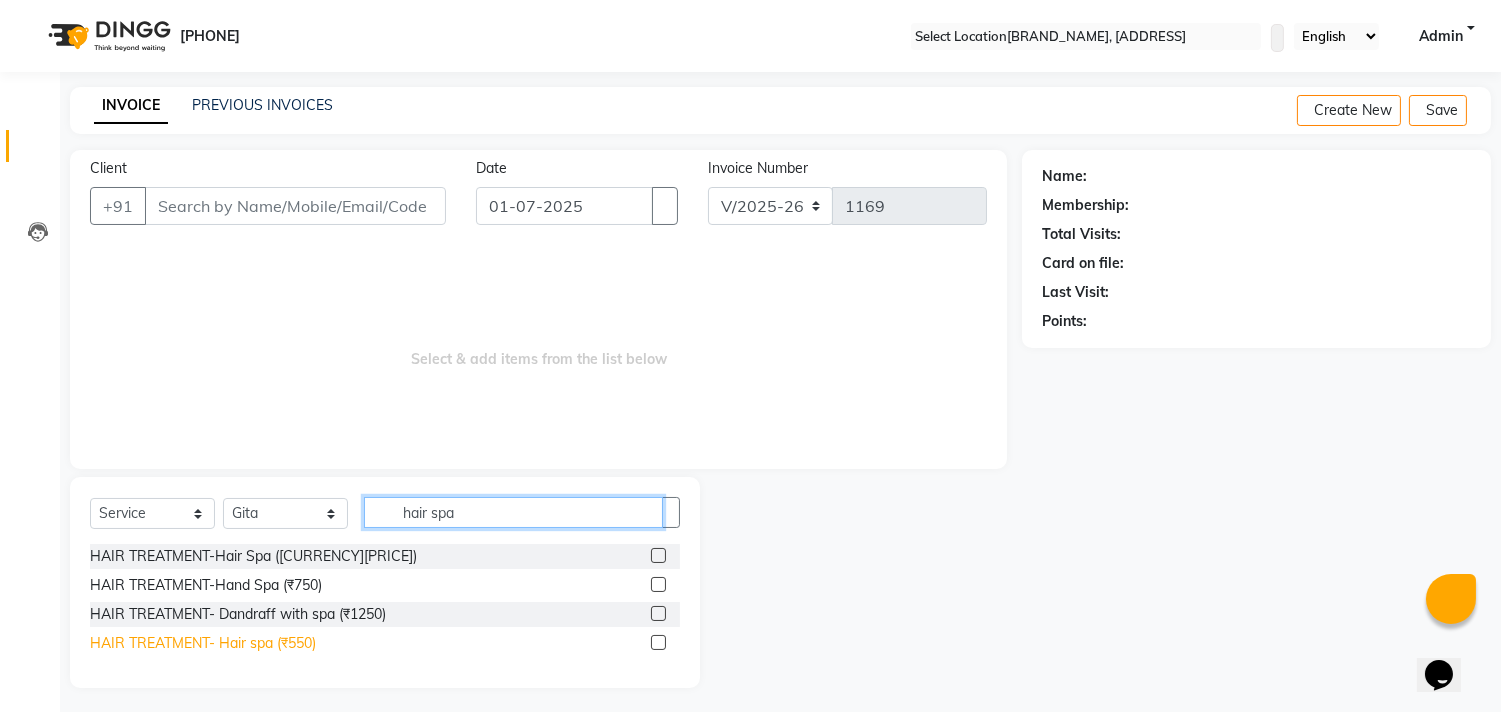 type on "hair spa" 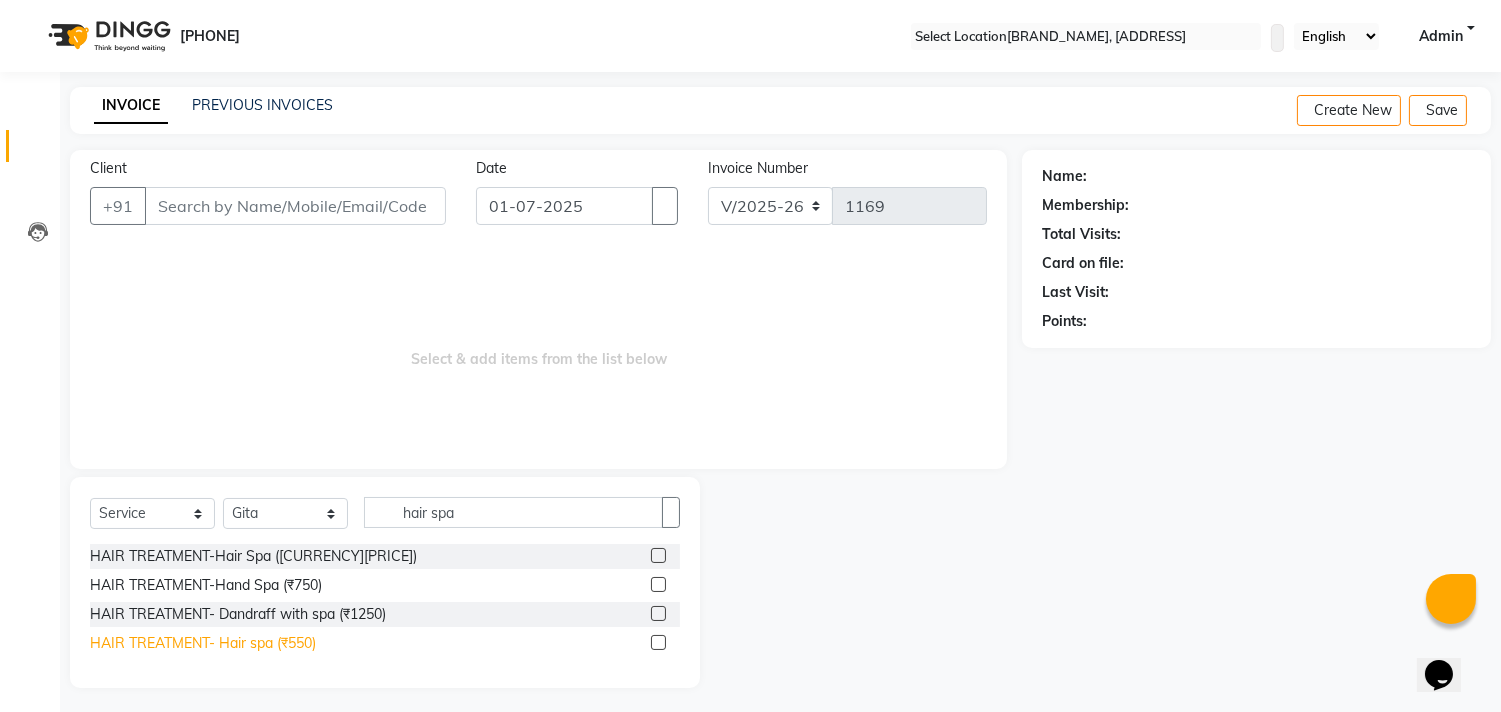 click on "HAIR TREATMENT- Hair spa (₹550)" at bounding box center (253, 556) 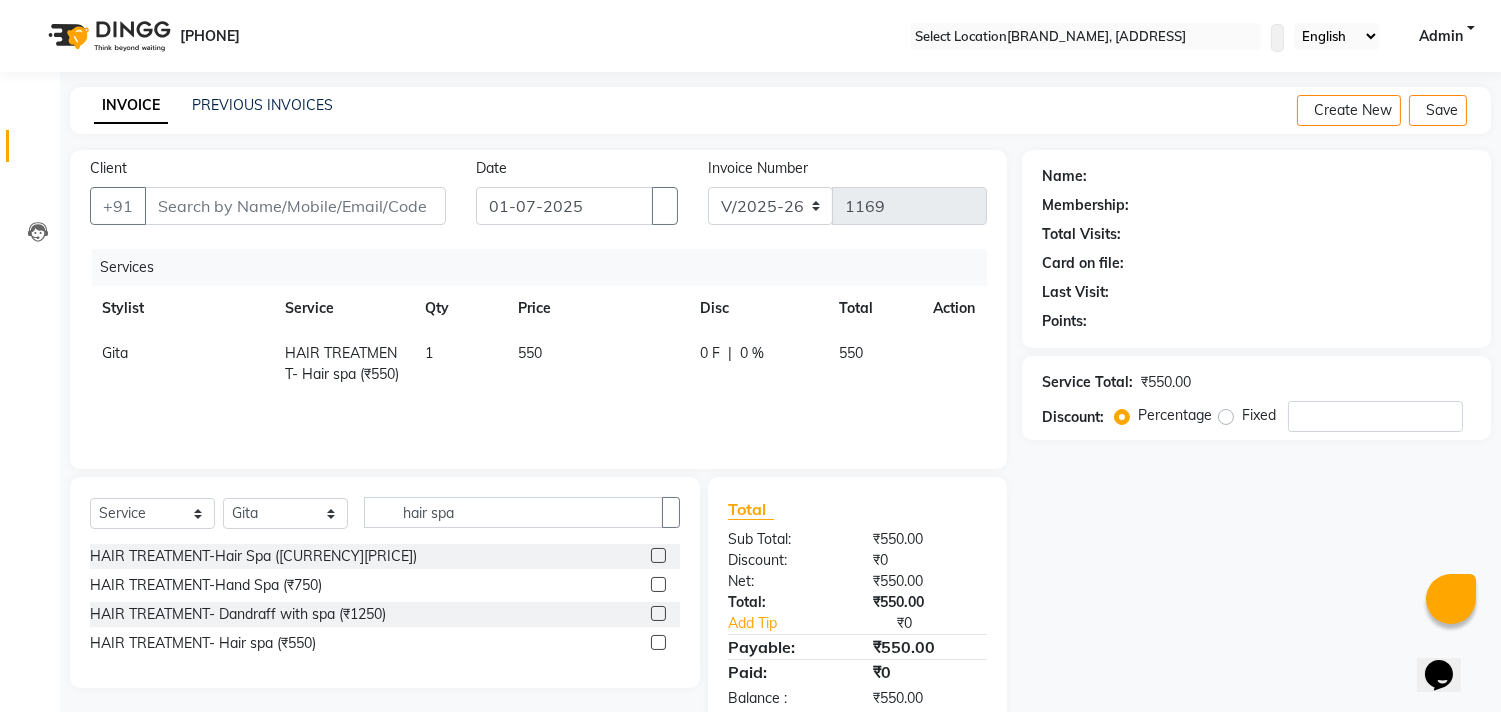 click on "550" at bounding box center [597, 364] 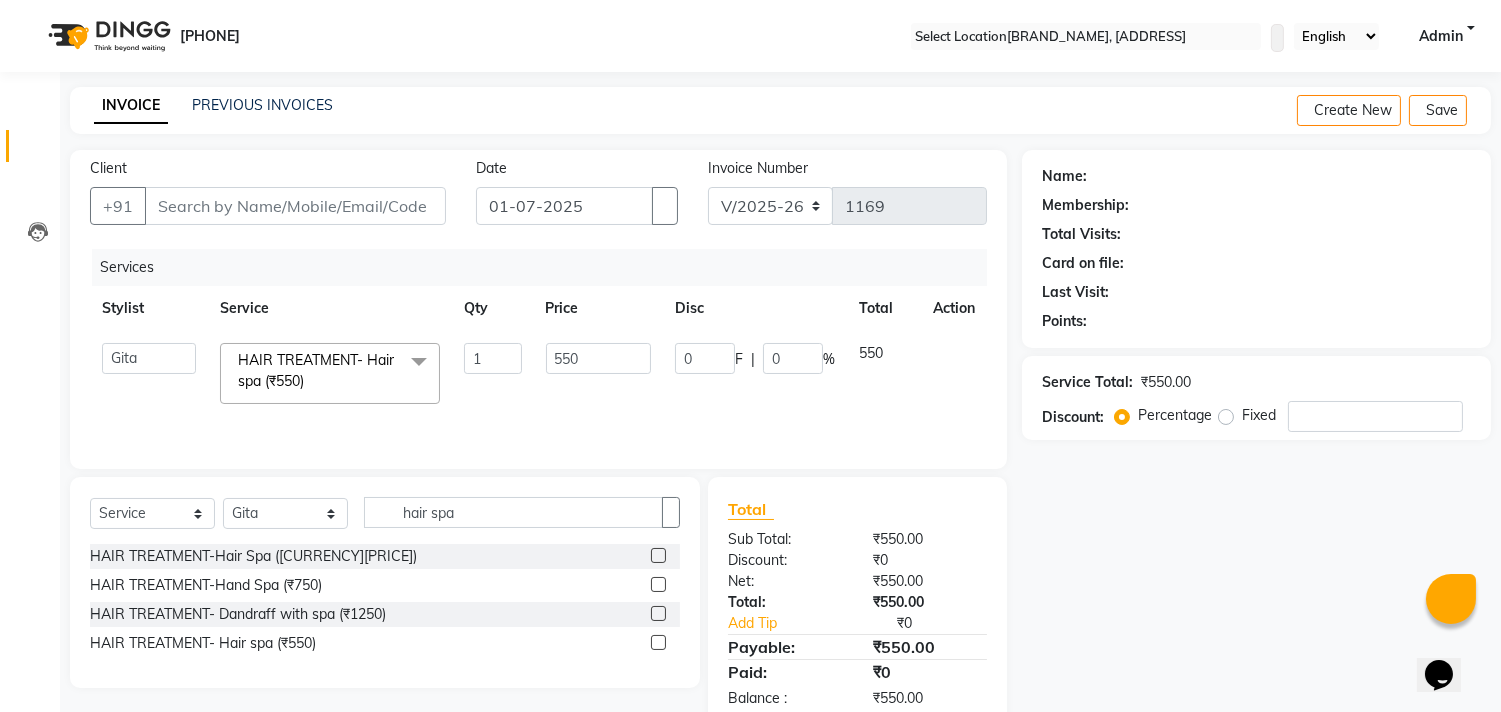 click on "550" at bounding box center (598, 373) 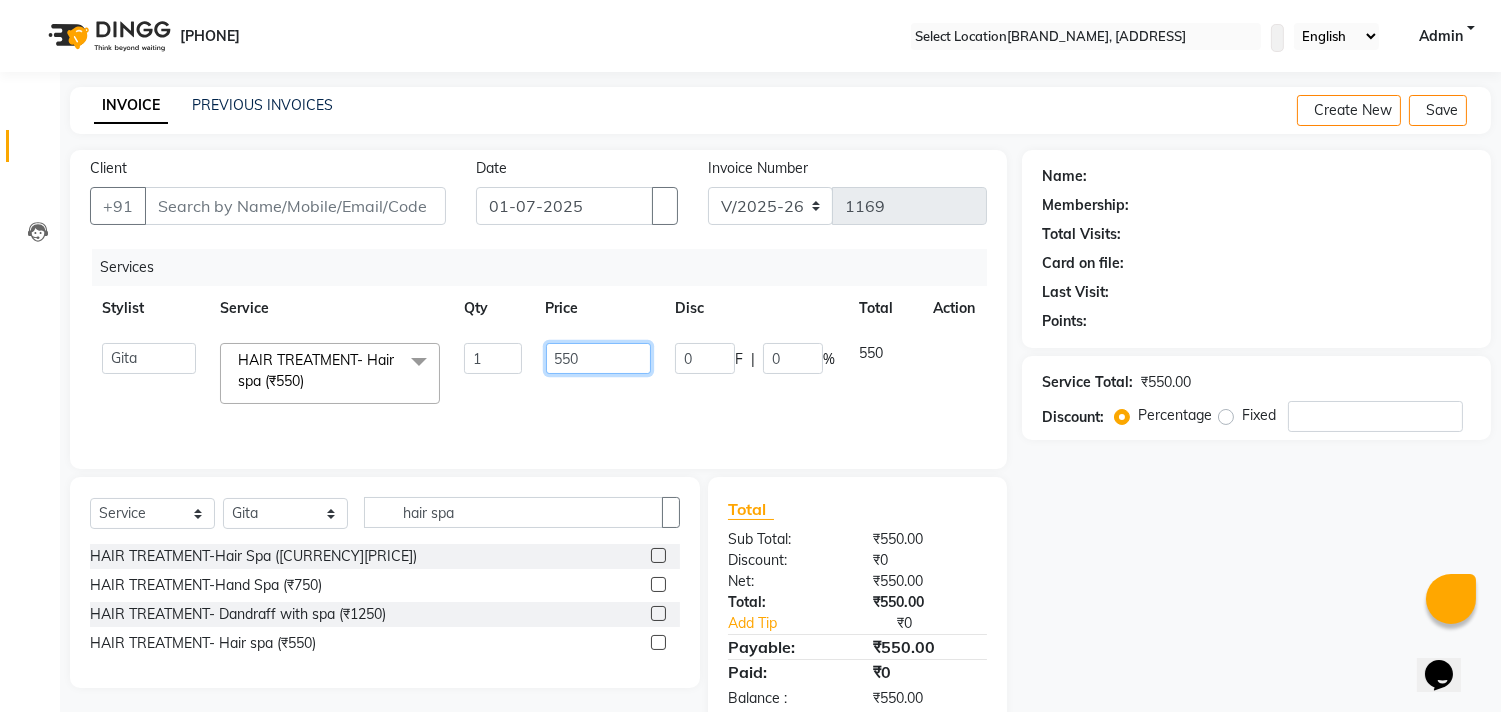 click on "550" at bounding box center (492, 358) 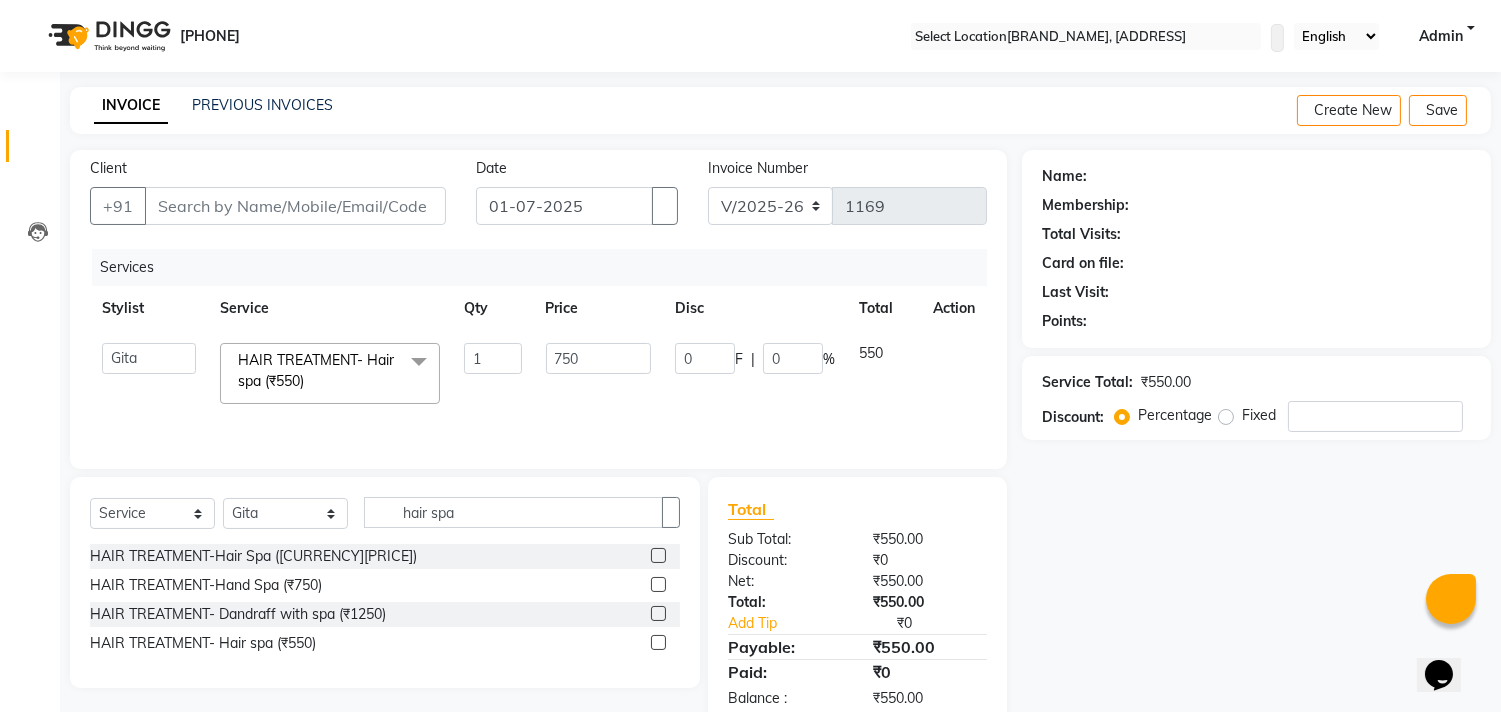 click on "750" at bounding box center (598, 373) 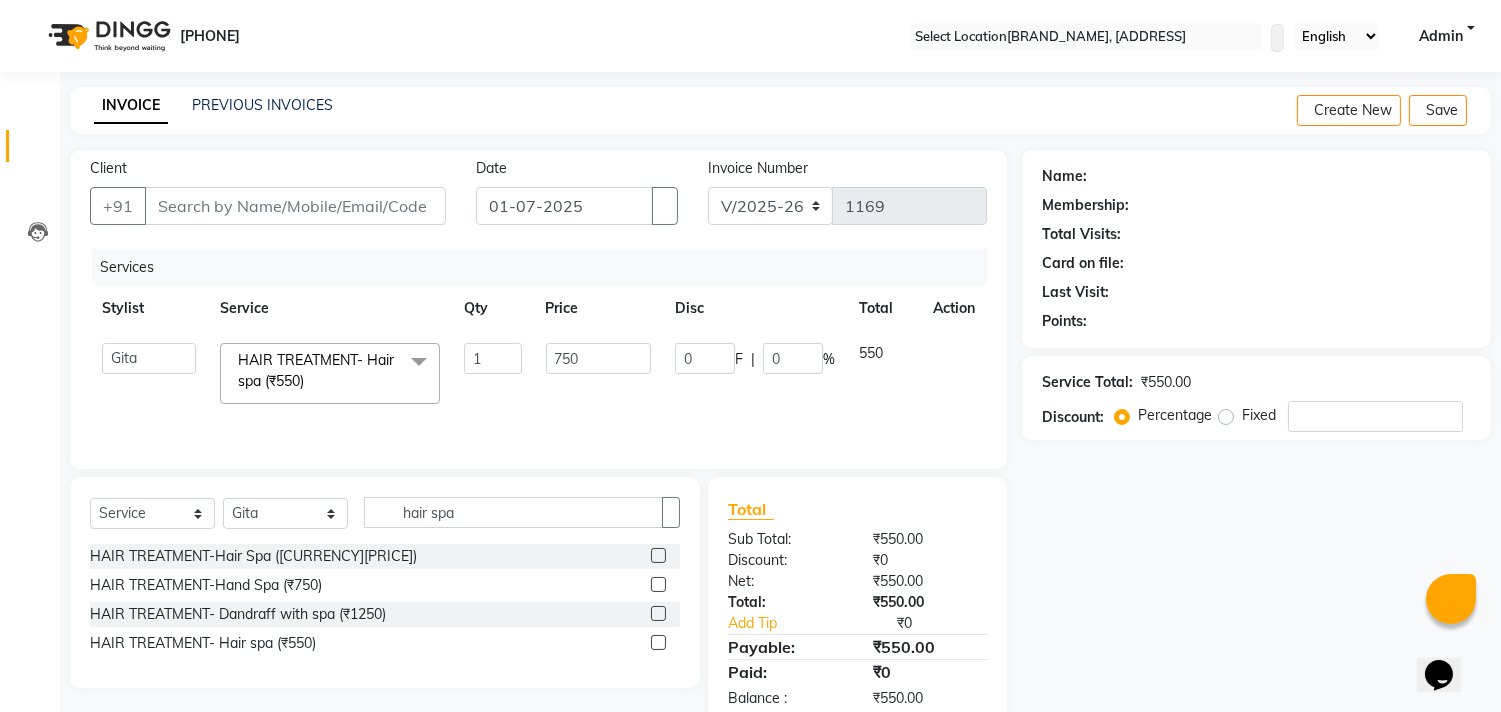 click on "750" at bounding box center (598, 373) 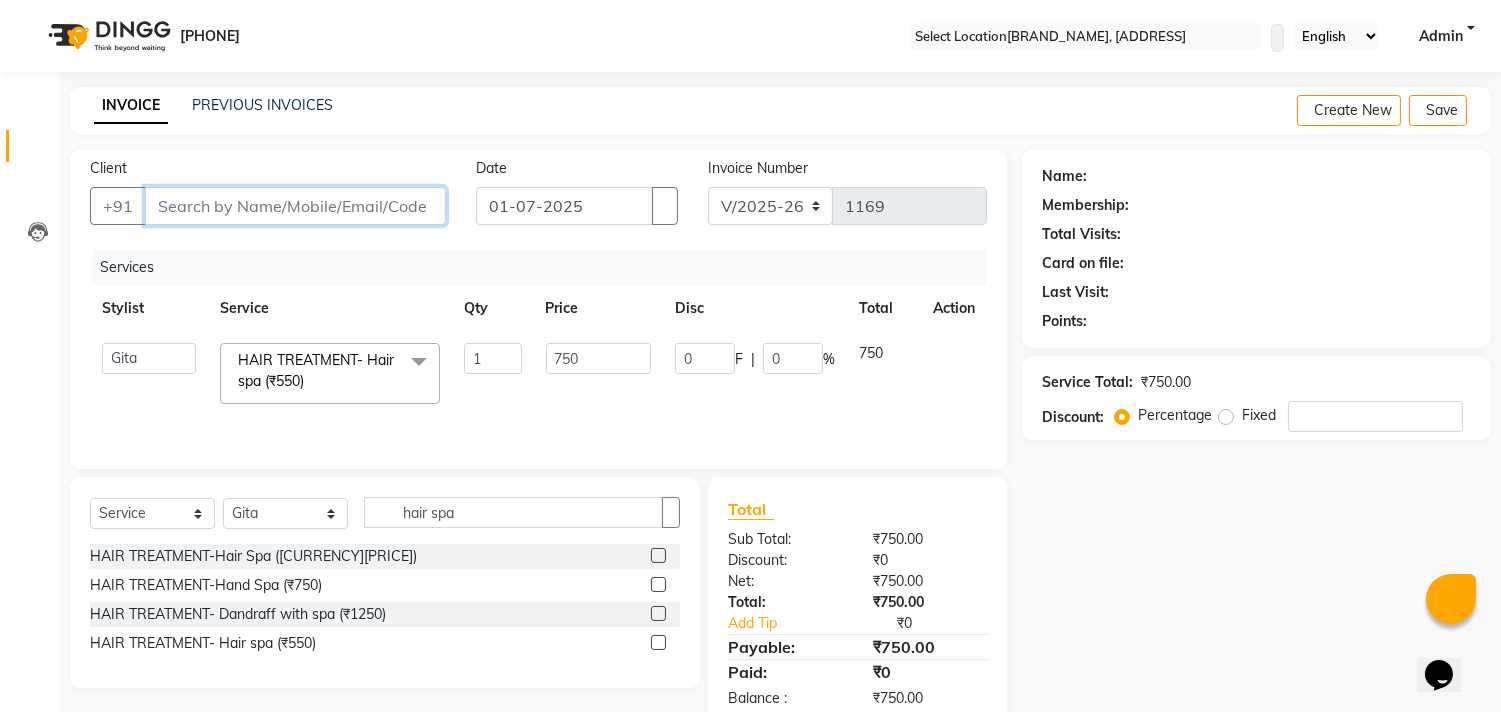 click on "Client" at bounding box center (295, 206) 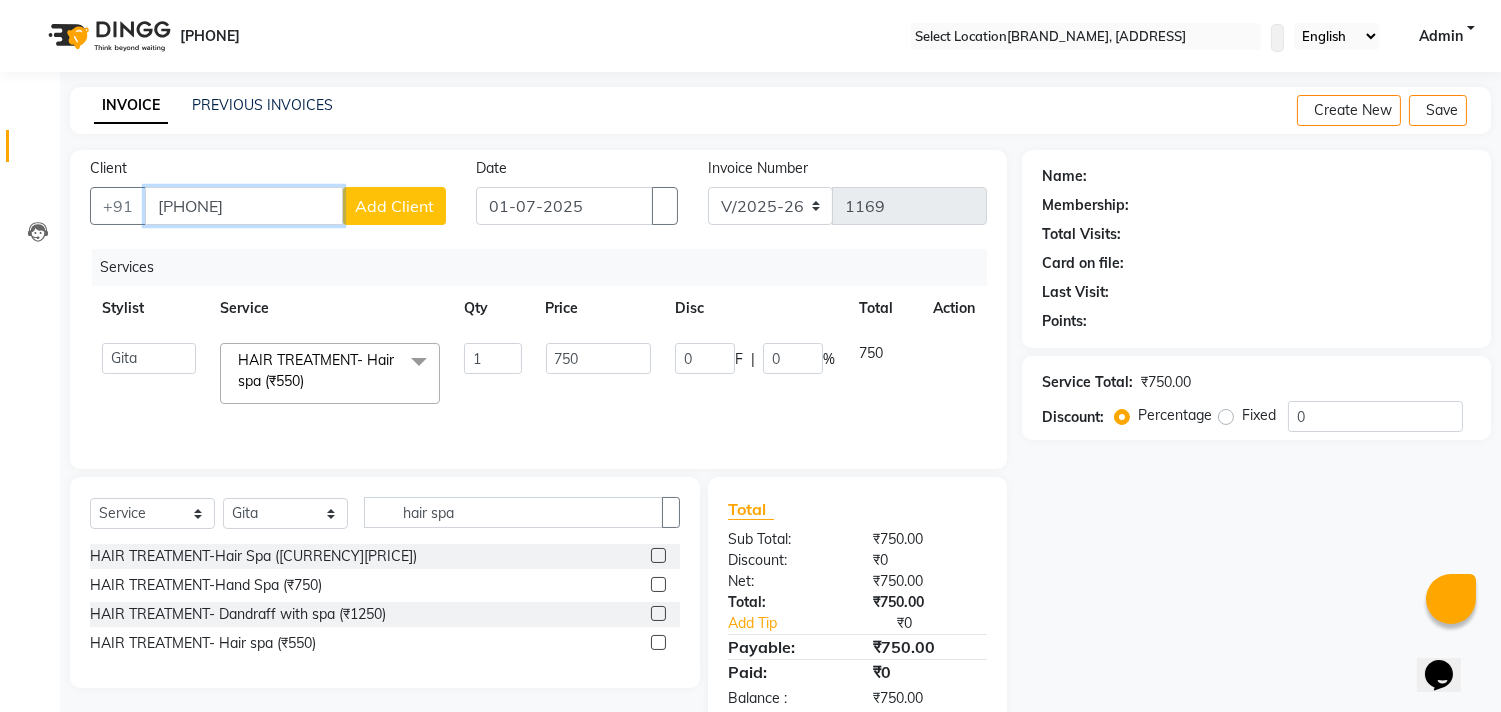 type on "[PHONE]" 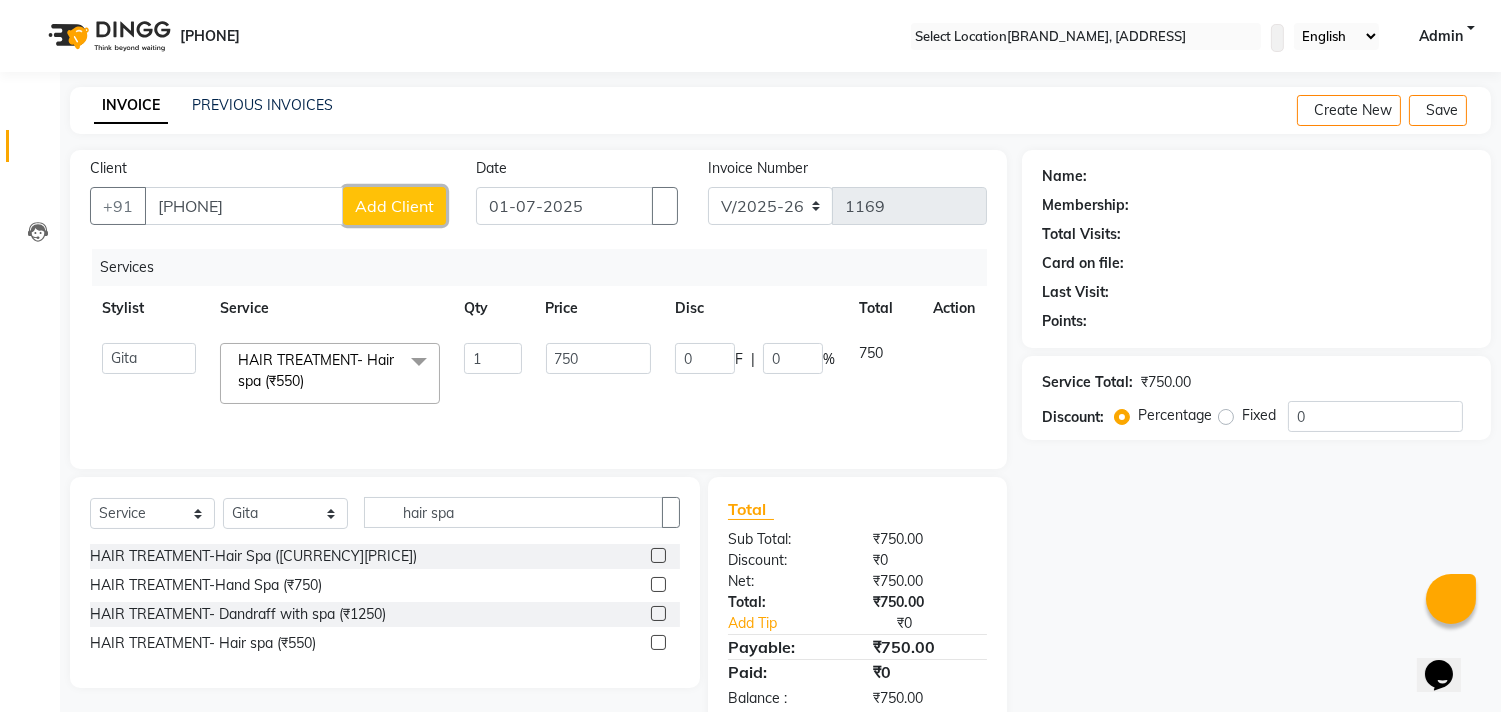 click on "Add Client" at bounding box center [394, 206] 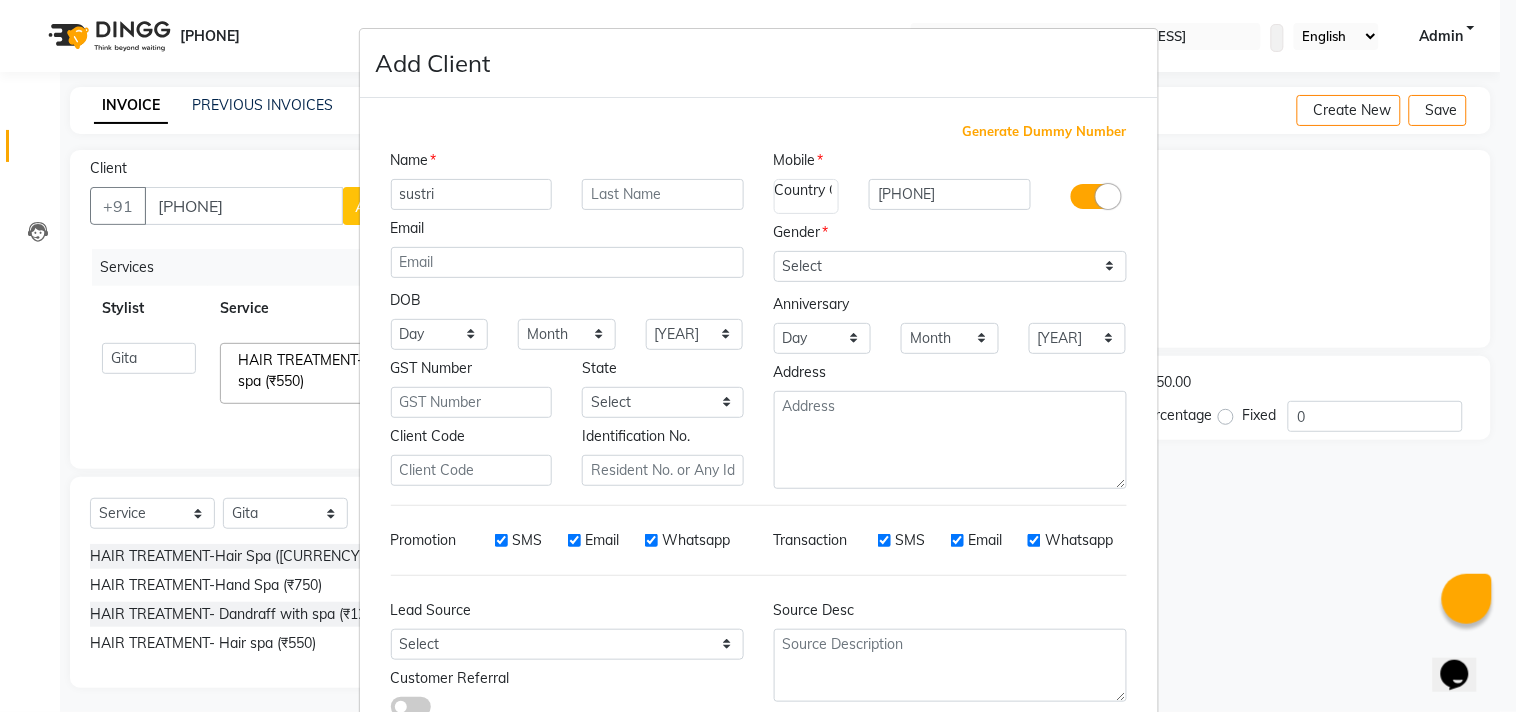 type on "sustri" 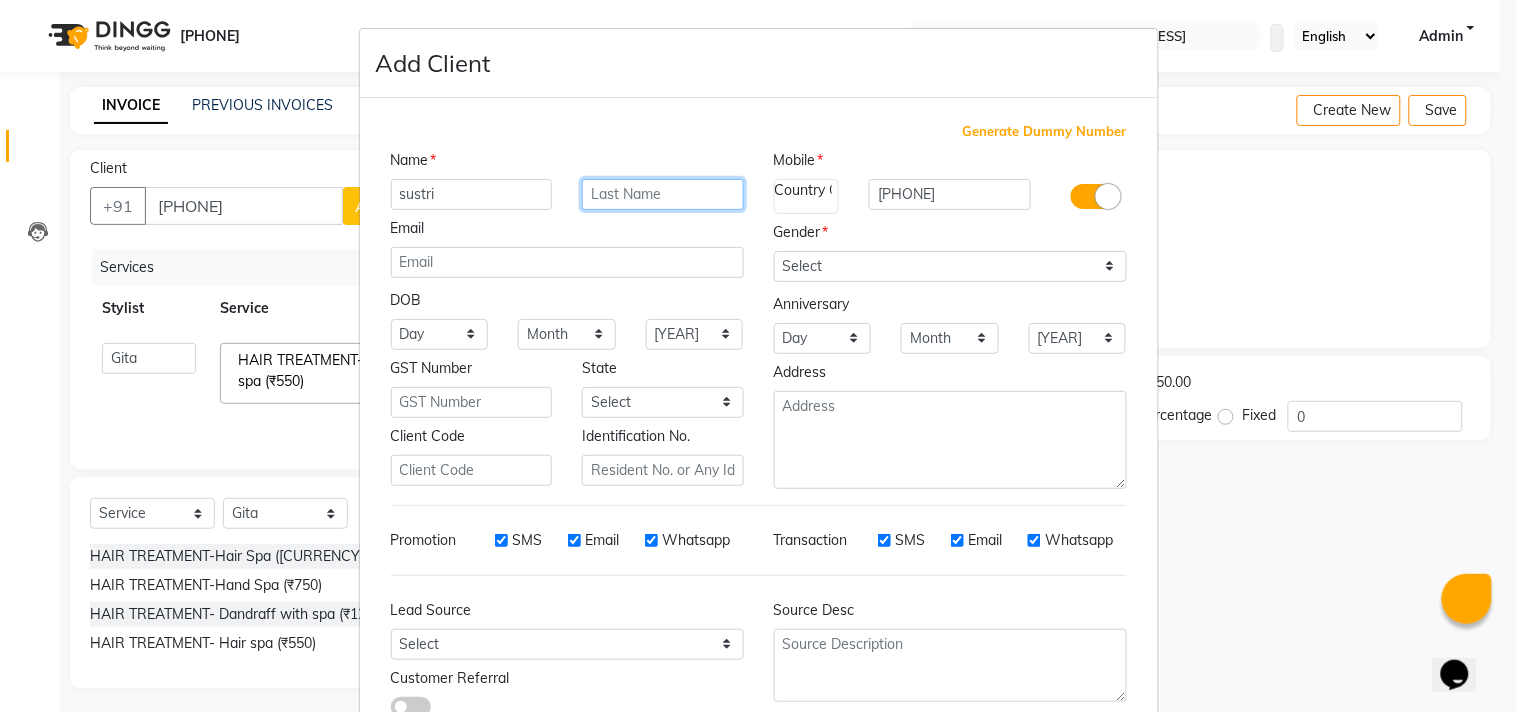 click at bounding box center (663, 194) 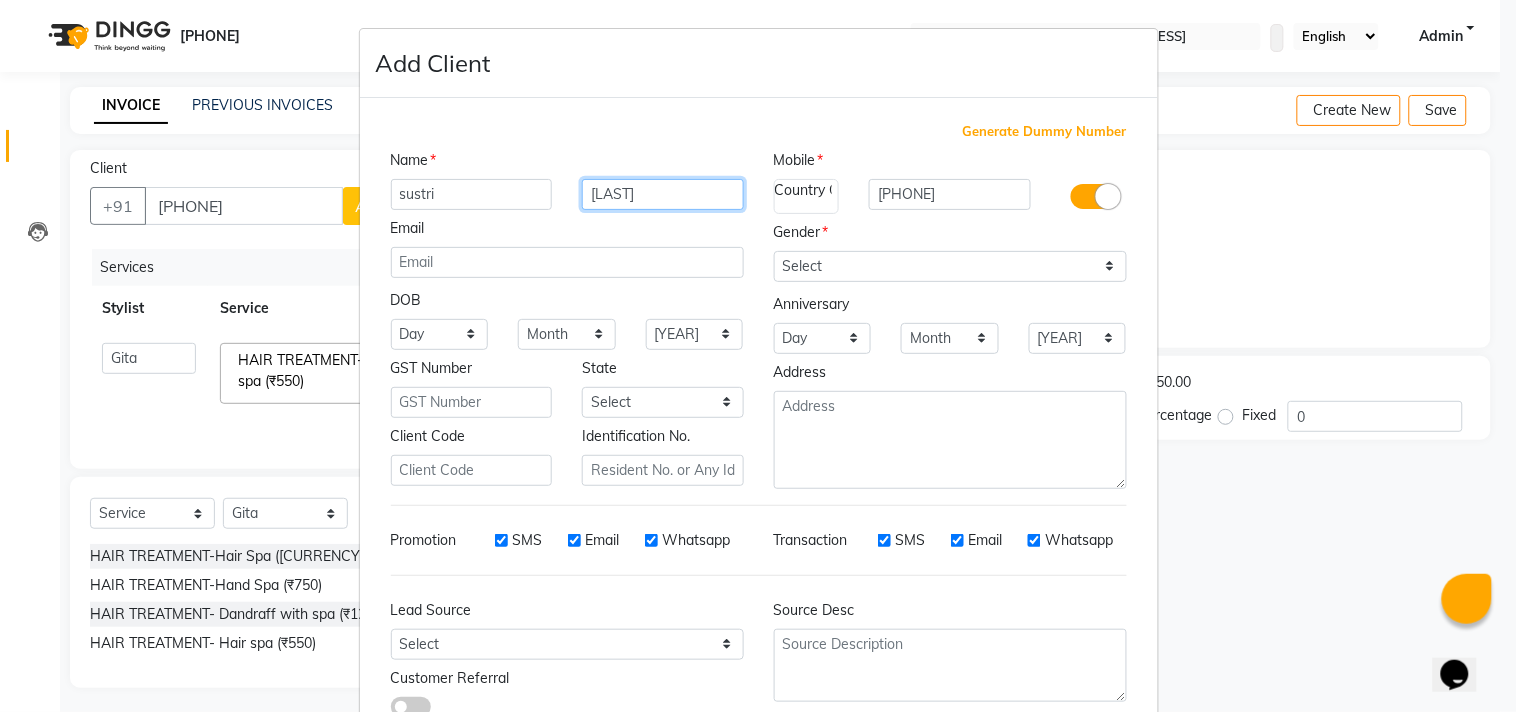 type on "[LAST]" 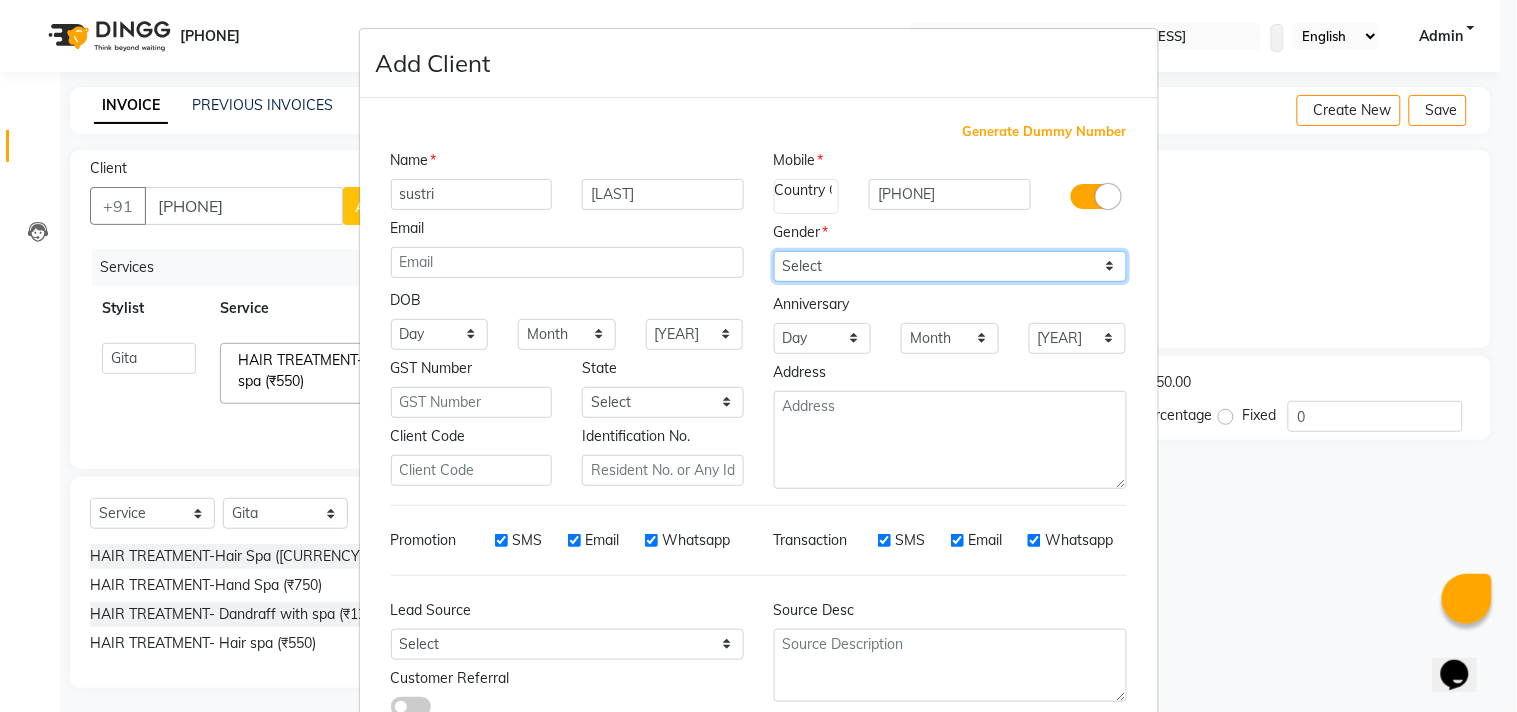 click on "Select Male Female Other Prefer Not To Say" at bounding box center [950, 266] 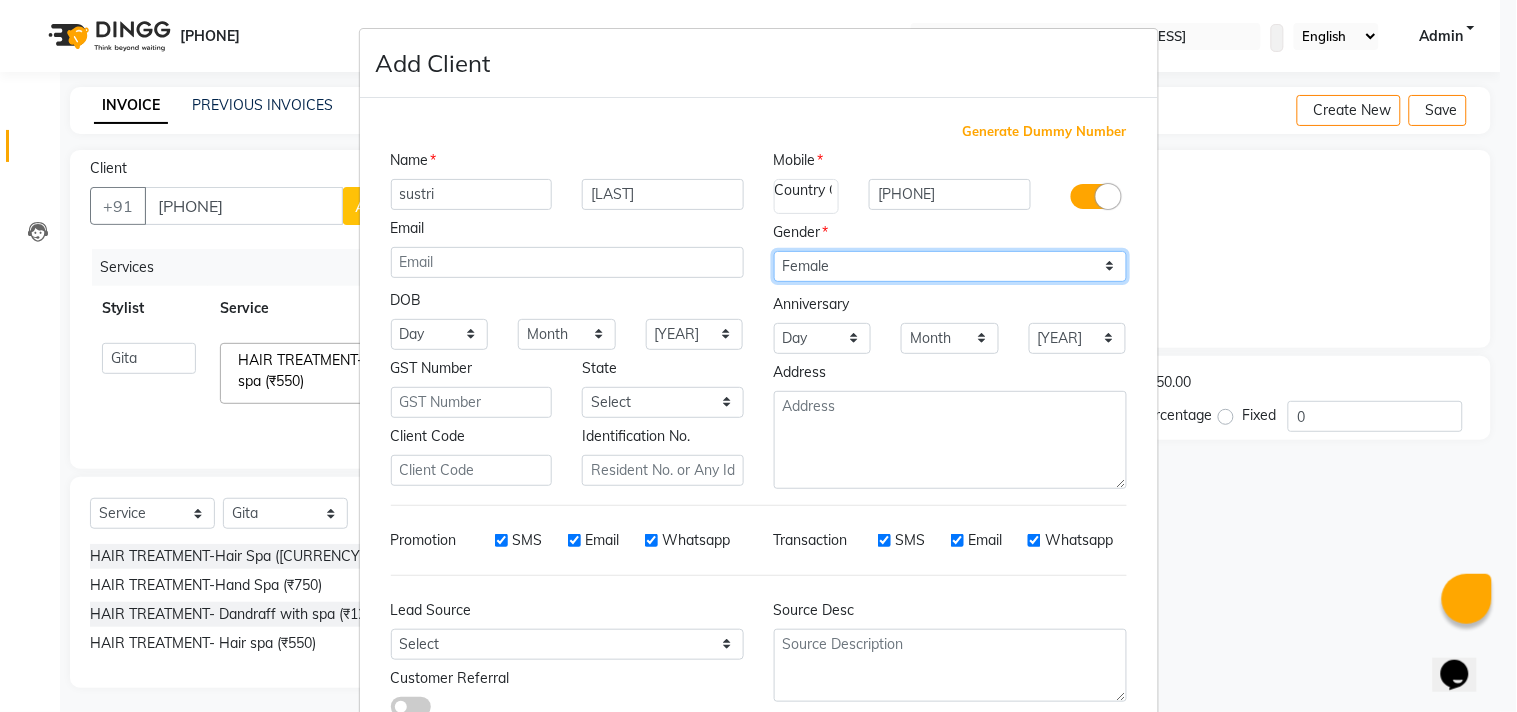 click on "Select Male Female Other Prefer Not To Say" at bounding box center [950, 266] 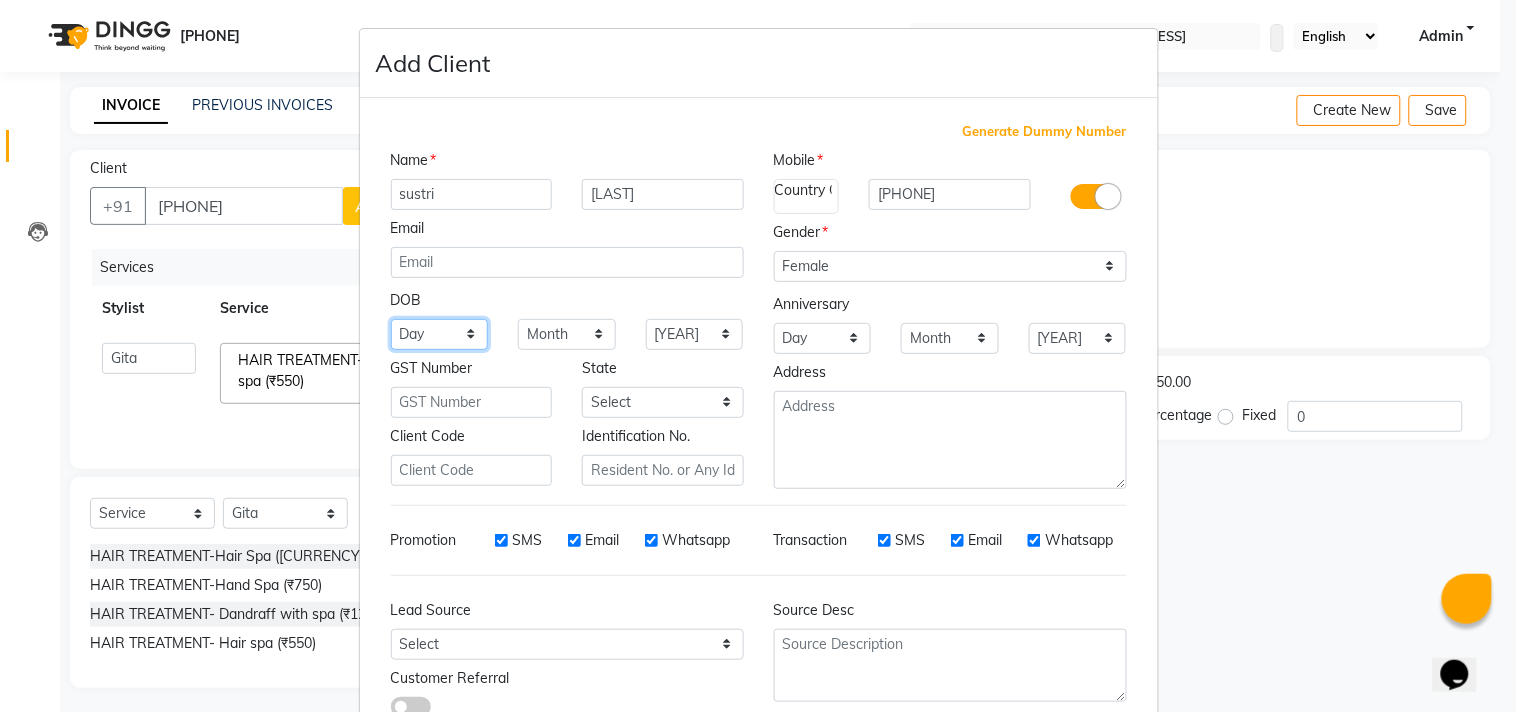 click on "Day [NUMBER] [NUMBER] [NUMBER] [NUMBER] [NUMBER] [NUMBER] [NUMBER] [NUMBER] [NUMBER] [NUMBER] [NUMBER] [NUMBER] [NUMBER] [NUMBER] [NUMBER] [NUMBER] [NUMBER] [NUMBER] [NUMBER] [NUMBER] [NUMBER] [NUMBER] [NUMBER] [NUMBER] [NUMBER] [NUMBER] [NUMBER] [NUMBER] [NUMBER] [NUMBER] [NUMBER]" at bounding box center (440, 334) 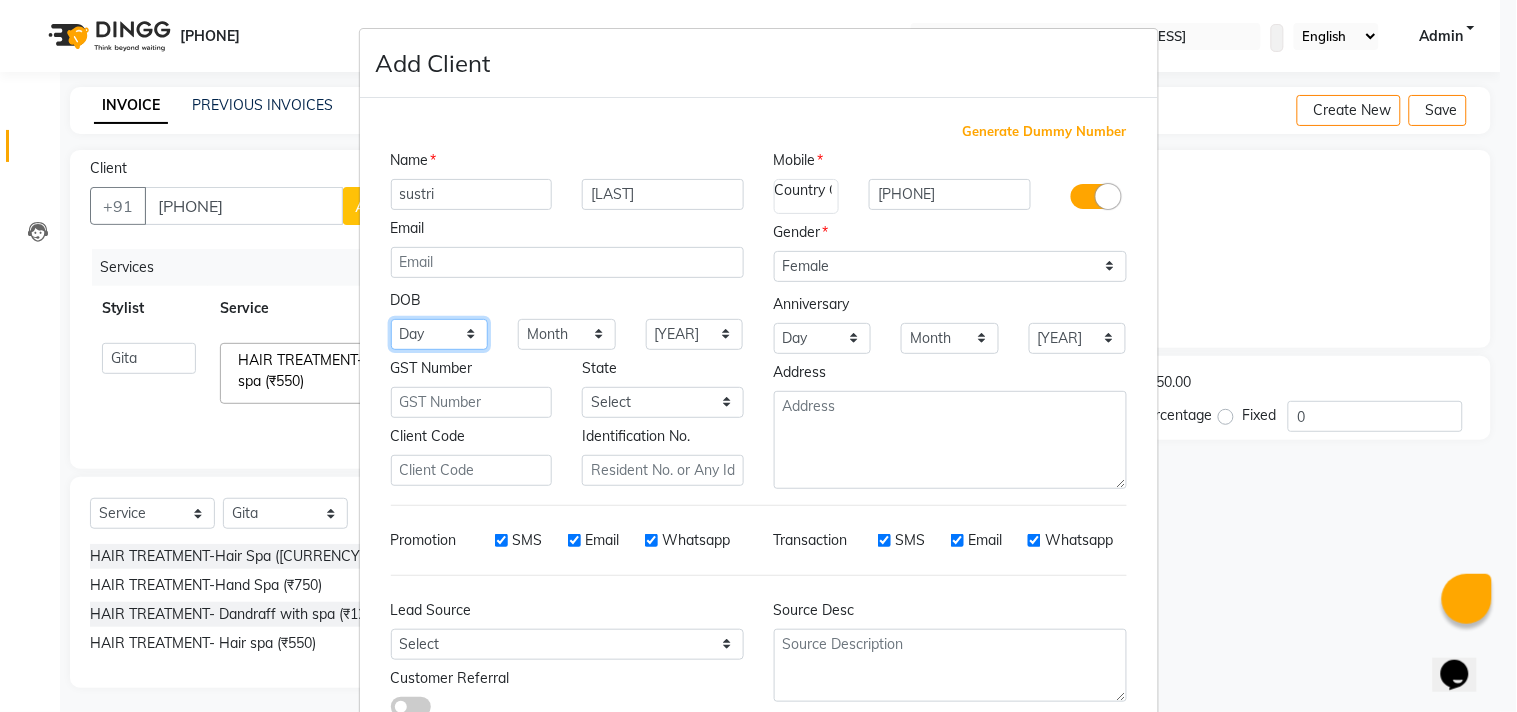 select on "31" 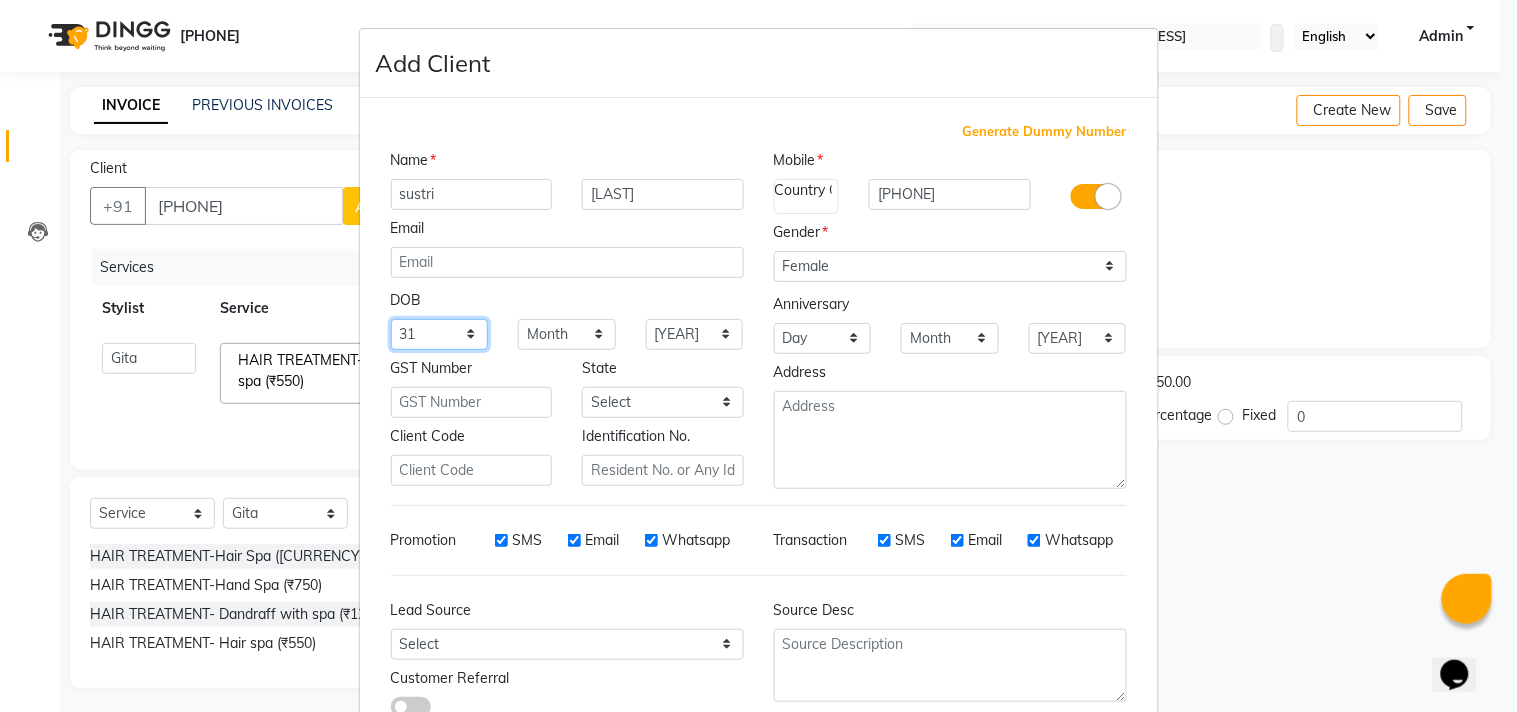 click on "Day [NUMBER] [NUMBER] [NUMBER] [NUMBER] [NUMBER] [NUMBER] [NUMBER] [NUMBER] [NUMBER] [NUMBER] [NUMBER] [NUMBER] [NUMBER] [NUMBER] [NUMBER] [NUMBER] [NUMBER] [NUMBER] [NUMBER] [NUMBER] [NUMBER] [NUMBER] [NUMBER] [NUMBER] [NUMBER] [NUMBER] [NUMBER] [NUMBER] [NUMBER] [NUMBER] [NUMBER]" at bounding box center (440, 334) 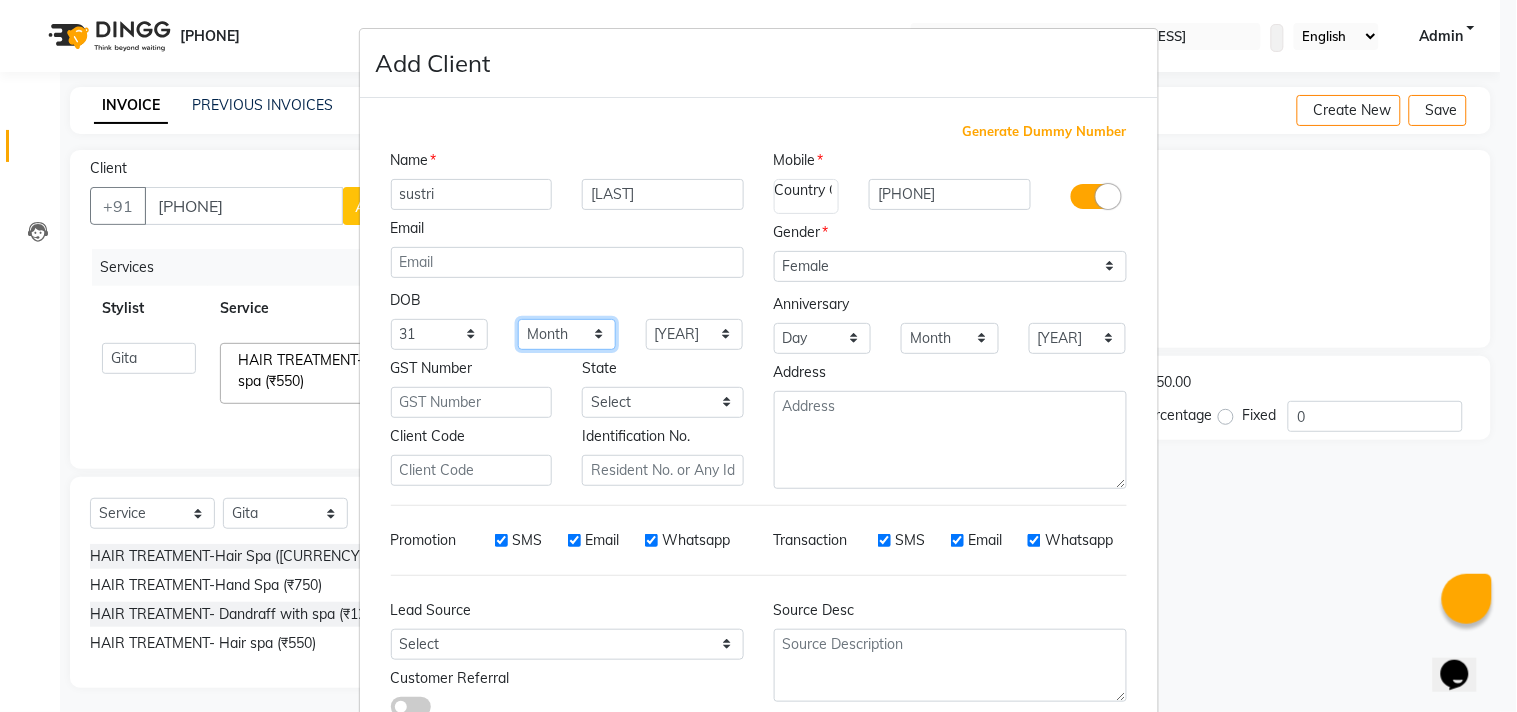 click on "Month January February March April May June July August September October November December" at bounding box center (567, 334) 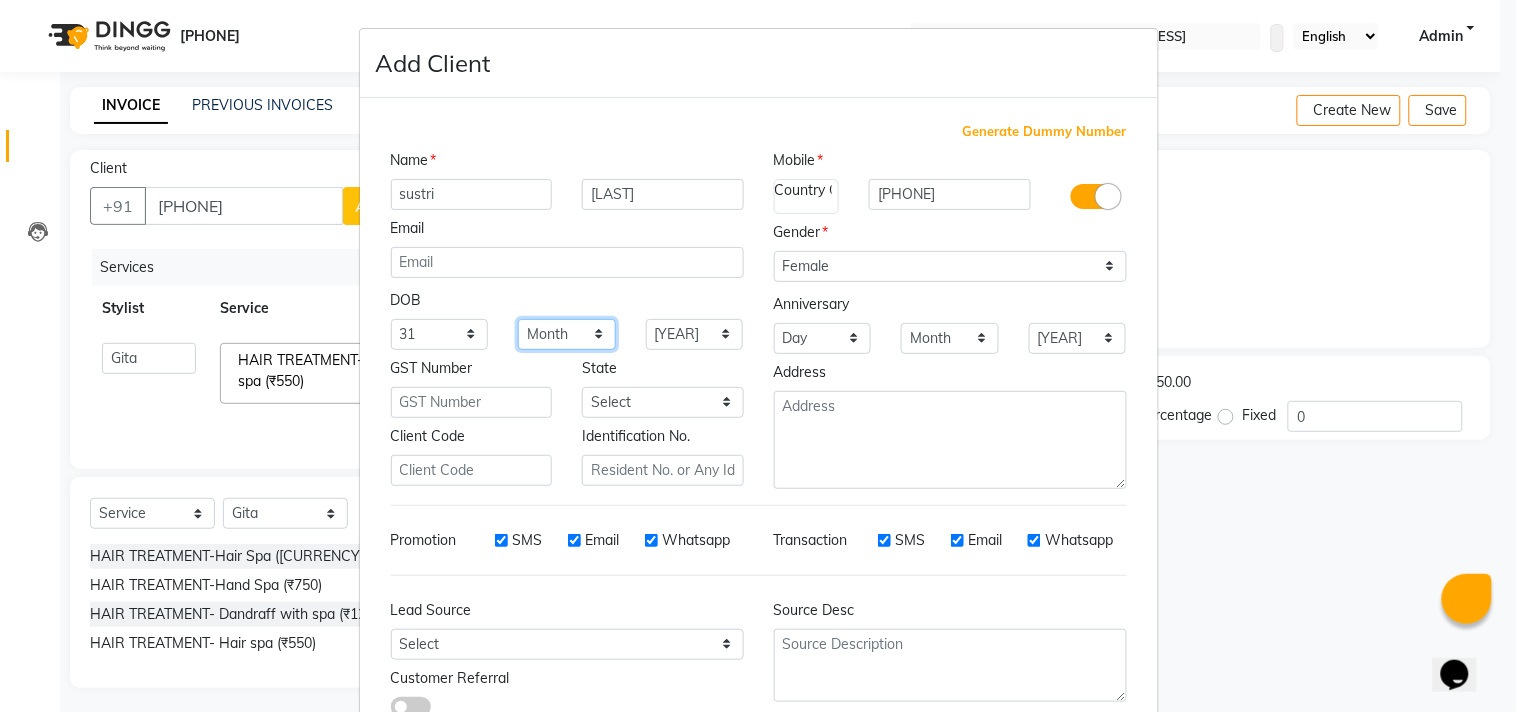 select on "[NUMBER]" 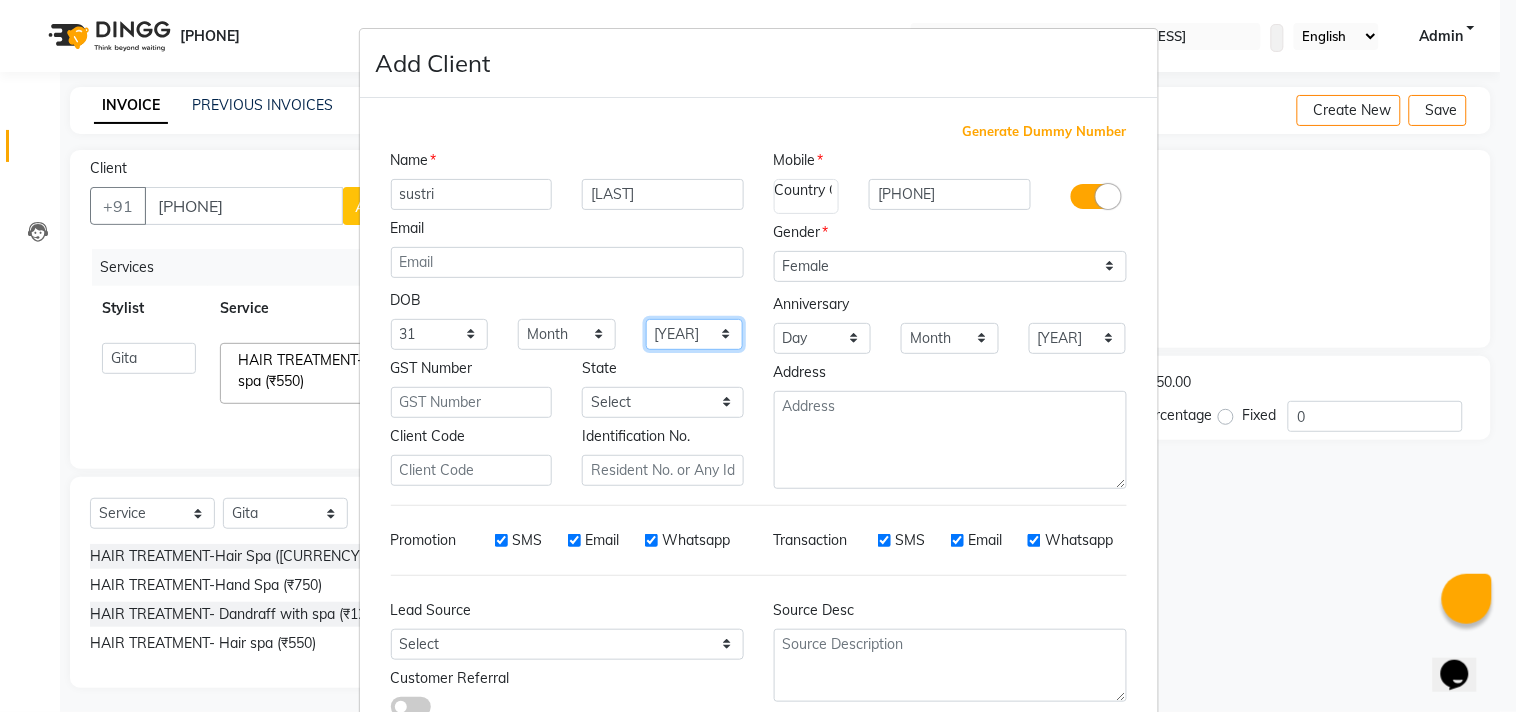 click on "[YEAR] [YEAR] [YEAR] [YEAR] [YEAR] [YEAR] [YEAR] [YEAR] [YEAR] [YEAR] [YEAR] [YEAR] [YEAR] [YEAR] [YEAR] [YEAR] [YEAR] [YEAR] [YEAR] [YEAR] [YEAR] [YEAR] [YEAR] [YEAR] [YEAR] [YEAR] [YEAR] [YEAR] [YEAR] [YEAR] [YEAR] [YEAR] [YEAR] [YEAR] [YEAR] [YEAR] [YEAR] [YEAR] [YEAR] [YEAR] [YEAR] [YEAR] [YEAR] [YEAR] [YEAR] [YEAR] [YEAR] [YEAR] [YEAR] [YEAR] [YEAR] [YEAR] [YEAR] [YEAR] [YEAR] [YEAR] [YEAR] [YEAR] [YEAR] [YEAR] [YEAR] [YEAR] [YEAR] [YEAR] [YEAR] [YEAR] [YEAR] [YEAR] [YEAR] [YEAR] [YEAR] [YEAR] [YEAR] [YEAR] [YEAR] [YEAR] [YEAR] [YEAR] [YEAR] [YEAR] [YEAR] [YEAR] [YEAR] [YEAR] [YEAR] [YEAR] [YEAR] [YEAR] [YEAR] [YEAR] [YEAR] [YEAR] [YEAR] [YEAR] [YEAR] [YEAR] [YEAR] [YEAR] [YEAR] [YEAR] [YEAR] [YEAR] [YEAR] [YEAR] [YEAR] [YEAR] [YEAR] [YEAR] [YEAR] [YEAR] [YEAR] [YEAR] [YEAR] [YEAR] [YEAR] [YEAR] [YEAR] [YEAR] [YEAR] [YEAR] [YEAR] [YEAR] [YEAR] [YEAR] [YEAR] [YEAR] [YEAR] [YEAR] [YEAR] [YEAR] [YEAR] [YEAR] [YEAR] [YEAR] [YEAR] [YEAR] [YEAR] [YEAR] [YEAR] [YEAR] [YEAR] [YEAR] [YEAR] [YEAR] [YEAR] [YEAR] [YEAR] [YEAR] [YEAR] [YEAR] [YEAR] [YEAR] [YEAR] [YEAR] [YEAR] [YEAR] [YEAR] [YEAR] [YEAR] [YEAR] [YEAR] [YEAR] [YEAR] [YEAR] [YEAR] [YEAR] [YEAR] [YEAR] [YEAR] [YEAR] [YEAR] [YEAR] [YEAR] [YEAR] [YEAR] [YEAR] [YEAR] [YEAR] [YEAR] [YEAR] [YEAR] [YEAR] [YEAR] [YEAR] [YEAR] [YEAR] [YEAR] [YEAR] [YEAR] [YEAR] [YEAR] [YEAR] [YEAR] [YEAR] [YEAR] [YEAR] [YEAR] [YEAR] [YEAR] [YEAR] [YEAR] [YEAR] [YEAR] [YEAR] [YEAR] [YEAR] [YEAR] [YEAR] [YEAR] [YEAR] [YEAR] [YEAR] [YEAR] [YEAR] [YEAR] [YEAR] [YEAR] [YEAR] [YEAR] [YEAR] [YEAR] [YEAR] [YEAR] [YEAR] [YEAR] [YEAR] [YEAR] [YEAR] [YEAR] [YEAR] [YEAR] [YEAR] [YEAR] [YEAR] [YEAR] [YEAR] [YEAR] [YEAR] [YEAR] [YEAR] [YEAR] [YEAR] [YEAR] [YEAR] [YEAR] [YEAR] [YEAR] [YEAR] [YEAR] [YEAR] [YEAR] [YEAR] [YEAR] [YEAR] [YEAR] [YEAR] [YEAR] [YEAR] [YEAR] [YEAR] [YEAR] [YEAR] [YEAR] [YEAR] [YEAR] [YEAR] [YEAR] [YEAR] [YEAR] [YEAR] [YEAR] [YEAR] [YEAR] [YEAR] [YEAR] [YEAR] [YEAR] [YEAR] [YEAR] [YEAR] [YEAR] [YEAR] [YEAR] [YEAR] [YEAR] [YEAR] [YEAR] [YEAR] [YEAR] [YEAR] [YEAR] [YEAR] [YEAR] [YEAR] [YEAR] [YEAR] [YEAR] [YEAR] [YEAR] [YEAR] [YEAR] [YEAR] [YEAR] [YEAR] [YEAR] [YEAR] [YEAR] [YEAR] [YEAR] [YEAR] [YEAR] [YEAR] [YEAR] [YEAR] [YEAR] [YEAR] [YEAR] [YEAR] [YEAR] [YEAR] [YEAR] [YEAR] [YEAR] [YEAR] [YEAR] [YEAR] [YEAR] [YEAR] [YEAR] [YEAR] [YEAR] [YEAR] [YEAR] [YEAR] [YEAR] [YEAR] [YEAR] [YEAR] [YEAR] [YEAR] [YEAR] [YEAR] [YEAR] [YEAR] [YEAR] [YEAR] [YEAR] [YEAR] [YEAR] [YEAR] [YEAR] [YEAR] [YEAR] [YEAR] [YEAR] [YEAR] [YEAR] [YEAR] [YEAR] [YEAR] [YEAR] [YEAR] [YEAR] [YEAR] [YEAR] [YEAR] [YEAR] [YEAR] [YEAR] [YEAR] [YEAR] [YEAR] [YEAR] [YEAR] [YEAR] [YEAR] [YEAR] [YEAR] [YEAR] [YEAR] [YEAR] [YEAR] [YEAR] [YEAR] [YEAR] [YEAR] [YEAR] [YEAR] [YEAR] [YEAR] [YEAR] [YEAR] [YEAR] [YEAR] [YEAR] [YEAR] [YEAR] [YEAR] [YEAR] [YEAR] [YEAR] [YEAR] [YEAR] [YEAR] [YEAR] [YEAR] [YEAR] [YEAR] [YEAR] [YEAR] [YEAR] [YEAR] [YEAR] [YEAR] [YEAR] [YEAR] [YEAR] [YEAR] [YEAR] [YEAR] [YEAR] [YEAR] [YEAR] [YEAR] [YEAR] [YEAR] [YEAR] [YEAR] [YEAR] [YEAR] [YEAR] [YEAR] [YEAR] [YEAR] [YEAR] [YEAR] [YEAR] [YEAR] [YEAR] [YEAR] [YEAR] [YEAR] [YEAR] [YEAR] [YEAR] [YEAR] [YEAR] [YEAR] [YEAR] [YEAR] [YEAR] [YEAR] [YEAR] [YEAR] [YEAR] [YEAR] [YEAR] [YEAR] [YEAR] [YEAR] [YEAR] [YEAR] [YEAR] [YEAR] [YEAR] [YEAR] [YEAR] [YEAR] [YEAR] [YEAR] [YEAR] [YEAR] [YEAR] [YEAR] [YEAR] [YEAR] [YEAR] [YEAR] [YEAR] [YEAR] [YEAR] [YEAR] [YEAR] [YEAR] [YEAR] [YEAR] [YEAR] [YEAR] [YEAR] [YEAR] [YEAR] [YEAR] [YEAR] [YEAR] [YEAR] [YEAR] [YEAR] [YEAR] [YEAR] [YEAR] [YEAR] [YEAR] [YEAR] [YEAR] [YEAR] [YEAR] [YEAR] [YEAR] [YEAR] [YEAR] [YEAR] [YEAR] [YEAR] [YEAR] [YEAR] [YEAR] [YEAR] [YEAR] [YEAR] [YEAR] [YEAR] [YEAR] [YEAR] [YEAR] [YEAR] [YEAR] [YEAR] [YEAR] [YEAR] [YEAR] [YEAR] [YEAR] [YEAR] [YEAR] [YEAR] [YEAR] [YEAR] [YEAR] [YEAR] [YEAR] [YEAR] [YEAR] [YEAR] [YEAR] [YEAR] [YEAR] [YEAR] [YEAR] [YEAR] [YEAR] [YEAR] [YEAR] [YEAR] [YEAR] [YEAR] [YEAR] [YEAR] [YEAR] [YEAR] [YEAR] [YEAR] [YEAR] [YEAR] [YEAR] [YEAR] [YEAR] [YEAR] [YEAR] [YEAR] [YEAR] [YEAR] [YEAR] [YEAR] [YEAR] [YEAR] [YEAR] [YEAR] [YEAR] [YEAR] [YEAR] [YEAR] [YEAR] [YEAR] [YEAR] [YEAR] [YEAR] [YEAR] [YEAR] [YEAR] [YEAR] [YEAR] [YEAR] [YEAR] [YEAR] [YEAR] [YEAR] [YEAR] [YEAR] [YEAR] [YEAR] [YEAR] [YEAR] [YEAR] [YEAR] [YEAR] [YEAR] [YEAR] [YEAR] [YEAR] [YEAR] [YEAR] [YEAR] [YEAR] [YEAR] [YEAR] [YEAR] [YEAR] [YEAR] [YEAR] [YEAR] [YEAR] [YEAR] [YEAR] [YEAR] [YEAR] [YEAR] [YEAR] [YEAR] [YEAR] [YEAR] [YEAR] [YEAR] [YEAR] [YEAR] [YEAR] [YEAR] [YEAR] [YEAR] [YEAR] [YEAR] [YEAR] [YEAR] [YEAR] [YEAR] [YEAR] [YEAR] [YEAR] [YEAR] [YEAR] [YEAR] [YEAR] [YEAR] [YEAR] [YEAR] [YEAR] [YEAR] [YEAR] [YEAR] [YEAR] [YEAR] [YEAR] [YEAR] [YEAR] [YEAR] [YEAR] [YEAR] [YEAR] [YEAR] [YEAR] [YEAR] [YEAR] [YEAR] [YEAR] [YEAR] [YEAR] [YEAR] [YEAR] [YEAR] [YEAR] [YEAR] [YEAR] [YEAR] [YEAR] [YEAR] [YEAR] [YEAR] [YEAR] [YEAR] [YEAR] [YEAR] [YEAR] [YEAR] [YEAR] [YEAR] [YEAR] [YEAR] [YEAR] [YEAR] [YEAR] [YEAR] [YEAR] [YEAR] [YEAR] [YEAR] [YEAR] [YEAR] [YEAR] [YEAR] [YEAR] [YEAR] [YEAR] [YEAR] [YEAR] [YEAR] [YEAR] [YEAR] [YEAR] [YEAR] [YEAR] [YEAR] [YEAR] [YEAR] [YEAR] [YEAR] [YEAR] [YEAR] [YEAR] [YEAR] [YEAR] [YEAR] [YEAR] [YEAR] [YEAR] [YEAR] [YEAR] [YEAR] [YEAR] [YEAR] [YEAR] [YEAR] [YEAR] [YEAR] [YEAR] [YEAR] [YEAR] [YEAR] [YEAR] [YEAR] [YEAR] [YEAR] [YEAR] [YEAR] [YEAR] [YEAR] [YEAR] [YEAR] [YEAR] [YEAR] [YEAR] [YEAR] [YEAR] [YEAR] [YEAR] [YEAR] [YEAR] [YEAR] [YEAR] [YEAR] [YEAR] [YEAR] [YEAR] [YEAR] [YEAR] [YEAR] [YEAR] [YEAR] [YEAR] [YEAR] [YEAR] [YEAR] [YEAR] [YEAR] [YEAR] [YEAR] [YEAR] [YEAR] [YEAR] [YEAR] [YEAR] [YEAR] [YEAR] [YEAR] [YEAR] [YEAR] [YEAR] [YEAR] [YEAR] [YEAR] [YEAR] [YEAR] [YEAR] [YEAR] [YEAR] [YEAR] [YEAR] [YEAR] [YEAR] [YEAR] [YEAR] [YEAR] [YEAR] [YEAR] [YEAR] [YEAR] [YEAR] [YEAR] [YEAR] [YEAR] [YEAR] [YEAR] [YEAR] [YEAR] [YEAR] [YEAR] [YEAR] [YEAR] [YEAR] [YEAR] [YEAR] [YEAR] [YEAR] [YEAR] [YEAR] [YEAR] [YEAR] [YEAR] [YEAR] [YEAR] [YEAR] [YEAR] [YEAR] [YEAR] [YEAR] [YEAR] [YEAR] [YEAR] [YEAR] [YEAR] [YEAR] [YEAR] [YEAR] [YEAR] [YEAR] [YEAR] [YEAR] [YEAR] [YEAR] [YEAR] [YEAR] [YEAR] [YEAR] [YEAR] [YEAR] [YEAR] [YEAR] [YEAR] [YEAR] [YEAR] [YEAR] [YEAR] [YEAR] [YEAR] [YEAR] [YEAR] [YEAR] [YEAR] [YEAR] [YEAR] [YEAR] [YEAR] [YEAR] [YEAR] [YEAR] [YEAR] [YEAR] [YEAR] [YEAR] [YEAR] [YEAR] [YEAR] [YEAR] [YEAR] [YEAR] [YEAR] [YEAR] [YEAR] [YEAR] [YEAR] [YEAR] [YEAR] [YEAR] [YEAR] [YEAR] [YEAR] [YEAR] [YEAR] [YEAR] [YEAR] [YEAR] [YEAR] [YEAR] [YEAR] [YEAR] [YEAR] [YEAR] [YEAR] [YEAR] [YEAR] [YEAR] [YEAR] [YEAR] [YEAR] [YEAR] [YEAR] [YEAR] [YEAR] [YEAR] [YEAR] [YEAR] [YEAR] [YEAR] [YEAR] [YEAR] [YEAR] [YEAR] [YEAR] [YEAR] [YEAR] [YEAR] [YEAR] [YEAR] [YEAR] [YEAR] [YEAR] [YEAR] [YEAR] [YEAR] [YEAR] [YEAR] [YEAR] [YEAR] [YEAR] [YEAR] [YEAR] [YEAR] [YEAR] [YEAR] [YEAR] [YEAR] [YEAR] [YEAR] [YEAR] [YEAR] [YEAR] [YEAR] [YEAR] [YEAR] [YEAR] [YEAR] [YEAR] [YEAR] [YEAR] [YEAR] [YEAR] [YEAR] [YEAR] [YEAR] [YEAR] [YEAR] [YEAR] [YEAR] [YEAR] [YEAR] [YEAR] [YEAR] [YEAR] [YEAR] [YEAR] [YEAR] [YEAR] [YEAR] [YEAR] [YEAR] [YEAR] [YEAR] [YEAR] [YEAR] [YEAR] [YEAR] [YEAR] [YEAR] [YEAR] [YEAR] [YEAR] [YEAR] [YEAR] [YEAR] [YEAR] [YEAR] [YEAR] [YEAR] [YEAR] [YEAR] [YEAR] [YEAR] [YEAR] [YEAR] [YEAR] [YEAR] [2025]" at bounding box center [695, 334] 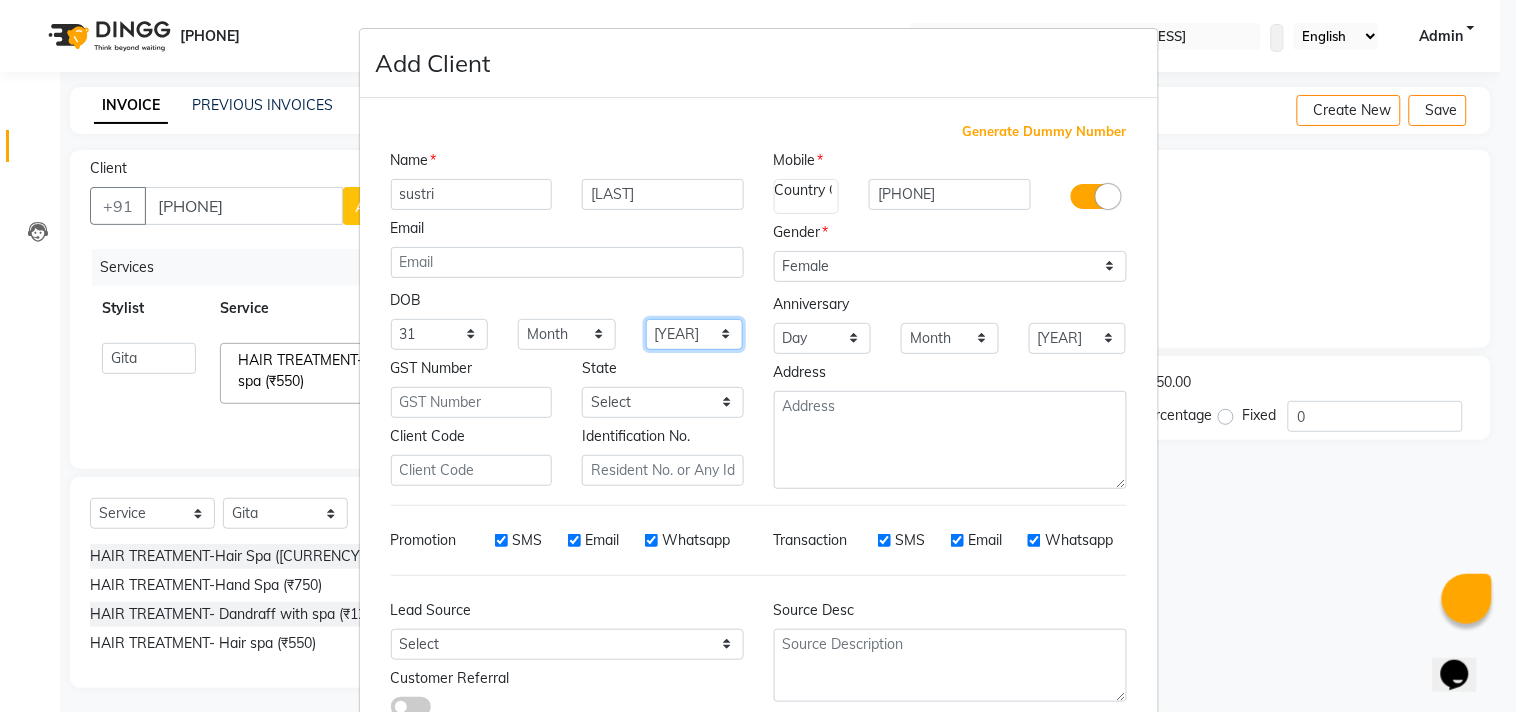 select on "2007" 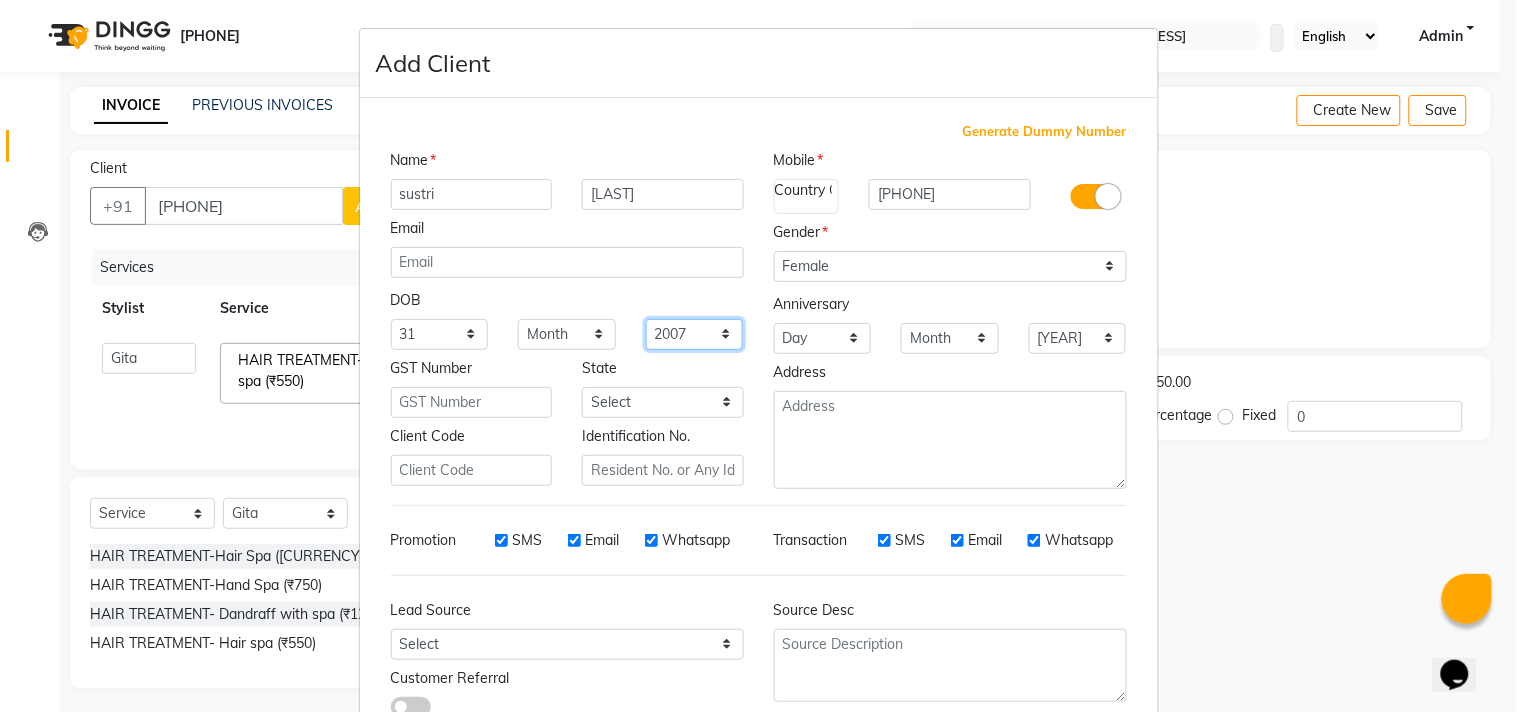 click on "[YEAR] [YEAR] [YEAR] [YEAR] [YEAR] [YEAR] [YEAR] [YEAR] [YEAR] [YEAR] [YEAR] [YEAR] [YEAR] [YEAR] [YEAR] [YEAR] [YEAR] [YEAR] [YEAR] [YEAR] [YEAR] [YEAR] [YEAR] [YEAR] [YEAR] [YEAR] [YEAR] [YEAR] [YEAR] [YEAR] [YEAR] [YEAR] [YEAR] [YEAR] [YEAR] [YEAR] [YEAR] [YEAR] [YEAR] [YEAR] [YEAR] [YEAR] [YEAR] [YEAR] [YEAR] [YEAR] [YEAR] [YEAR] [YEAR] [YEAR] [YEAR] [YEAR] [YEAR] [YEAR] [YEAR] [YEAR] [YEAR] [YEAR] [YEAR] [YEAR] [YEAR] [YEAR] [YEAR] [YEAR] [YEAR] [YEAR] [YEAR] [YEAR] [YEAR] [YEAR] [YEAR] [YEAR] [YEAR] [YEAR] [YEAR] [YEAR] [YEAR] [YEAR] [YEAR] [YEAR] [YEAR] [YEAR] [YEAR] [YEAR] [YEAR] [YEAR] [YEAR] [YEAR] [YEAR] [YEAR] [YEAR] [YEAR] [YEAR] [YEAR] [YEAR] [YEAR] [YEAR] [YEAR] [YEAR] [YEAR] [YEAR] [YEAR] [YEAR] [YEAR] [YEAR] [YEAR] [YEAR] [YEAR] [YEAR] [YEAR] [YEAR] [YEAR] [YEAR] [YEAR] [YEAR] [YEAR] [YEAR] [YEAR] [YEAR] [YEAR] [YEAR] [YEAR] [YEAR] [YEAR] [YEAR] [YEAR] [YEAR] [YEAR] [YEAR] [YEAR] [YEAR] [YEAR] [YEAR] [YEAR] [YEAR] [YEAR] [YEAR] [YEAR] [YEAR] [YEAR] [YEAR] [YEAR] [YEAR] [YEAR] [YEAR] [YEAR] [YEAR] [YEAR] [YEAR] [YEAR] [YEAR] [YEAR] [YEAR] [YEAR] [YEAR] [YEAR] [YEAR] [YEAR] [YEAR] [YEAR] [YEAR] [YEAR] [YEAR] [YEAR] [YEAR] [YEAR] [YEAR] [YEAR] [YEAR] [YEAR] [YEAR] [YEAR] [YEAR] [YEAR] [YEAR] [YEAR] [YEAR] [YEAR] [YEAR] [YEAR] [YEAR] [YEAR] [YEAR] [YEAR] [YEAR] [YEAR] [YEAR] [YEAR] [YEAR] [YEAR] [YEAR] [YEAR] [YEAR] [YEAR] [YEAR] [YEAR] [YEAR] [YEAR] [YEAR] [YEAR] [YEAR] [YEAR] [YEAR] [YEAR] [YEAR] [YEAR] [YEAR] [YEAR] [YEAR] [YEAR] [YEAR] [YEAR] [YEAR] [YEAR] [YEAR] [YEAR] [YEAR] [YEAR] [YEAR] [YEAR] [YEAR] [YEAR] [YEAR] [YEAR] [YEAR] [YEAR] [YEAR] [YEAR] [YEAR] [YEAR] [YEAR] [YEAR] [YEAR] [YEAR] [YEAR] [YEAR] [YEAR] [YEAR] [YEAR] [YEAR] [YEAR] [YEAR] [YEAR] [YEAR] [YEAR] [YEAR] [YEAR] [YEAR] [YEAR] [YEAR] [YEAR] [YEAR] [YEAR] [YEAR] [YEAR] [YEAR] [YEAR] [YEAR] [YEAR] [YEAR] [YEAR] [YEAR] [YEAR] [YEAR] [YEAR] [YEAR] [YEAR] [YEAR] [YEAR] [YEAR] [YEAR] [YEAR] [YEAR] [YEAR] [YEAR] [YEAR] [YEAR] [YEAR] [YEAR] [YEAR] [YEAR] [YEAR] [YEAR] [YEAR] [YEAR] [YEAR] [YEAR] [YEAR] [YEAR] [YEAR] [YEAR] [YEAR] [YEAR] [YEAR] [YEAR] [YEAR] [YEAR] [YEAR] [YEAR] [YEAR] [YEAR] [YEAR] [YEAR] [YEAR] [YEAR] [YEAR] [YEAR] [YEAR] [YEAR] [YEAR] [YEAR] [YEAR] [YEAR] [YEAR] [YEAR] [YEAR] [YEAR] [YEAR] [YEAR] [YEAR] [YEAR] [YEAR] [YEAR] [YEAR] [YEAR] [YEAR] [YEAR] [YEAR] [YEAR] [YEAR] [YEAR] [YEAR] [YEAR] [YEAR] [YEAR] [YEAR] [YEAR] [YEAR] [YEAR] [YEAR] [YEAR] [YEAR] [YEAR] [YEAR] [YEAR] [YEAR] [YEAR] [YEAR] [YEAR] [YEAR] [YEAR] [YEAR] [YEAR] [YEAR] [YEAR] [YEAR] [YEAR] [YEAR] [YEAR] [YEAR] [YEAR] [YEAR] [YEAR] [YEAR] [YEAR] [YEAR] [YEAR] [YEAR] [YEAR] [YEAR] [YEAR] [YEAR] [YEAR] [YEAR] [YEAR] [YEAR] [YEAR] [YEAR] [YEAR] [YEAR] [YEAR] [YEAR] [YEAR] [YEAR] [YEAR] [YEAR] [YEAR] [YEAR] [YEAR] [YEAR] [YEAR] [YEAR] [YEAR] [YEAR] [YEAR] [YEAR] [YEAR] [YEAR] [YEAR] [YEAR] [YEAR] [YEAR] [YEAR] [YEAR] [YEAR] [YEAR] [YEAR] [YEAR] [YEAR] [YEAR] [YEAR] [YEAR] [YEAR] [YEAR] [YEAR] [YEAR] [YEAR] [YEAR] [YEAR] [YEAR] [YEAR] [YEAR] [YEAR] [YEAR] [YEAR] [YEAR] [YEAR] [YEAR] [YEAR] [YEAR] [YEAR] [YEAR] [YEAR] [YEAR] [YEAR] [YEAR] [YEAR] [YEAR] [YEAR] [YEAR] [YEAR] [YEAR] [YEAR] [YEAR] [YEAR] [YEAR] [YEAR] [YEAR] [YEAR] [YEAR] [YEAR] [YEAR] [YEAR] [YEAR] [YEAR] [YEAR] [YEAR] [YEAR] [YEAR] [YEAR] [YEAR] [YEAR] [YEAR] [YEAR] [YEAR] [YEAR] [YEAR] [YEAR] [YEAR] [YEAR] [YEAR] [YEAR] [YEAR] [YEAR] [YEAR] [YEAR] [YEAR] [YEAR] [YEAR] [YEAR] [YEAR] [YEAR] [YEAR] [YEAR] [YEAR] [YEAR] [YEAR] [YEAR] [YEAR] [YEAR] [YEAR] [YEAR] [YEAR] [YEAR] [YEAR] [YEAR] [YEAR] [YEAR] [YEAR] [YEAR] [YEAR] [YEAR] [YEAR] [YEAR] [YEAR] [YEAR] [YEAR] [YEAR] [YEAR] [YEAR] [YEAR] [YEAR] [YEAR] [YEAR] [YEAR] [YEAR] [YEAR] [YEAR] [YEAR] [YEAR] [YEAR] [YEAR] [YEAR] [YEAR] [YEAR] [YEAR] [YEAR] [YEAR] [YEAR] [YEAR] [YEAR] [YEAR] [YEAR] [YEAR] [YEAR] [YEAR] [YEAR] [YEAR] [YEAR] [YEAR] [YEAR] [YEAR] [YEAR] [YEAR] [YEAR] [YEAR] [YEAR] [YEAR] [YEAR] [YEAR] [YEAR] [YEAR] [YEAR] [YEAR] [YEAR] [YEAR] [YEAR] [YEAR] [YEAR] [YEAR] [YEAR] [YEAR] [YEAR] [YEAR] [YEAR] [YEAR] [YEAR] [YEAR] [YEAR] [YEAR] [YEAR] [YEAR] [YEAR] [YEAR] [YEAR] [YEAR] [YEAR] [YEAR] [YEAR] [YEAR] [YEAR] [YEAR] [YEAR] [YEAR] [YEAR] [YEAR] [YEAR] [YEAR] [YEAR] [YEAR] [YEAR] [YEAR] [YEAR] [YEAR] [YEAR] [YEAR] [YEAR] [YEAR] [YEAR] [YEAR] [YEAR] [YEAR] [YEAR] [YEAR] [YEAR] [YEAR] [YEAR] [YEAR] [YEAR] [YEAR] [YEAR] [YEAR] [YEAR] [YEAR] [YEAR] [YEAR] [YEAR] [YEAR] [YEAR] [YEAR] [YEAR] [YEAR] [YEAR] [YEAR] [YEAR] [YEAR] [YEAR] [YEAR] [YEAR] [YEAR] [YEAR] [YEAR] [YEAR] [YEAR] [YEAR] [YEAR] [YEAR] [YEAR] [YEAR] [YEAR] [YEAR] [YEAR] [YEAR] [YEAR] [YEAR] [YEAR] [YEAR] [YEAR] [YEAR] [YEAR] [YEAR] [YEAR] [YEAR] [YEAR] [YEAR] [YEAR] [YEAR] [YEAR] [YEAR] [YEAR] [YEAR] [YEAR] [YEAR] [YEAR] [YEAR] [YEAR] [YEAR] [YEAR] [YEAR] [YEAR] [YEAR] [YEAR] [YEAR] [YEAR] [YEAR] [YEAR] [YEAR] [YEAR] [YEAR] [YEAR] [YEAR] [YEAR] [YEAR] [YEAR] [YEAR] [YEAR] [YEAR] [YEAR] [YEAR] [YEAR] [YEAR] [YEAR] [YEAR] [YEAR] [YEAR] [YEAR] [YEAR] [YEAR] [YEAR] [YEAR] [YEAR] [YEAR] [YEAR] [YEAR] [YEAR] [YEAR] [YEAR] [YEAR] [YEAR] [YEAR] [YEAR] [YEAR] [YEAR] [YEAR] [YEAR] [YEAR] [YEAR] [YEAR] [YEAR] [YEAR] [YEAR] [YEAR] [YEAR] [YEAR] [YEAR] [YEAR] [YEAR] [YEAR] [YEAR] [YEAR] [YEAR] [YEAR] [YEAR] [YEAR] [YEAR] [YEAR] [YEAR] [YEAR] [YEAR] [YEAR] [YEAR] [YEAR] [YEAR] [YEAR] [YEAR] [YEAR] [YEAR] [YEAR] [YEAR] [YEAR] [YEAR] [YEAR] [YEAR] [YEAR] [YEAR] [YEAR] [YEAR] [YEAR] [YEAR] [YEAR] [YEAR] [YEAR] [YEAR] [YEAR] [YEAR] [YEAR] [YEAR] [YEAR] [YEAR] [YEAR] [YEAR] [YEAR] [YEAR] [YEAR] [YEAR] [YEAR] [YEAR] [YEAR] [YEAR] [YEAR] [YEAR] [YEAR] [YEAR] [YEAR] [YEAR] [YEAR] [YEAR] [YEAR] [YEAR] [YEAR] [YEAR] [YEAR] [YEAR] [YEAR] [YEAR] [YEAR] [YEAR] [YEAR] [YEAR] [YEAR] [YEAR] [YEAR] [YEAR] [YEAR] [YEAR] [YEAR] [YEAR] [YEAR] [YEAR] [YEAR] [YEAR] [YEAR] [YEAR] [YEAR] [YEAR] [YEAR] [YEAR] [YEAR] [YEAR] [YEAR] [YEAR] [YEAR] [YEAR] [YEAR] [YEAR] [YEAR] [YEAR] [YEAR] [YEAR] [YEAR] [YEAR] [YEAR] [YEAR] [YEAR] [YEAR] [YEAR] [YEAR] [YEAR] [YEAR] [YEAR] [YEAR] [YEAR] [YEAR] [YEAR] [YEAR] [YEAR] [YEAR] [YEAR] [YEAR] [YEAR] [YEAR] [YEAR] [YEAR] [YEAR] [YEAR] [YEAR] [YEAR] [YEAR] [YEAR] [YEAR] [YEAR] [YEAR] [YEAR] [YEAR] [YEAR] [YEAR] [YEAR] [YEAR] [YEAR] [YEAR] [YEAR] [YEAR] [YEAR] [YEAR] [YEAR] [YEAR] [YEAR] [YEAR] [YEAR] [YEAR] [YEAR] [YEAR] [YEAR] [YEAR] [YEAR] [YEAR] [YEAR] [YEAR] [YEAR] [YEAR] [YEAR] [YEAR] [YEAR] [YEAR] [YEAR] [YEAR] [YEAR] [YEAR] [YEAR] [YEAR] [YEAR] [YEAR] [YEAR] [YEAR] [YEAR] [YEAR] [YEAR] [YEAR] [YEAR] [YEAR] [YEAR] [YEAR] [YEAR] [YEAR] [YEAR] [YEAR] [YEAR] [YEAR] [YEAR] [YEAR] [YEAR] [YEAR] [YEAR] [YEAR] [YEAR] [YEAR] [YEAR] [YEAR] [YEAR] [YEAR] [YEAR] [YEAR] [YEAR] [YEAR] [YEAR] [YEAR] [YEAR] [YEAR] [YEAR] [YEAR] [YEAR] [YEAR] [YEAR] [YEAR] [YEAR] [YEAR] [YEAR] [YEAR] [YEAR] [YEAR] [YEAR] [YEAR] [YEAR] [YEAR] [YEAR] [YEAR] [YEAR] [YEAR] [YEAR] [YEAR] [YEAR] [YEAR] [YEAR] [YEAR] [YEAR] [YEAR] [YEAR] [YEAR] [YEAR] [YEAR] [YEAR] [YEAR] [YEAR] [YEAR] [YEAR] [YEAR] [YEAR] [YEAR] [YEAR] [YEAR] [YEAR] [YEAR] [YEAR] [YEAR] [YEAR] [YEAR] [YEAR] [YEAR] [YEAR] [YEAR] [YEAR] [YEAR] [YEAR] [YEAR] [YEAR] [YEAR] [YEAR] [YEAR] [YEAR] [YEAR] [YEAR] [YEAR] [YEAR] [YEAR] [YEAR] [YEAR] [YEAR] [YEAR] [YEAR] [YEAR] [YEAR] [YEAR] [YEAR] [YEAR] [YEAR] [YEAR] [YEAR] [YEAR] [YEAR] [2025]" at bounding box center (695, 334) 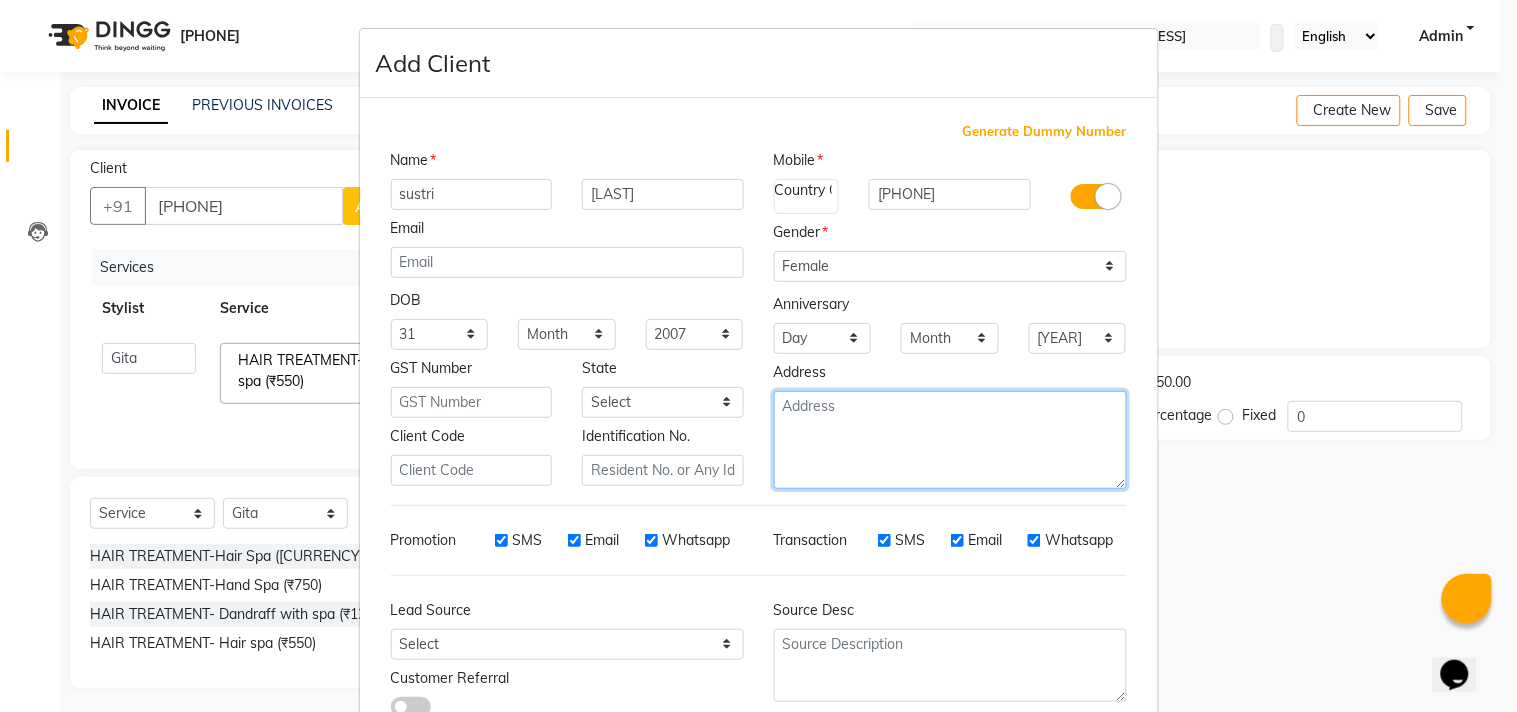 click at bounding box center [950, 440] 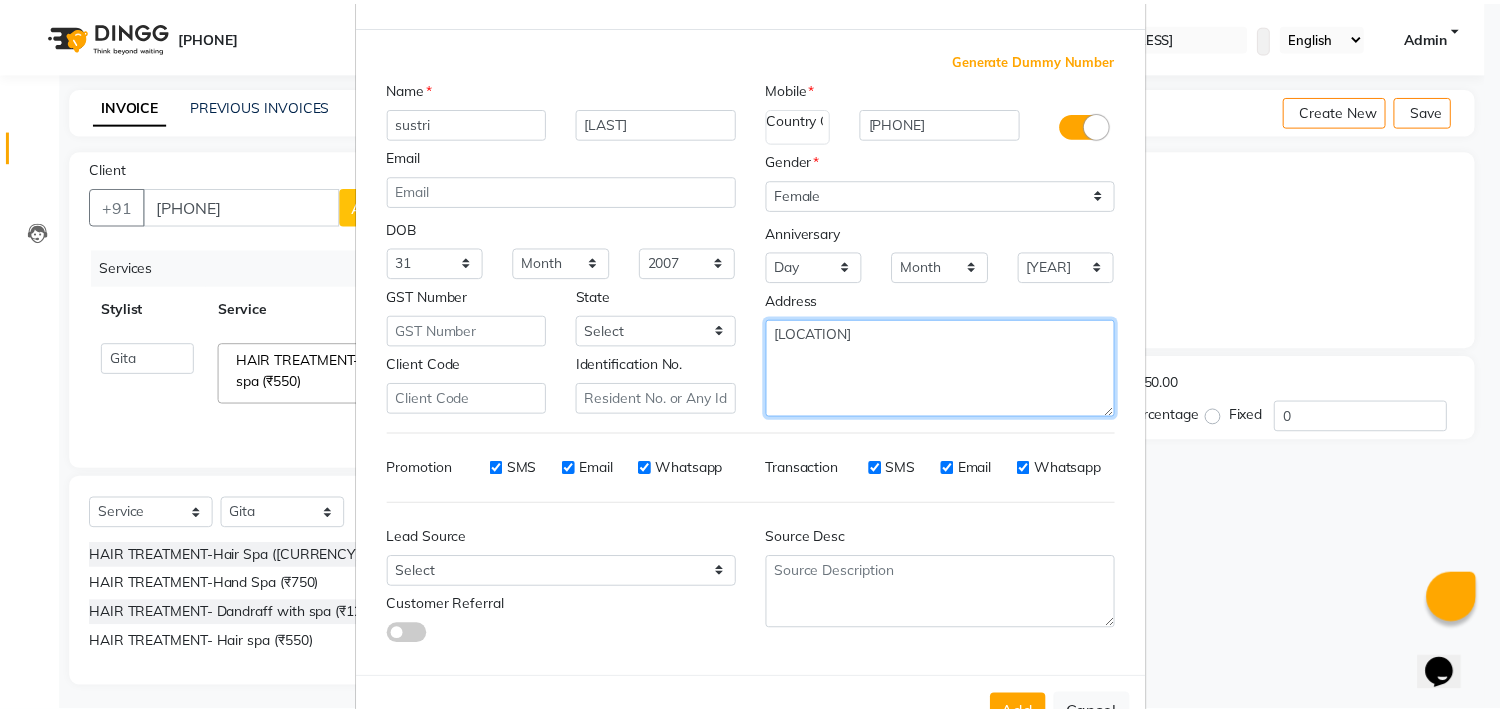 scroll, scrollTop: 138, scrollLeft: 0, axis: vertical 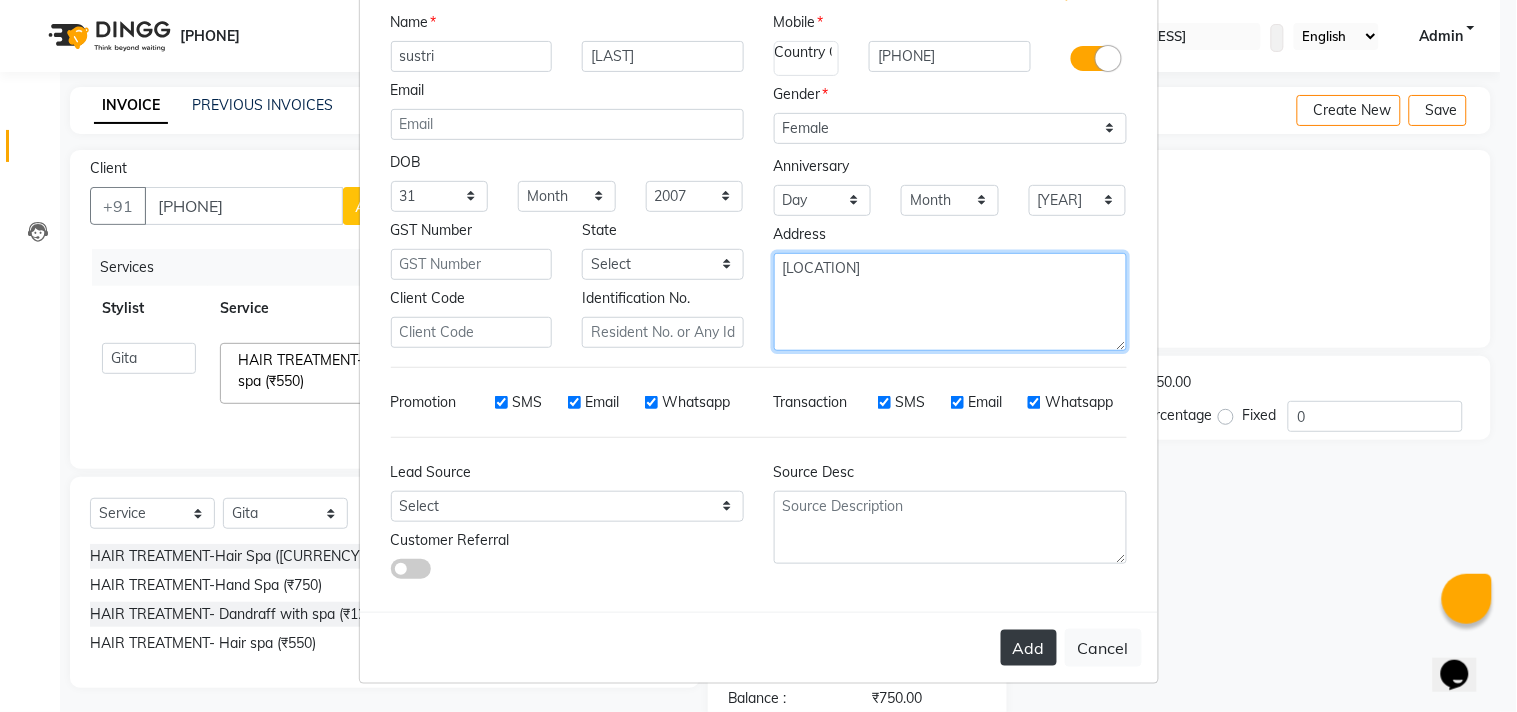 type on "[LOCATION]" 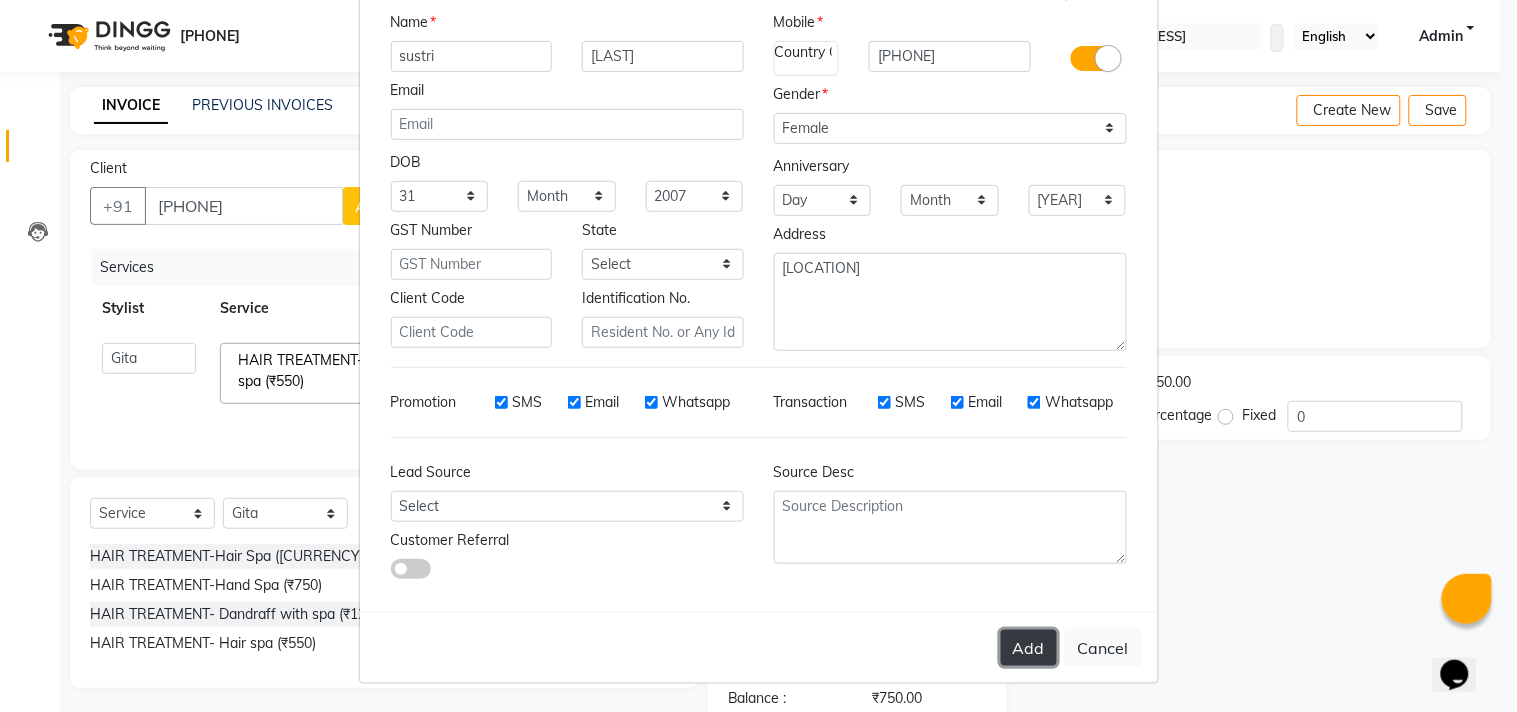 click on "Add" at bounding box center (1029, 648) 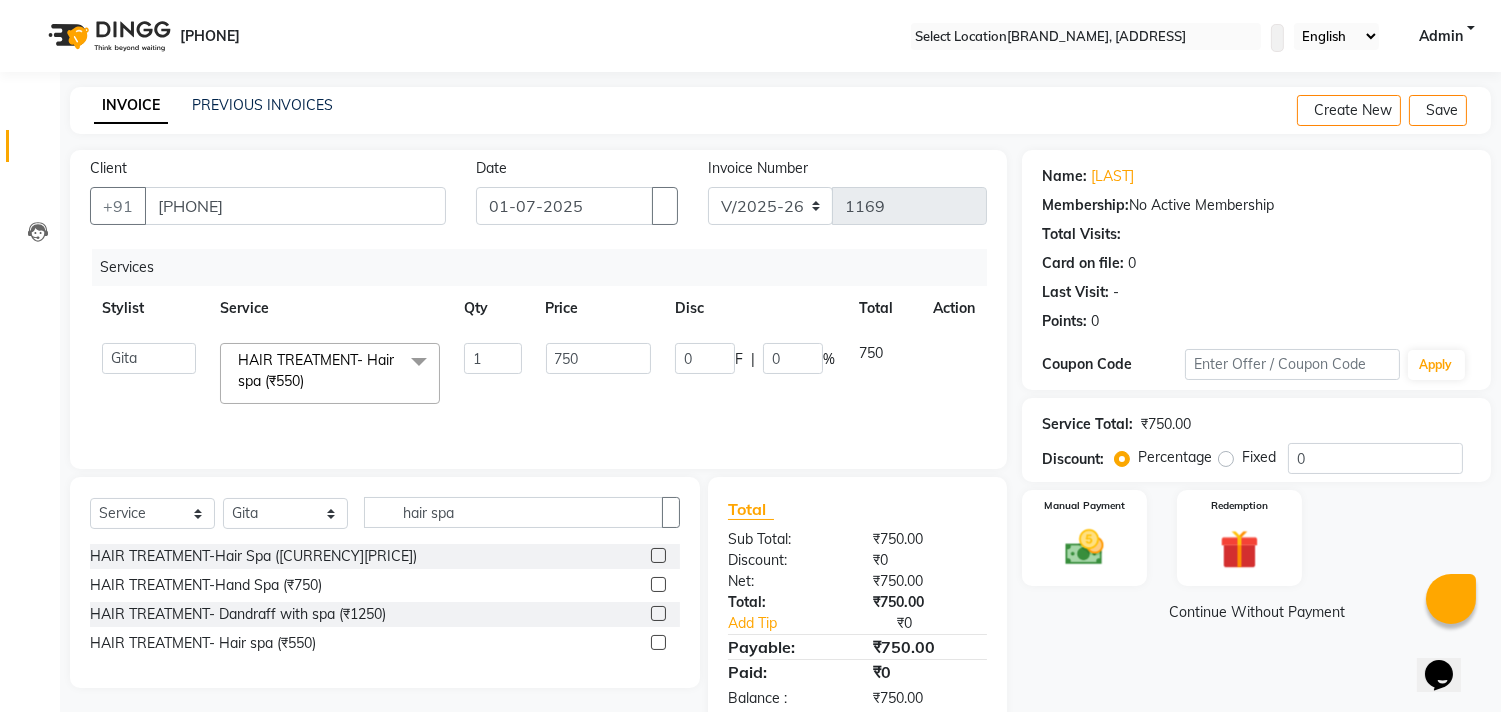 scroll, scrollTop: 46, scrollLeft: 0, axis: vertical 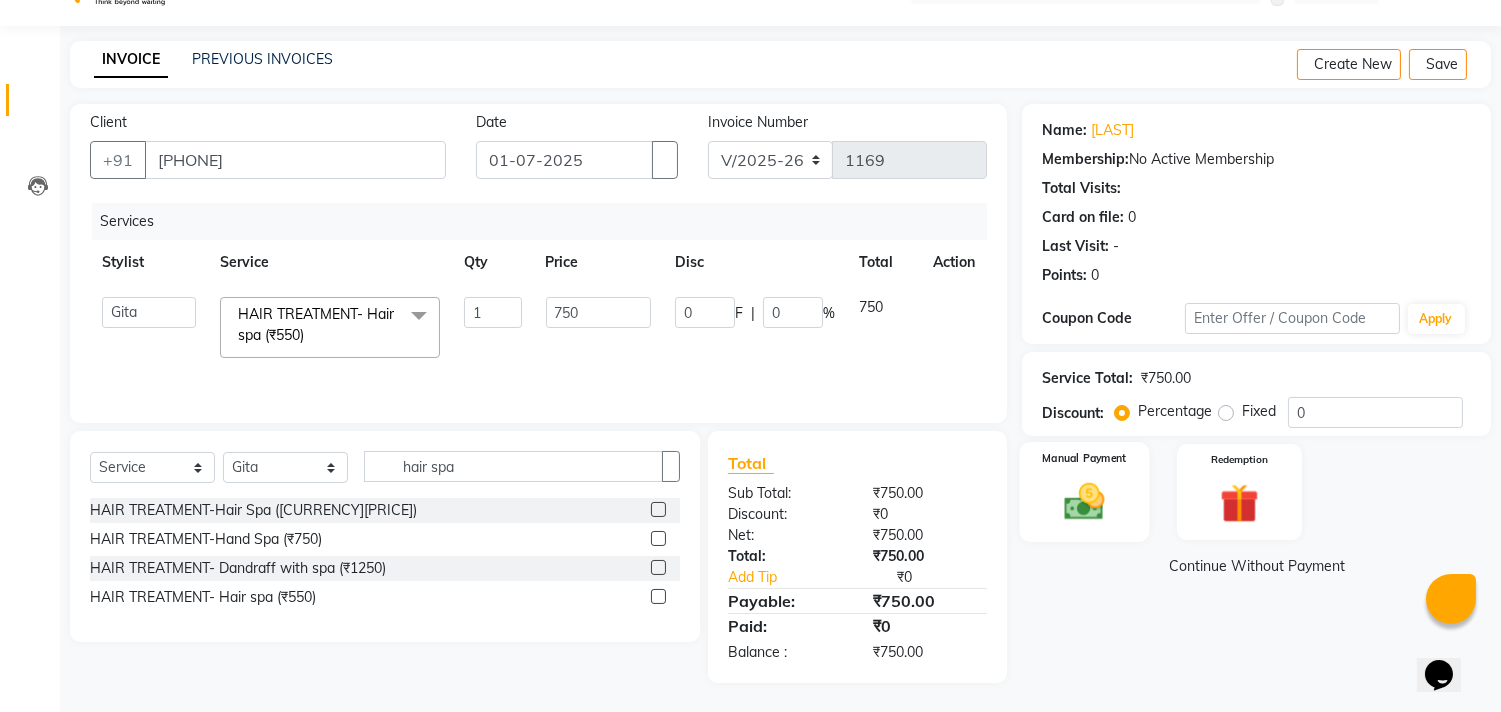 click at bounding box center (1085, 501) 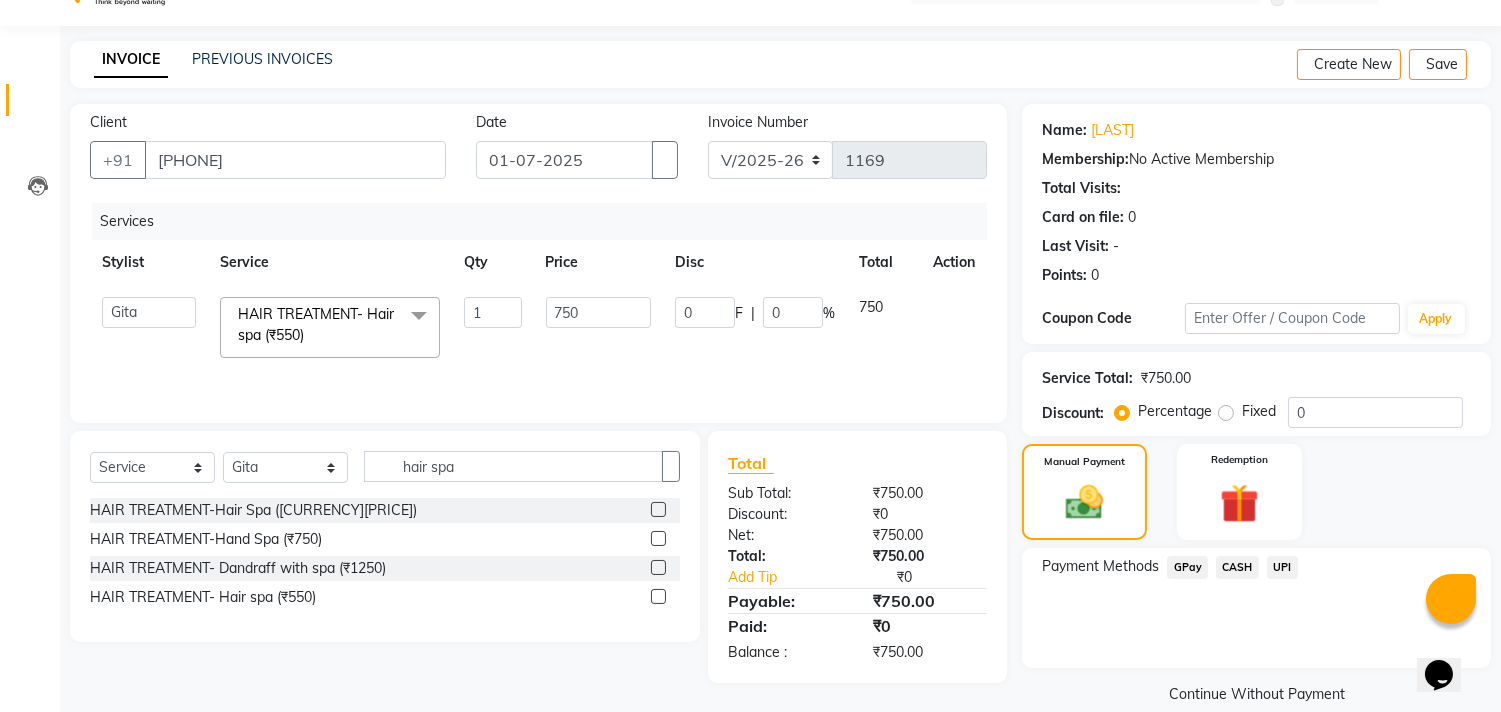 click on "GPay" at bounding box center [1187, 567] 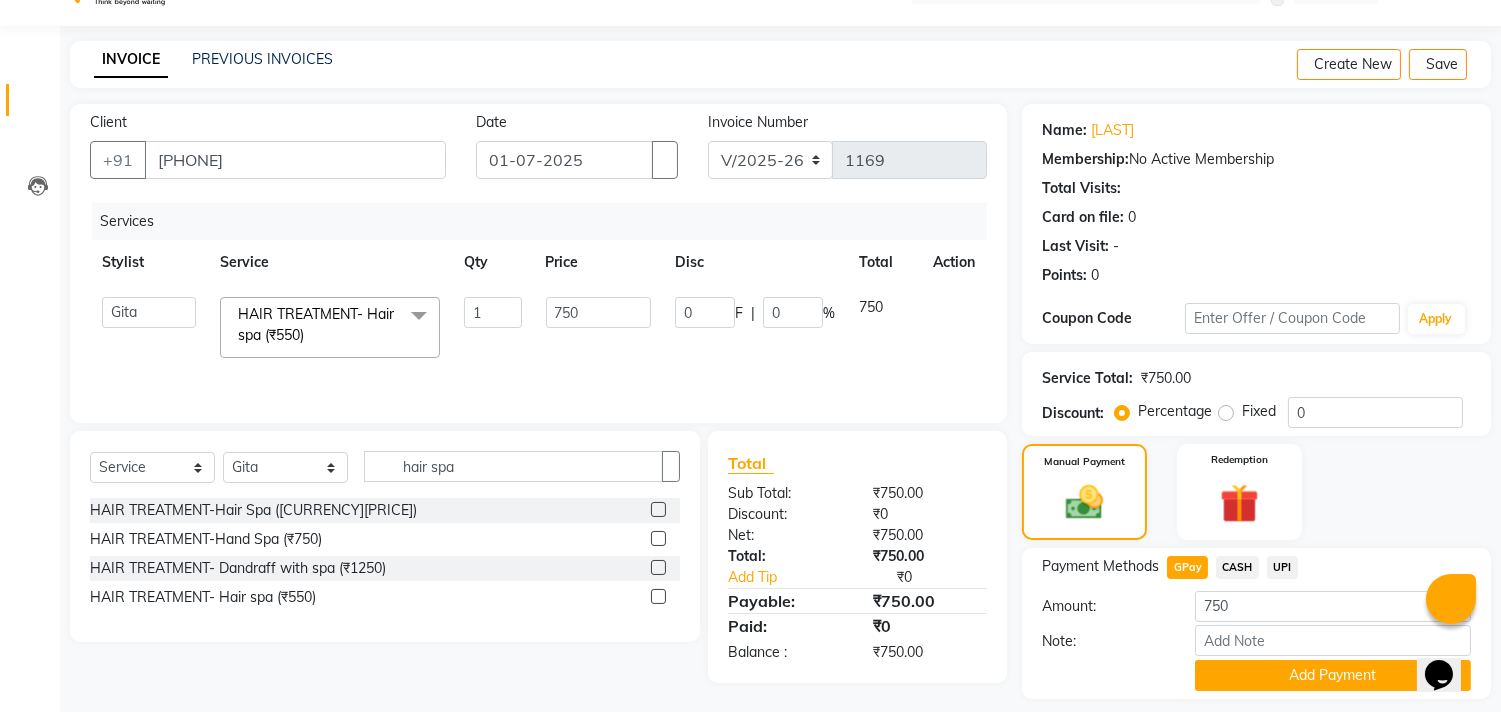 scroll, scrollTop: 104, scrollLeft: 0, axis: vertical 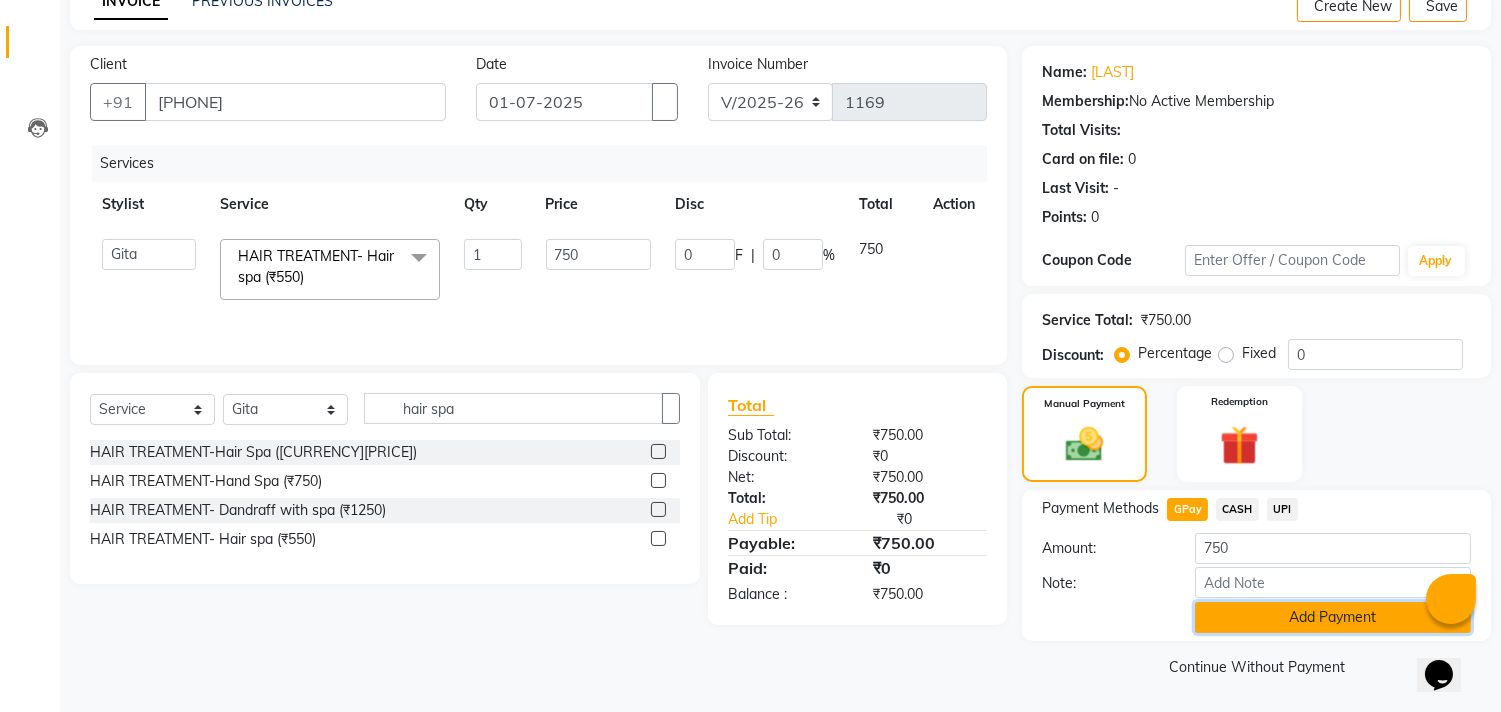 click on "Add Payment" at bounding box center [1333, 617] 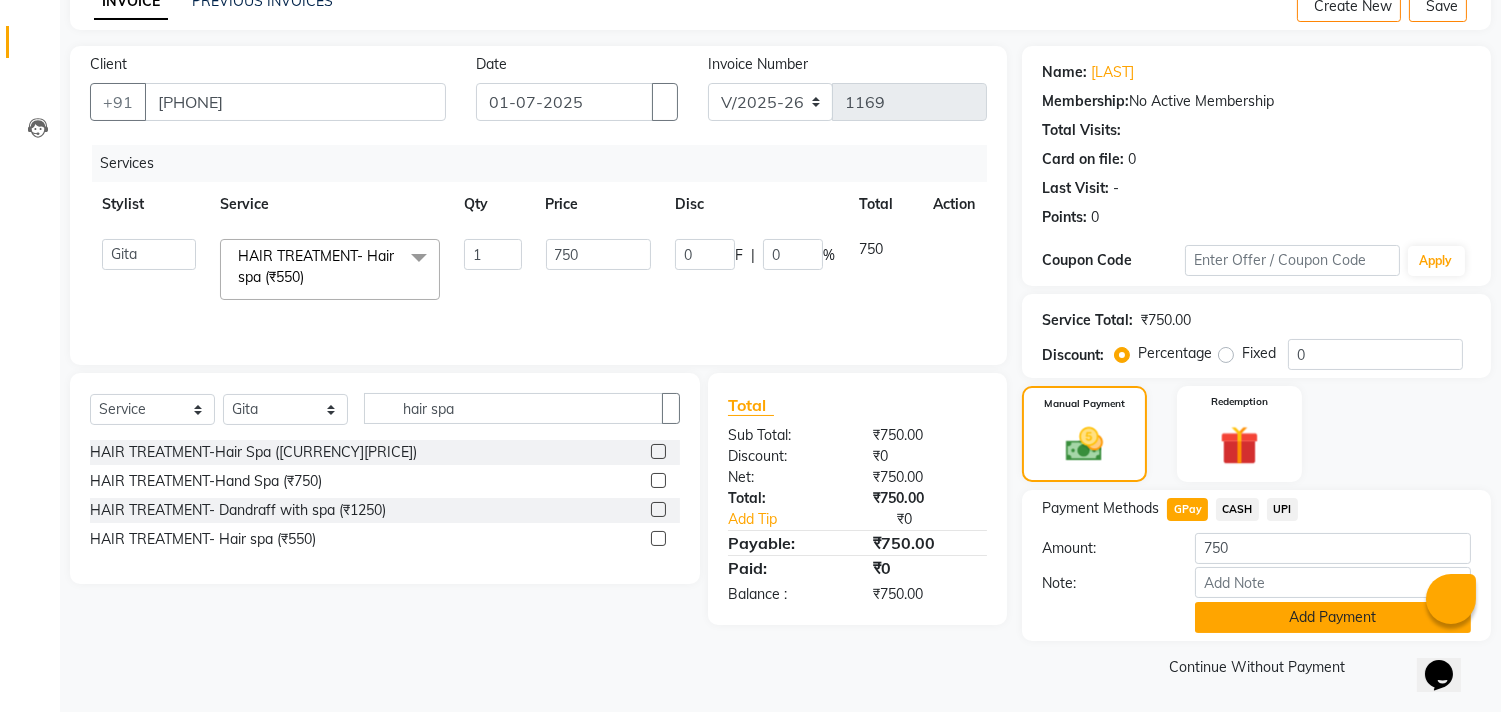 click on "Payment Methods  GPay   CASH   UPI  Amount: 750 Note: Add Payment" at bounding box center (1256, 565) 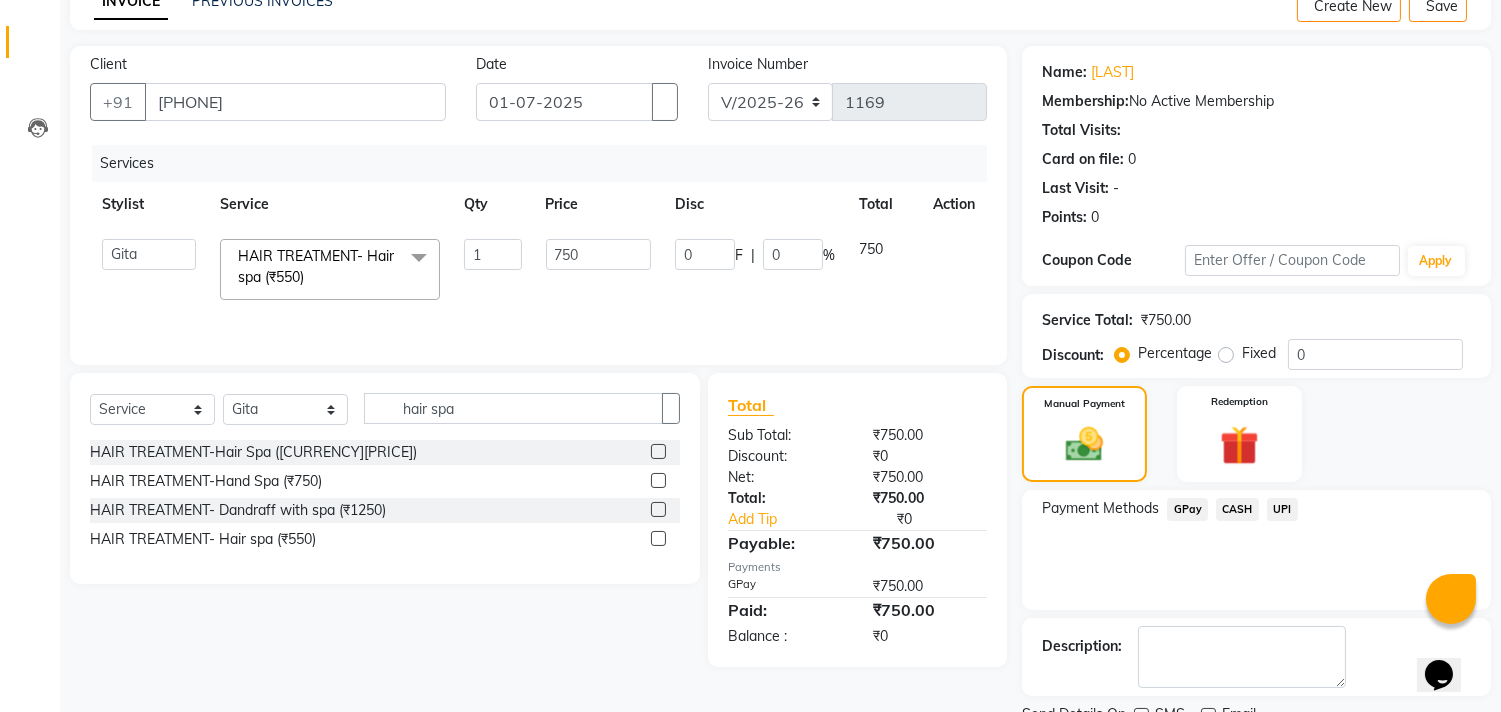 scroll, scrollTop: 187, scrollLeft: 0, axis: vertical 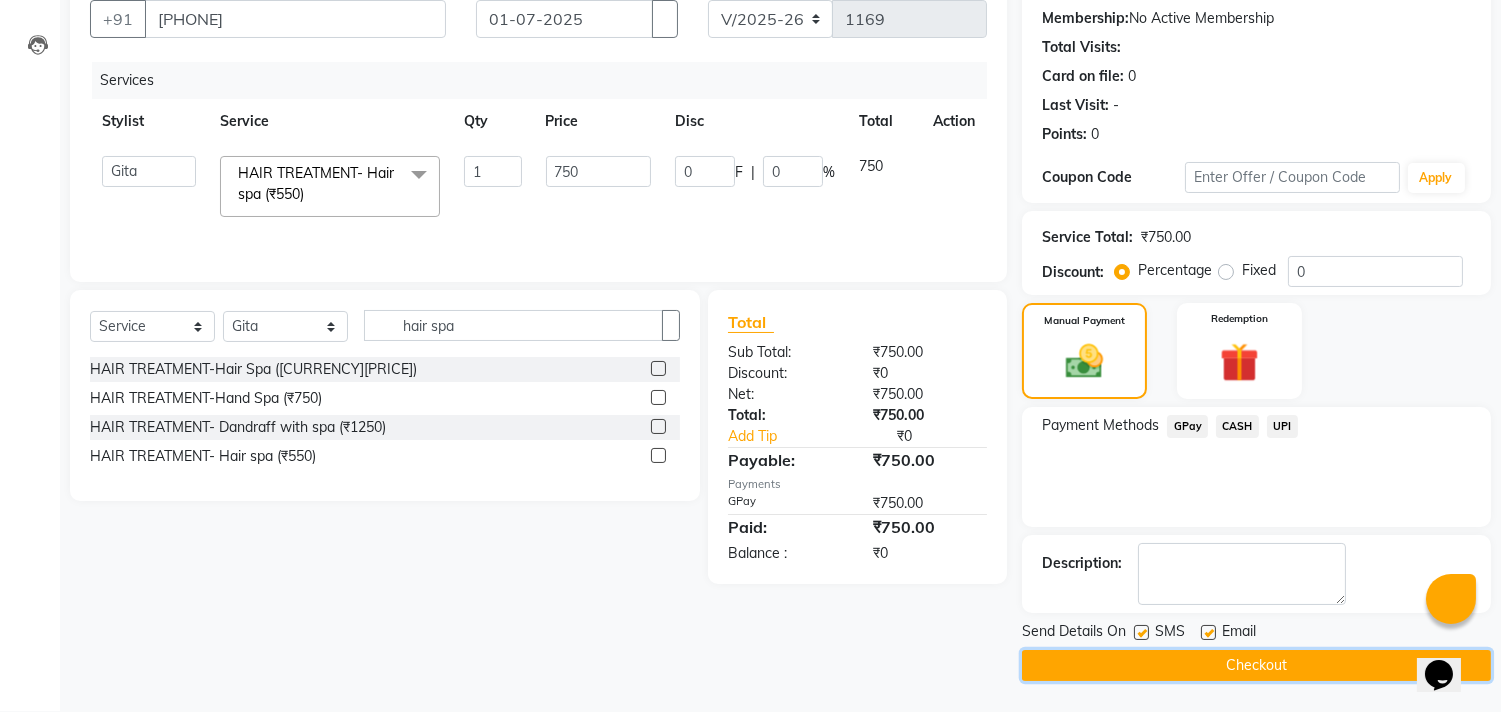 click on "Checkout" at bounding box center (1256, 665) 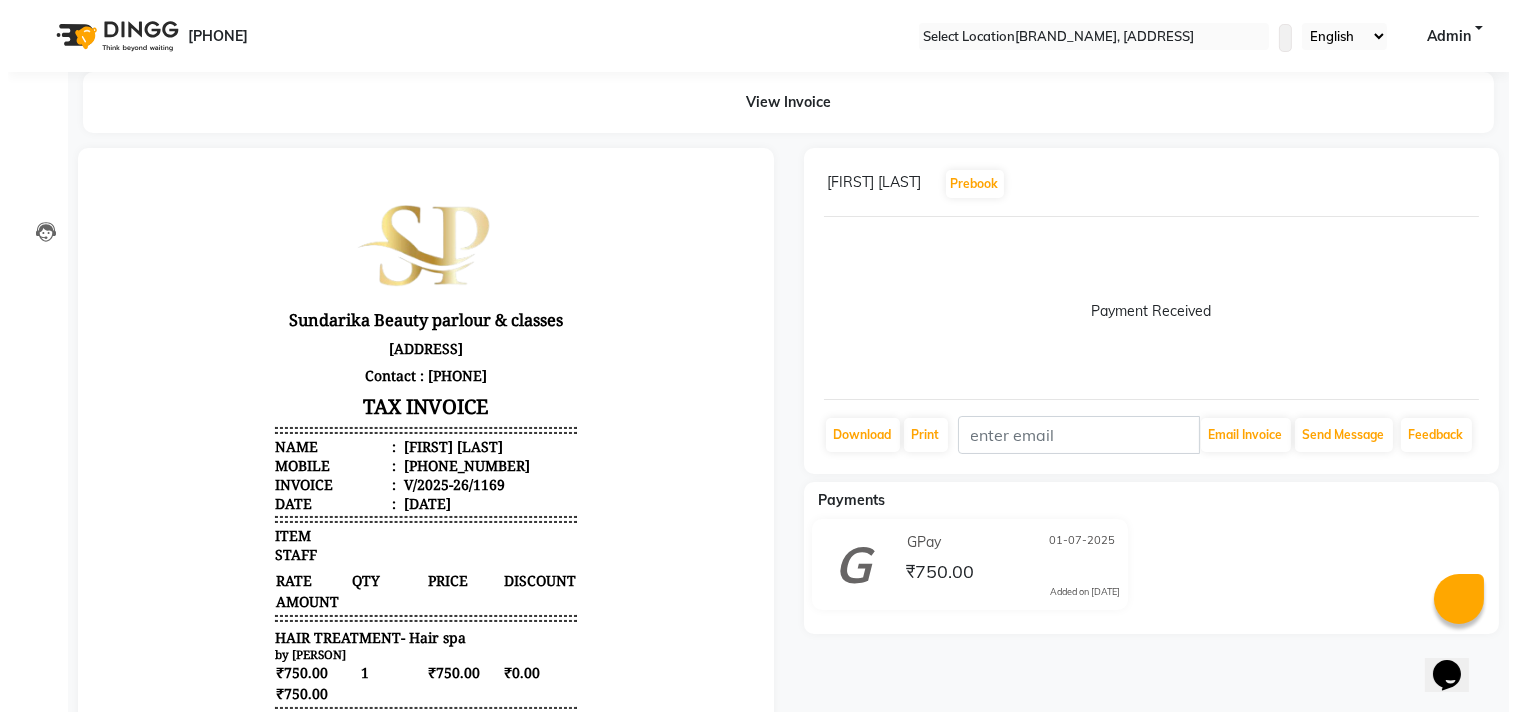 scroll, scrollTop: 0, scrollLeft: 0, axis: both 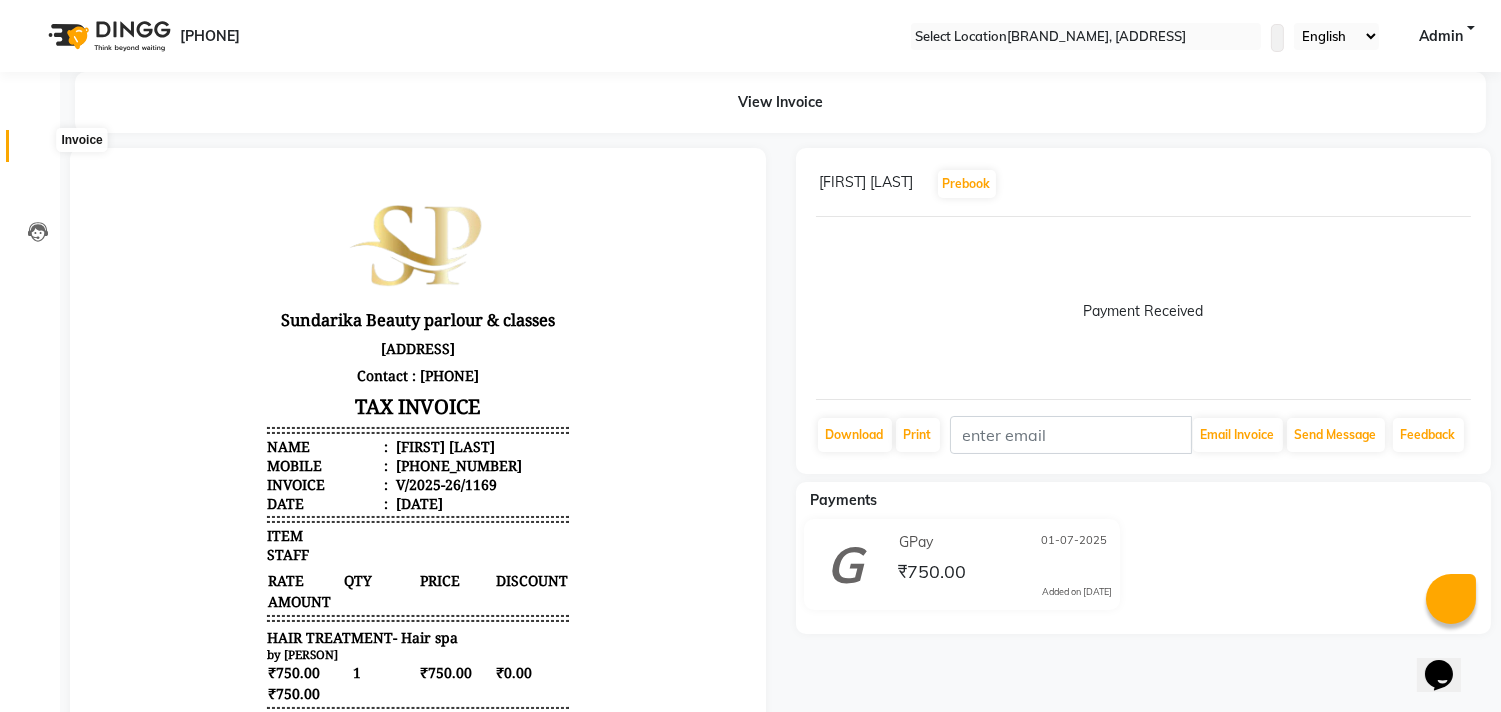 click at bounding box center [38, 151] 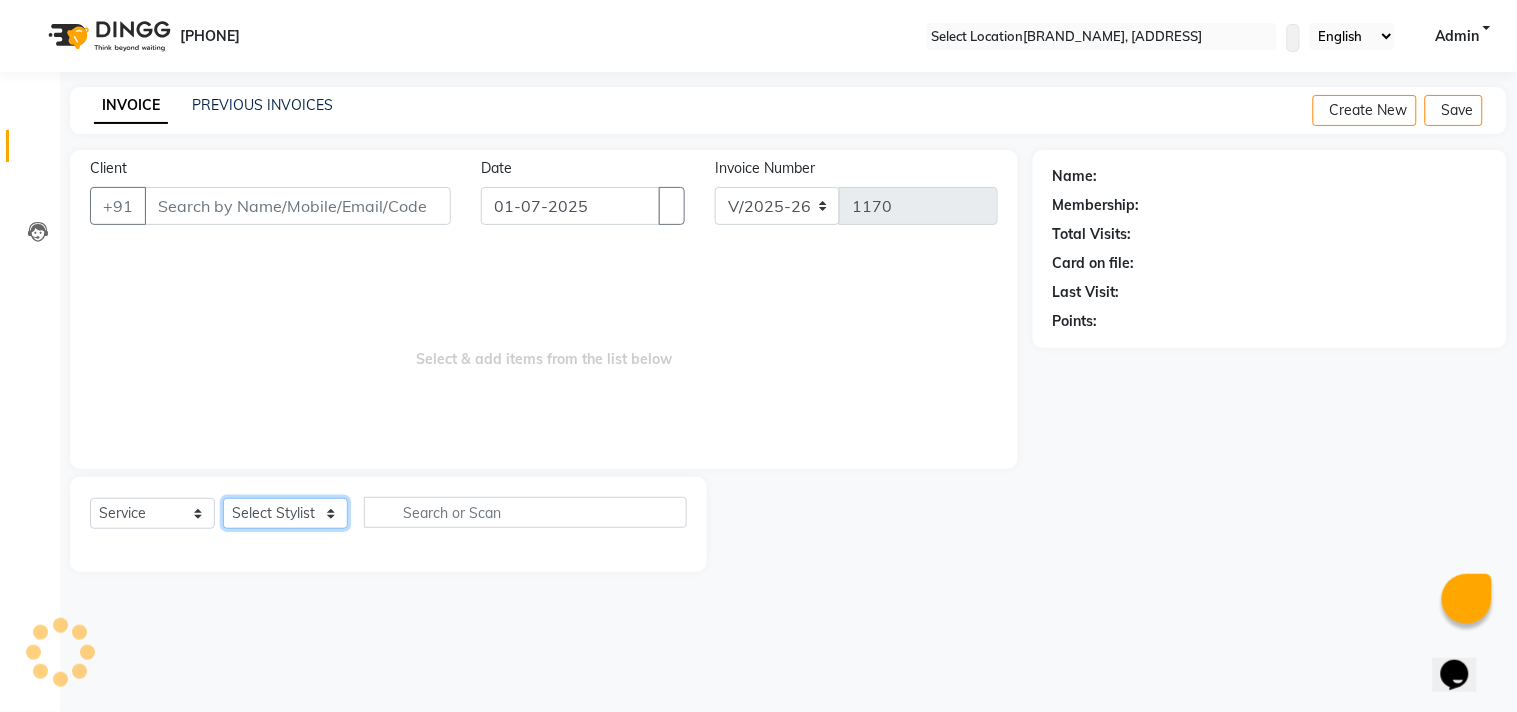click on "Select Stylist" at bounding box center (285, 513) 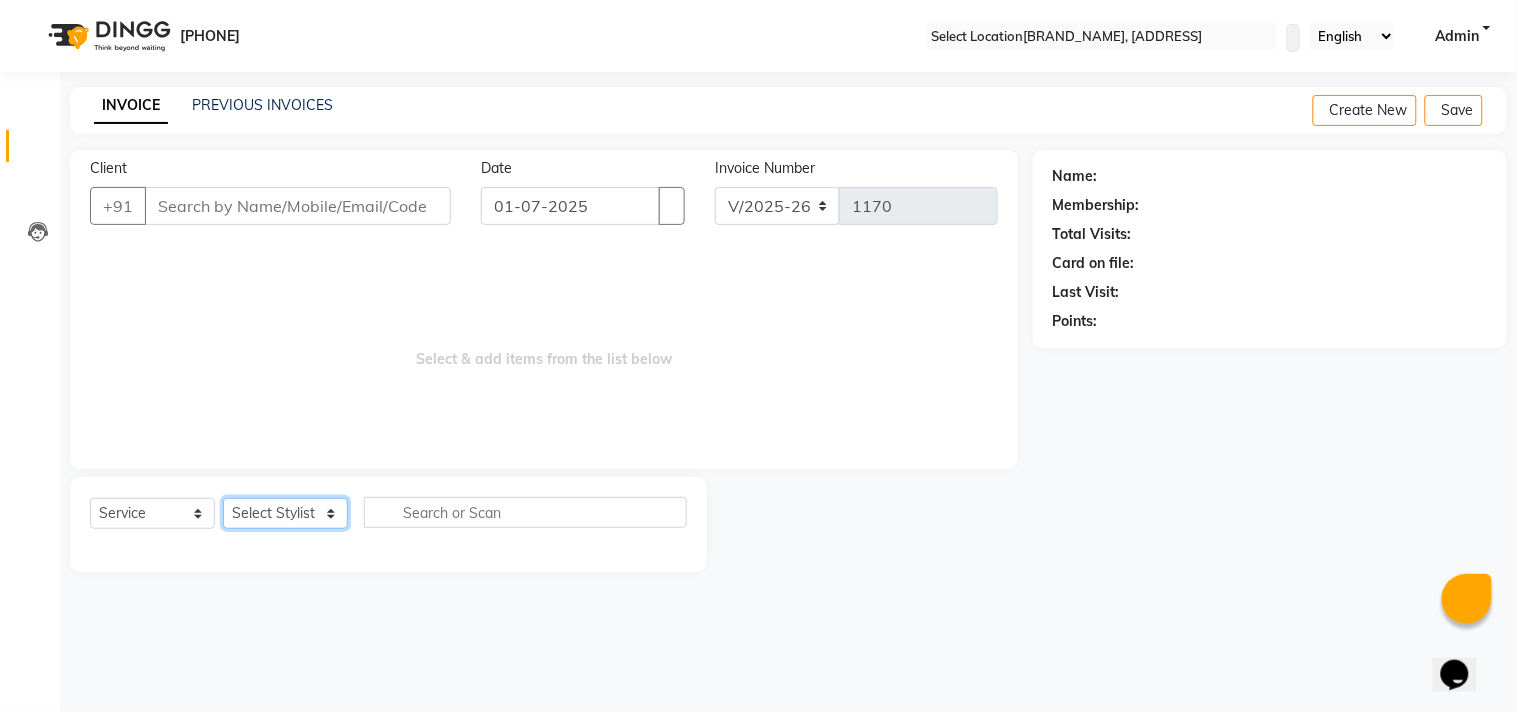 select on "[NUMBER]" 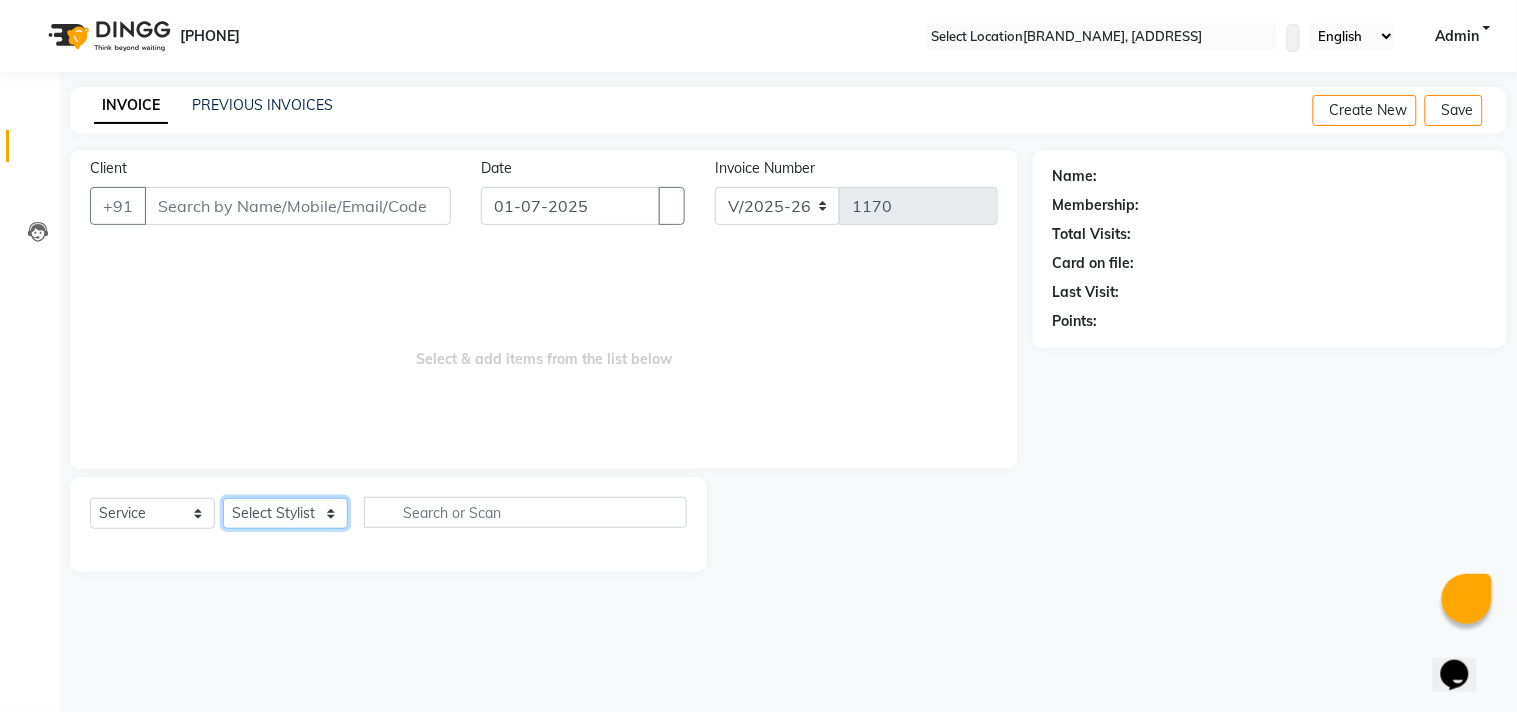 click on "Select Stylist [NAME] [NAME] [NAME] [NAME]" at bounding box center [285, 513] 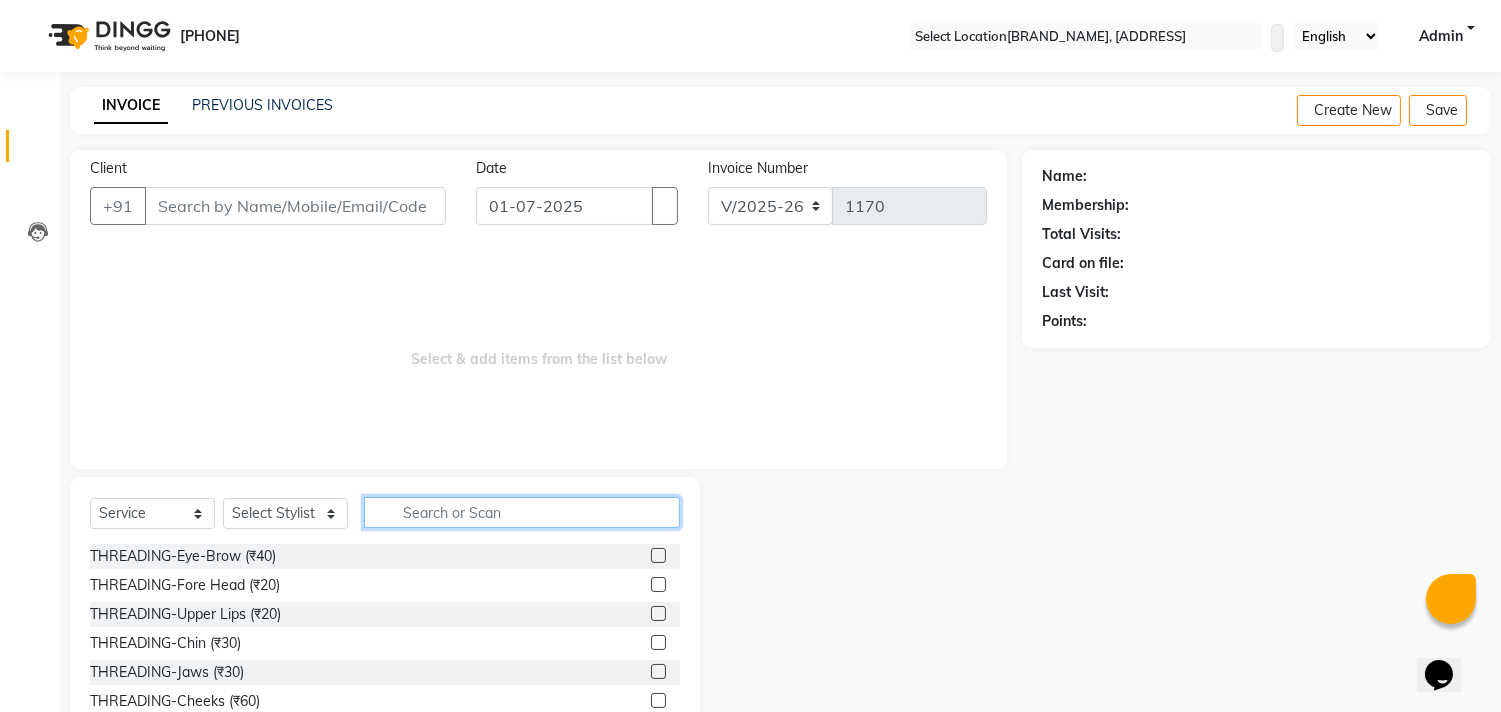 click at bounding box center [522, 512] 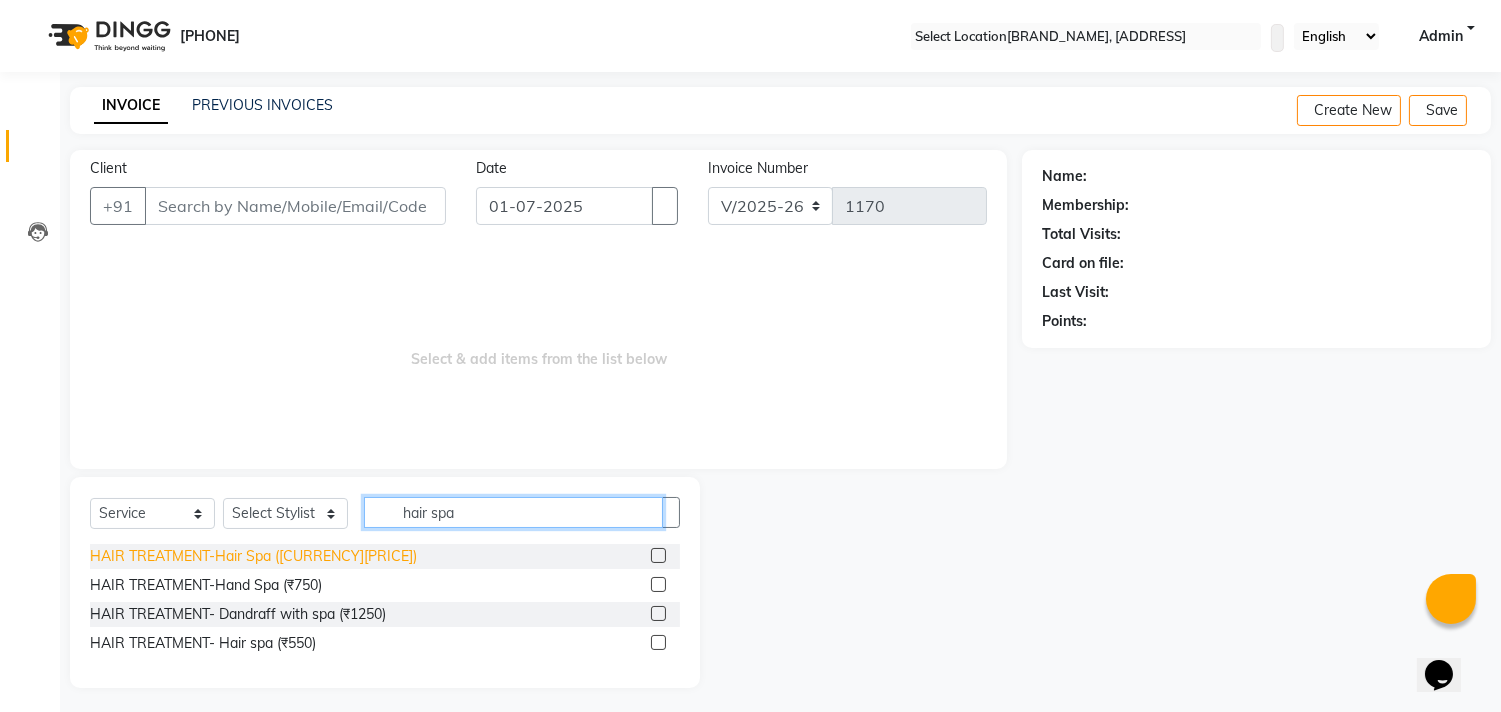 type on "hair spa" 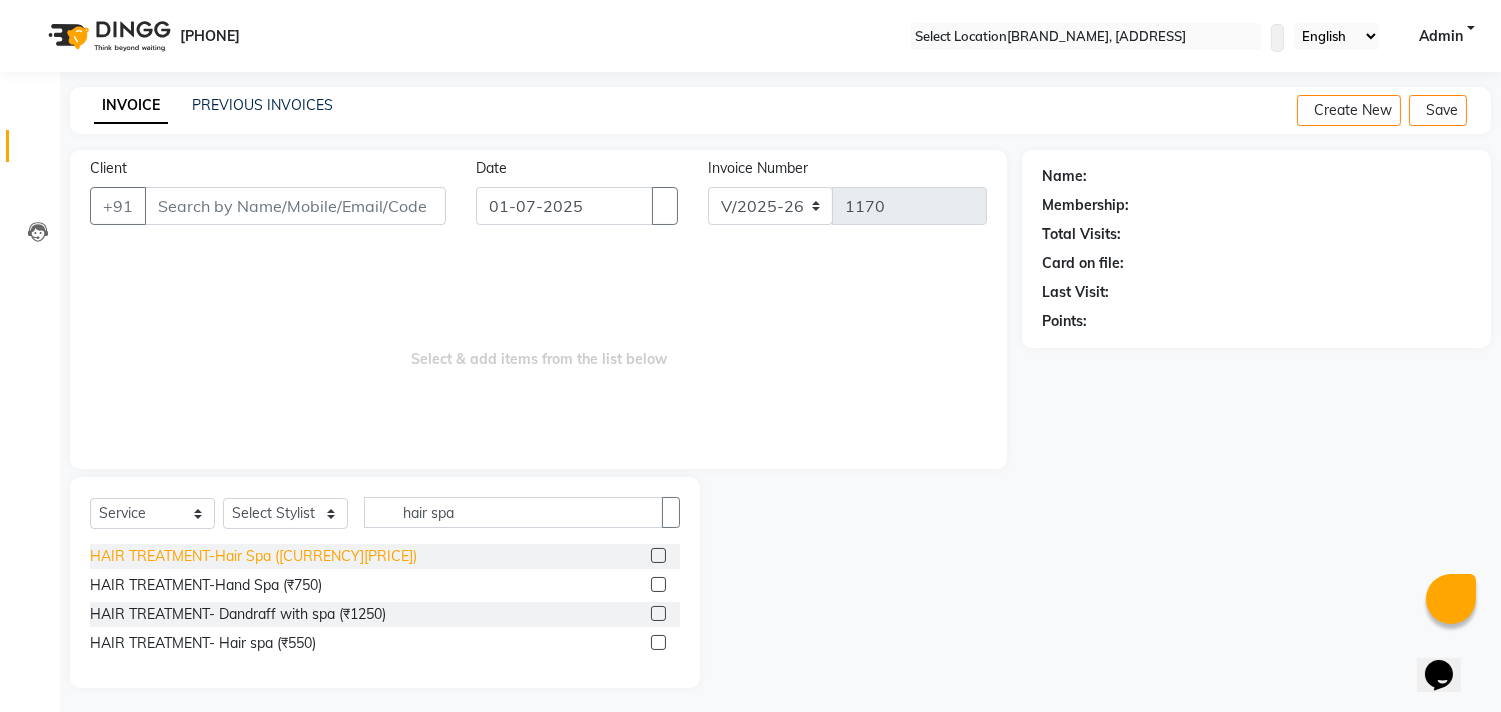 click on "HAIR TREATMENT-Hair Spa ([CURRENCY][PRICE])" at bounding box center [253, 556] 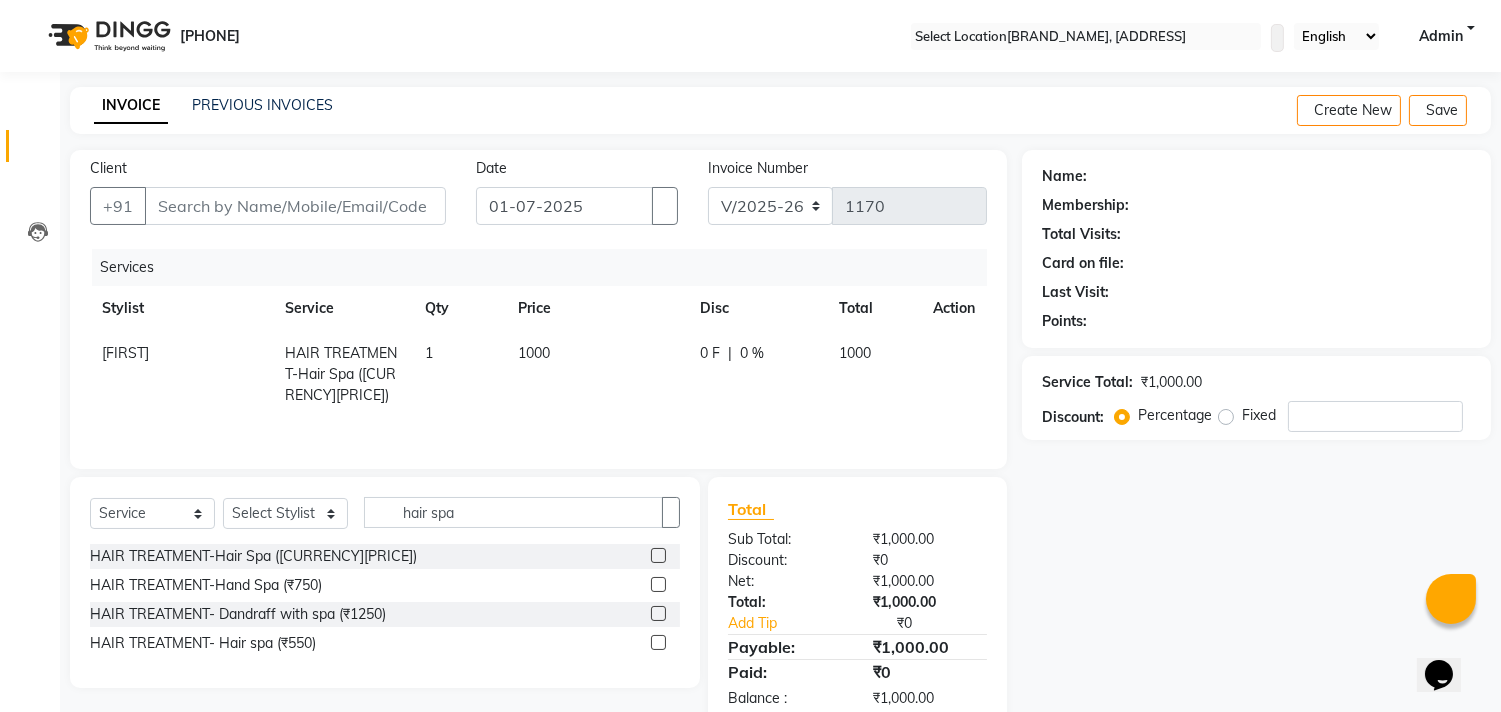 click on "1000" at bounding box center (596, 374) 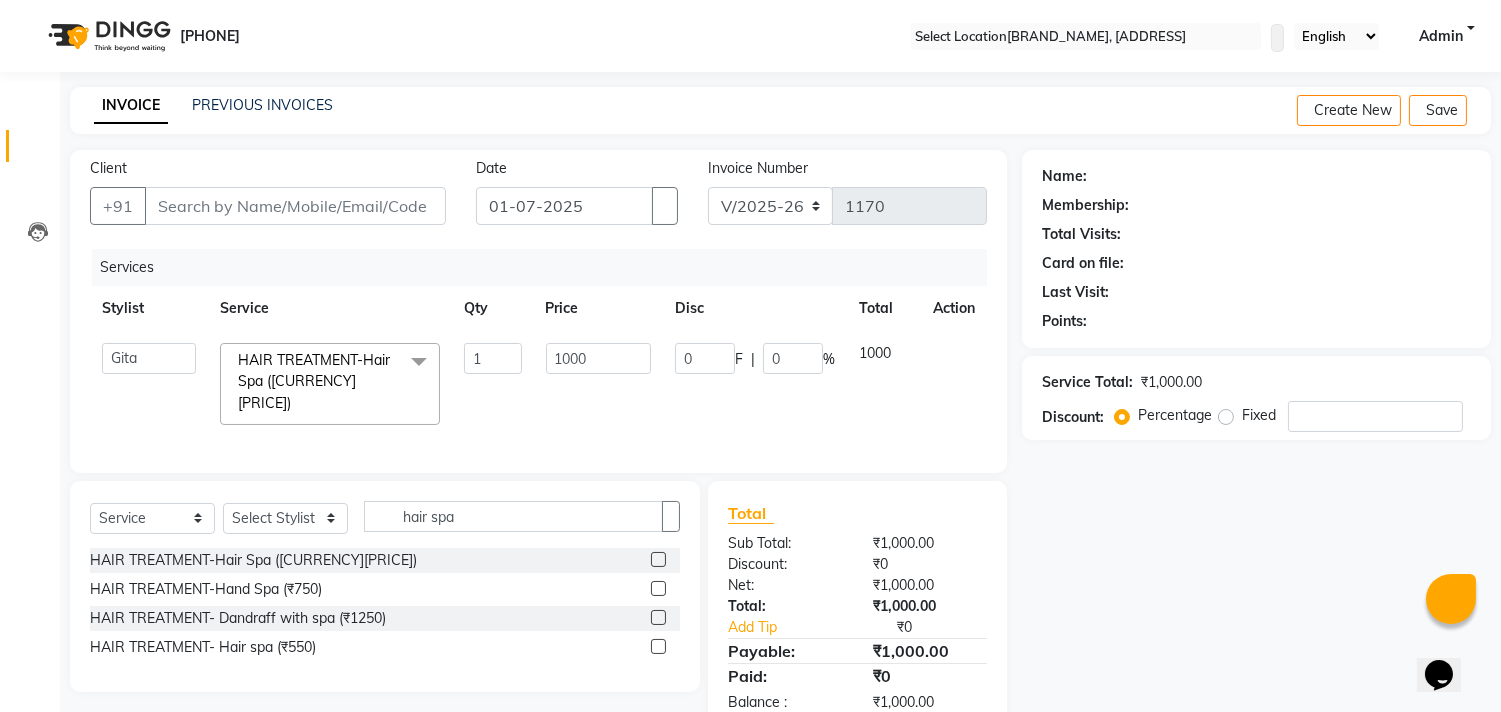 click on "1000" at bounding box center (492, 358) 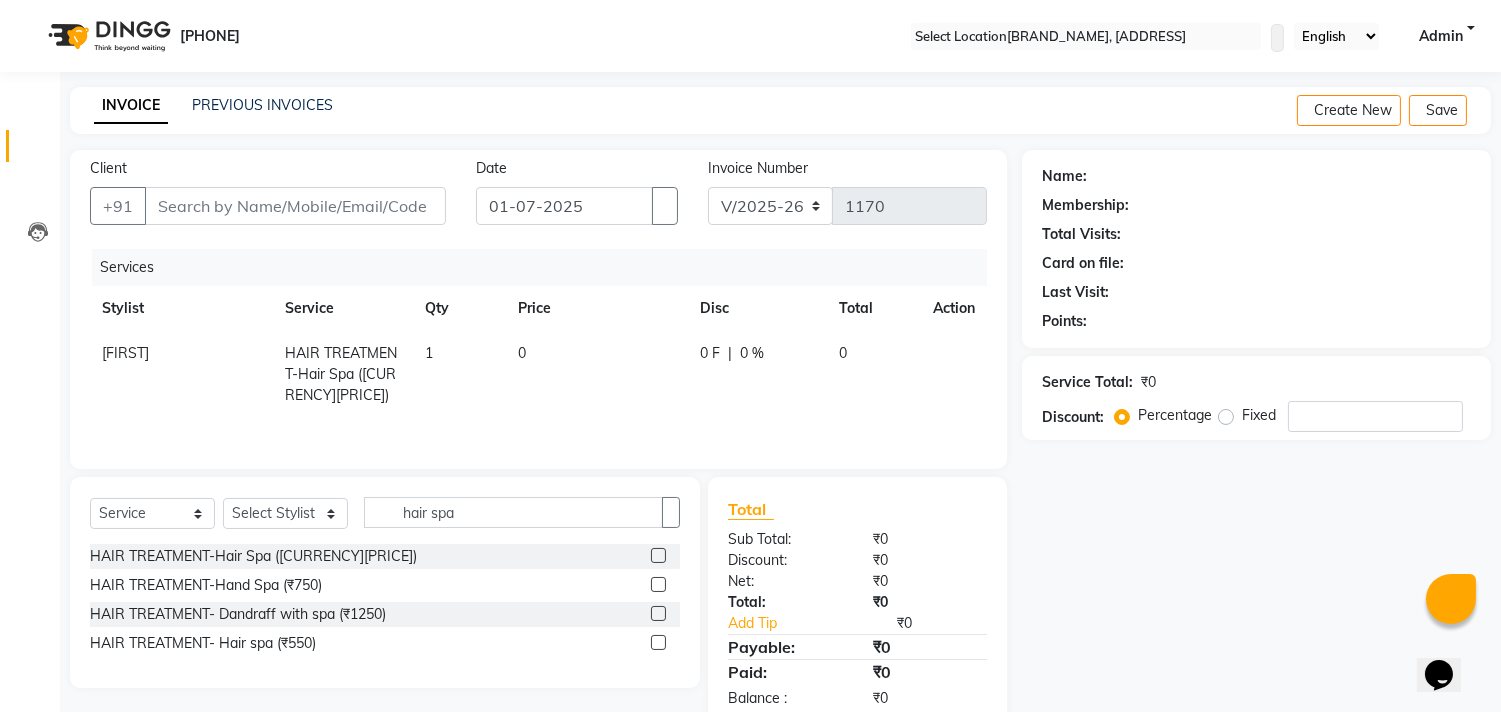 click at bounding box center [941, 343] 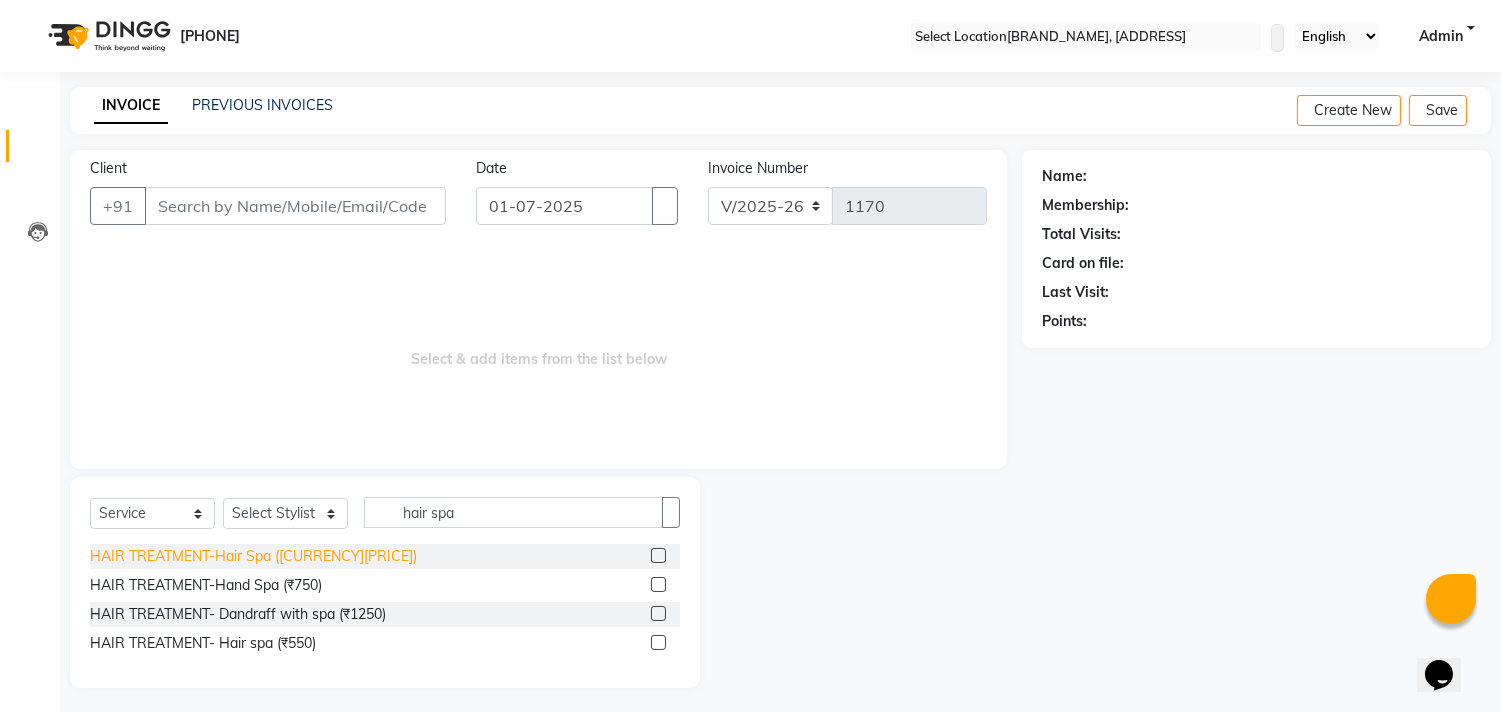 click on "HAIR TREATMENT-Hair Spa ([CURRENCY][PRICE])" at bounding box center [253, 556] 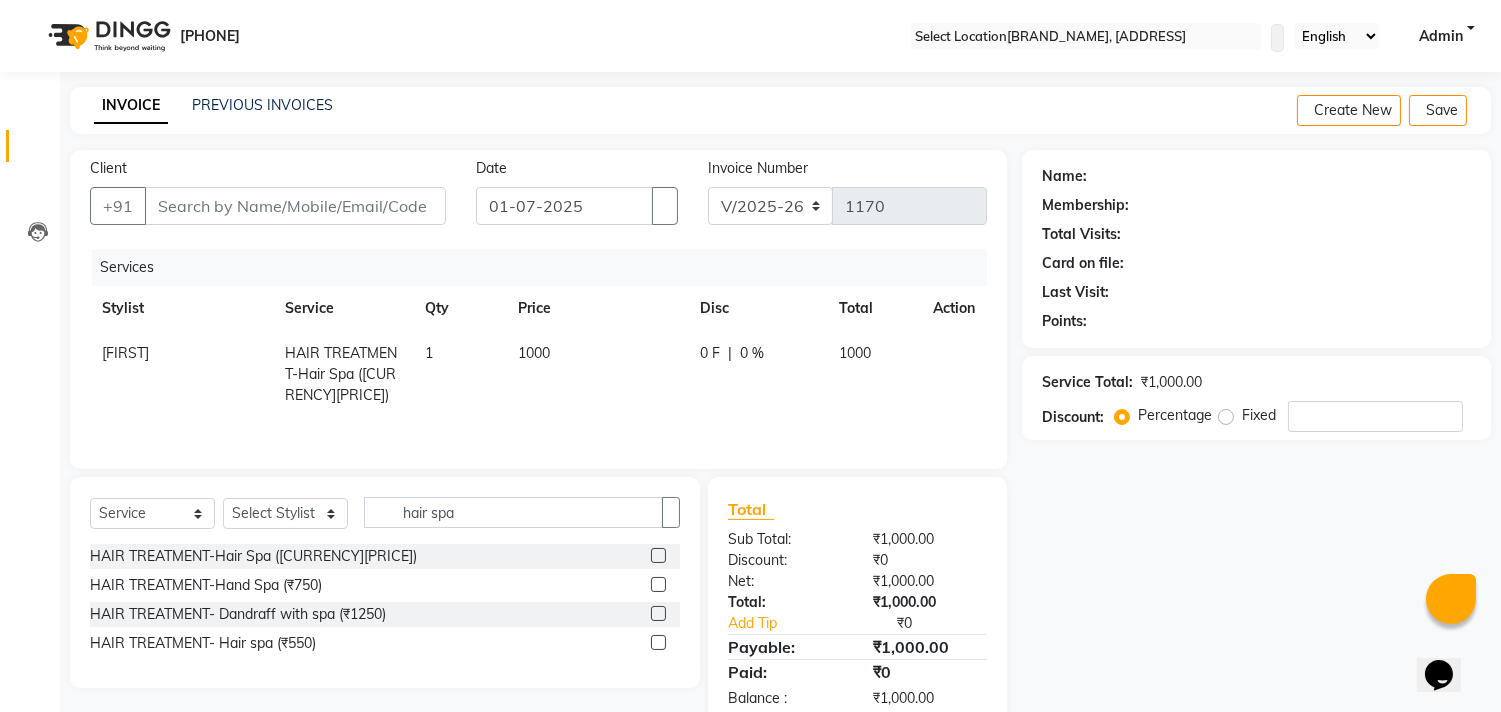 click on "1000" at bounding box center [596, 374] 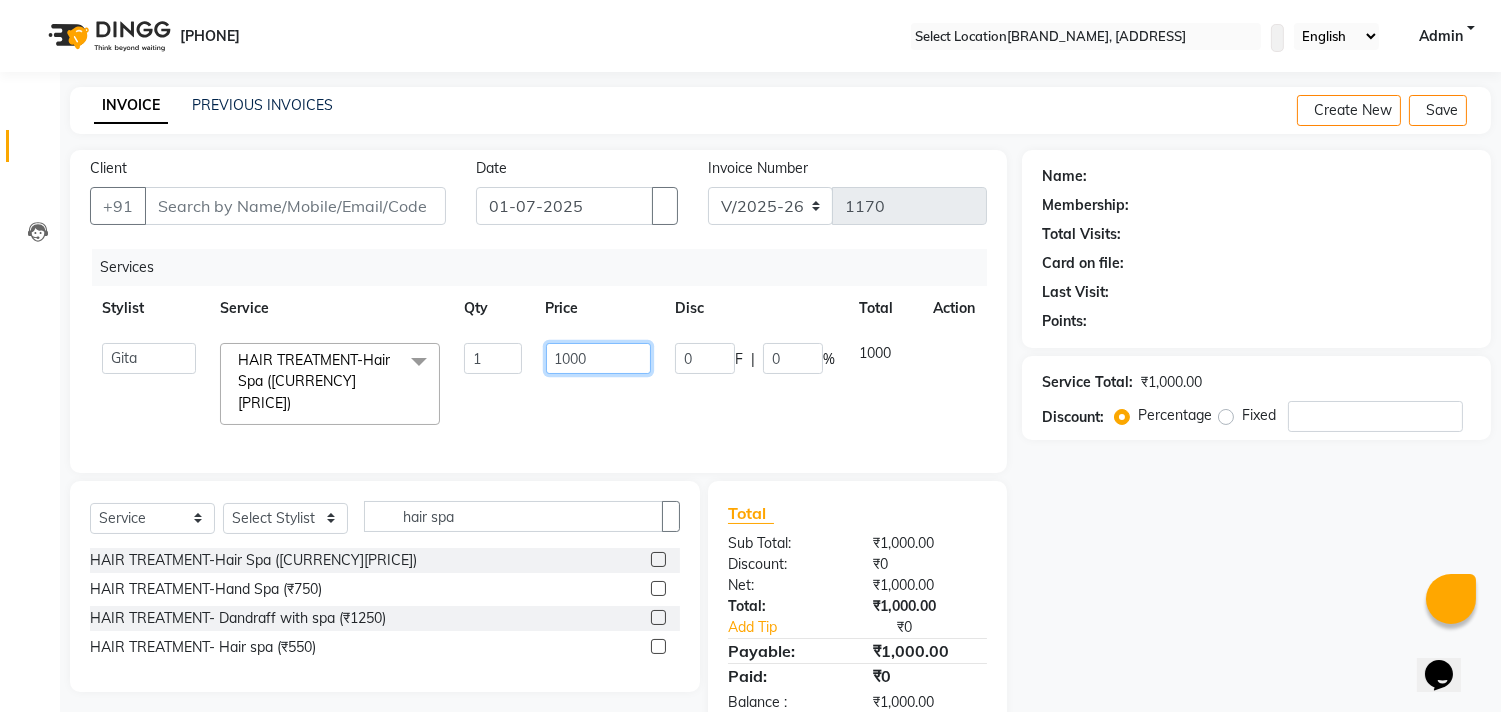 click on "1000" at bounding box center (492, 358) 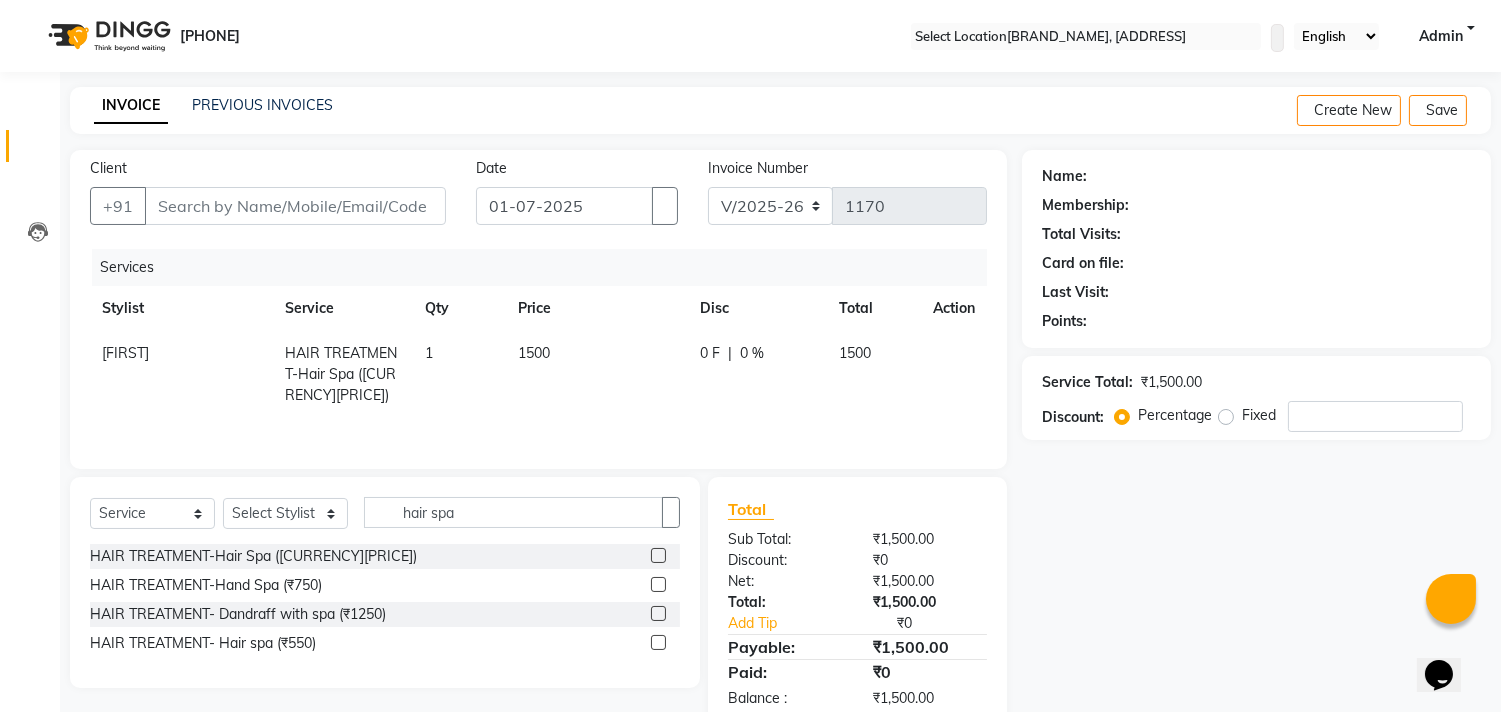click on "1500" at bounding box center (874, 374) 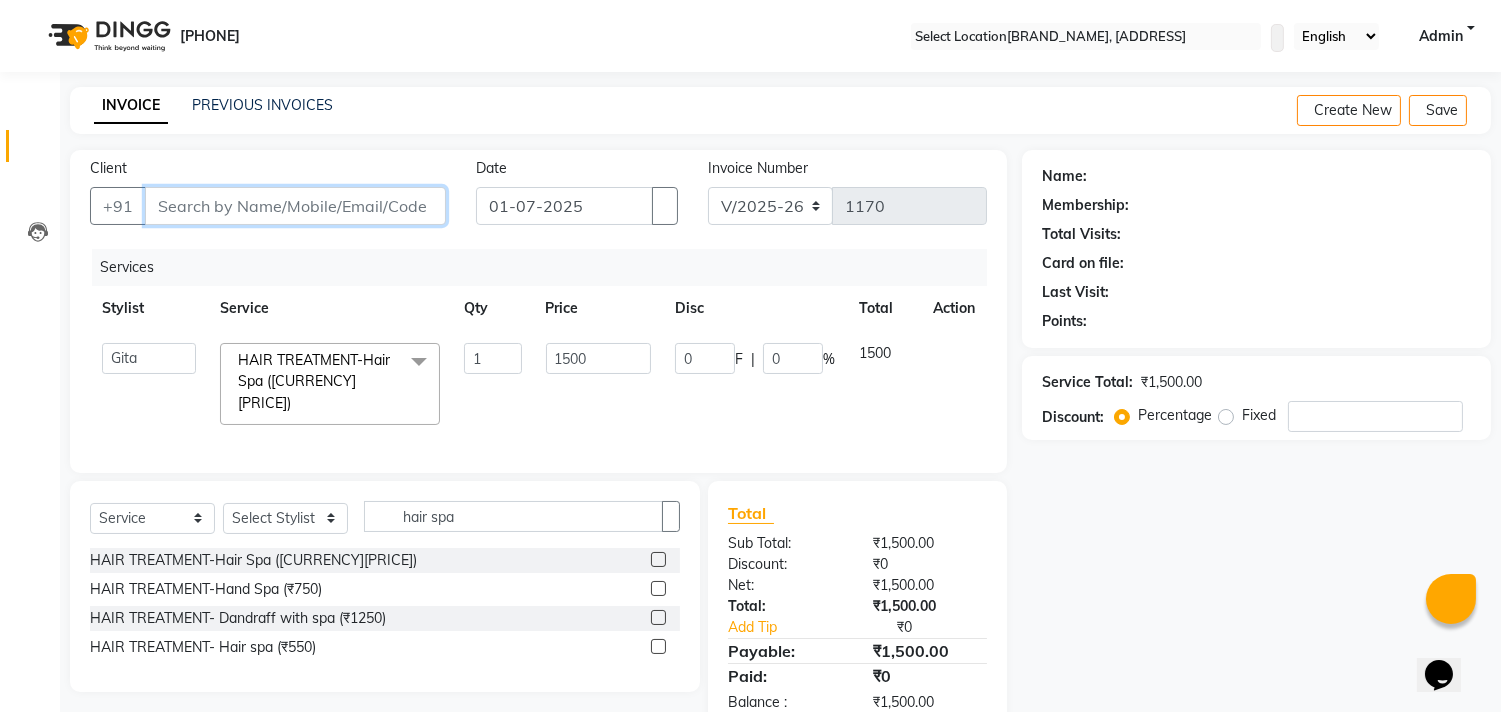 click on "Client" at bounding box center (295, 206) 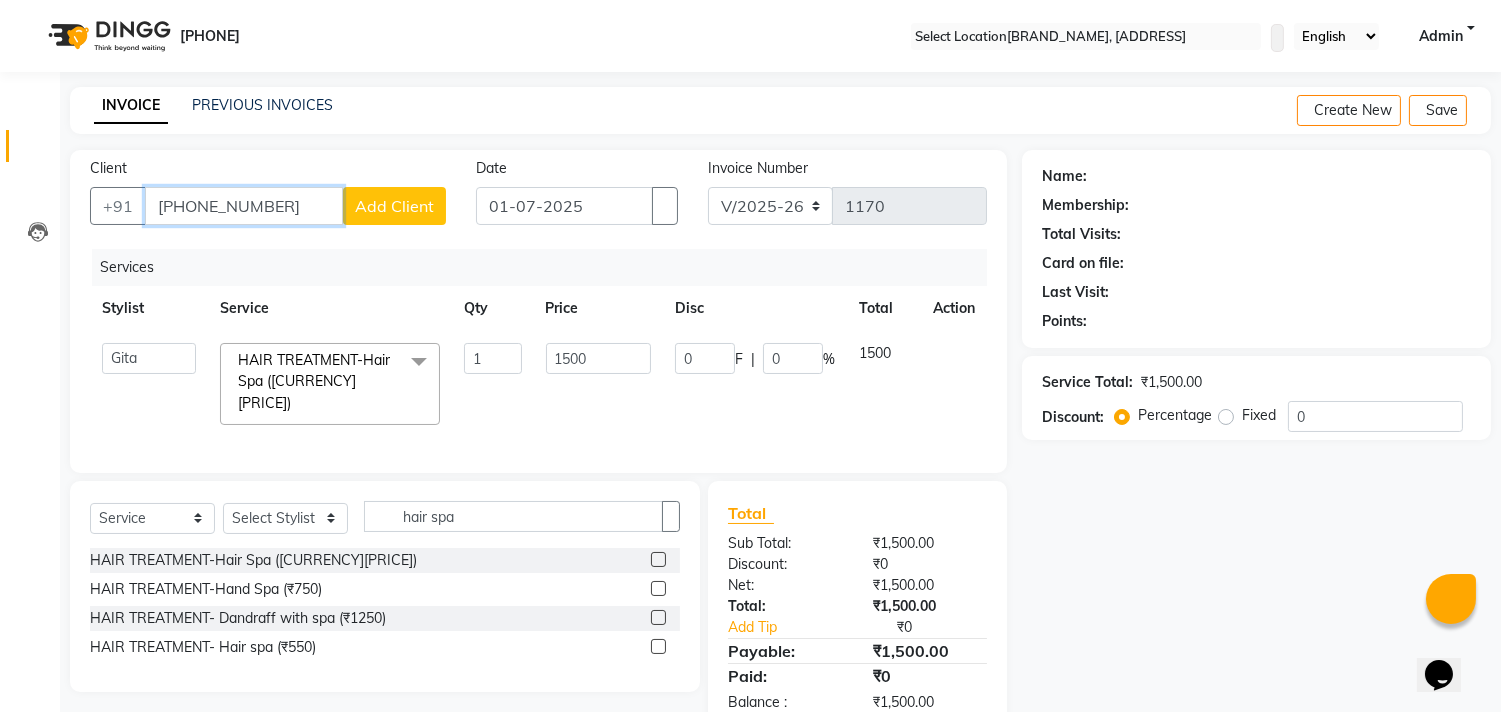 type on "[PHONE_NUMBER]" 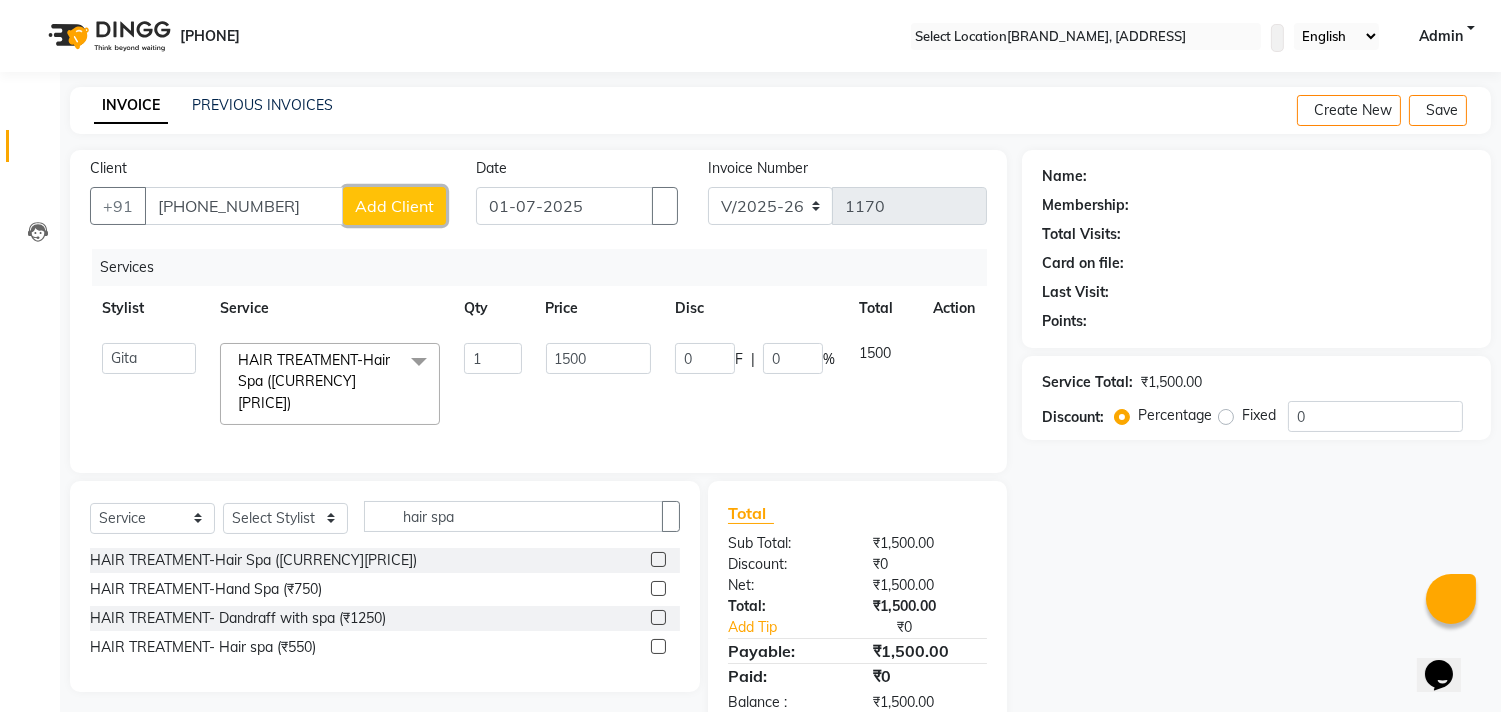 click on "Add Client" at bounding box center (394, 206) 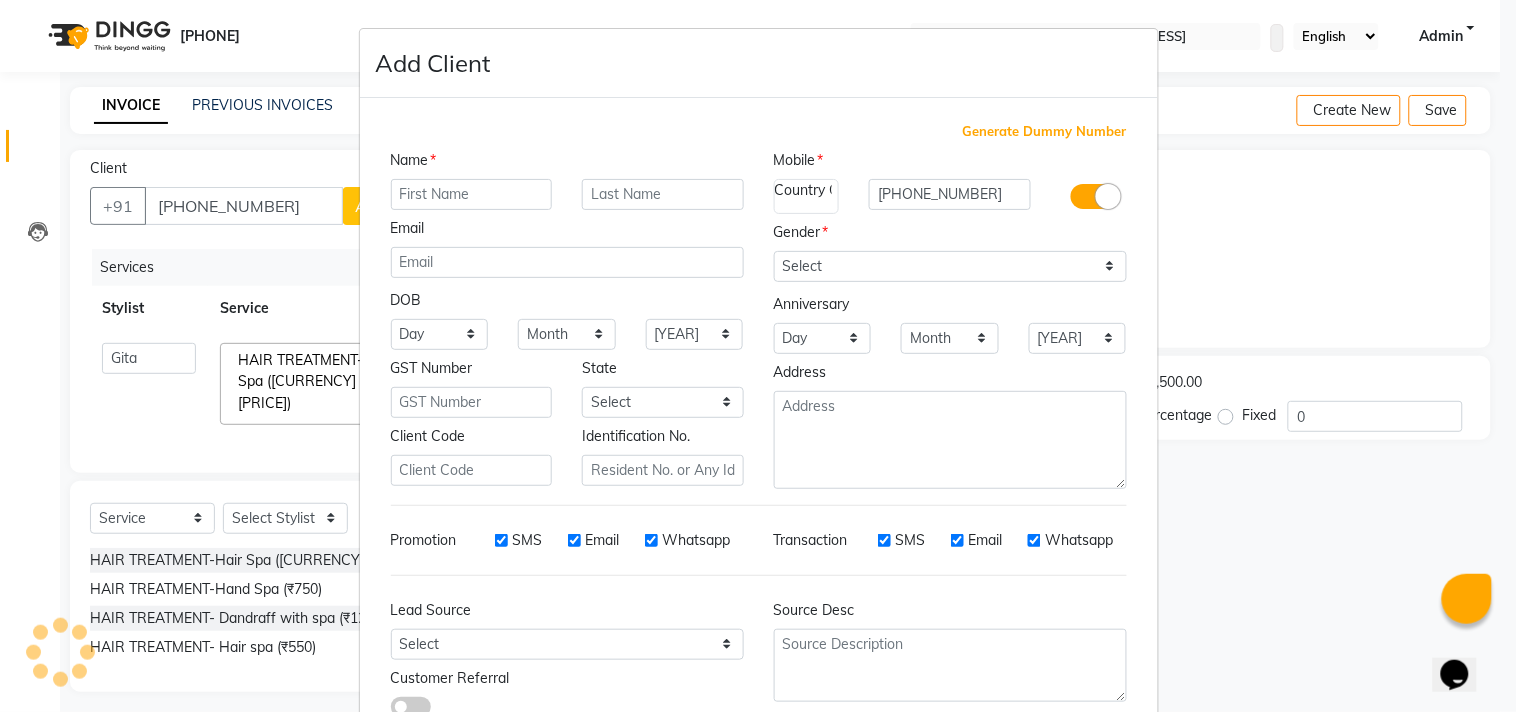 click at bounding box center [472, 194] 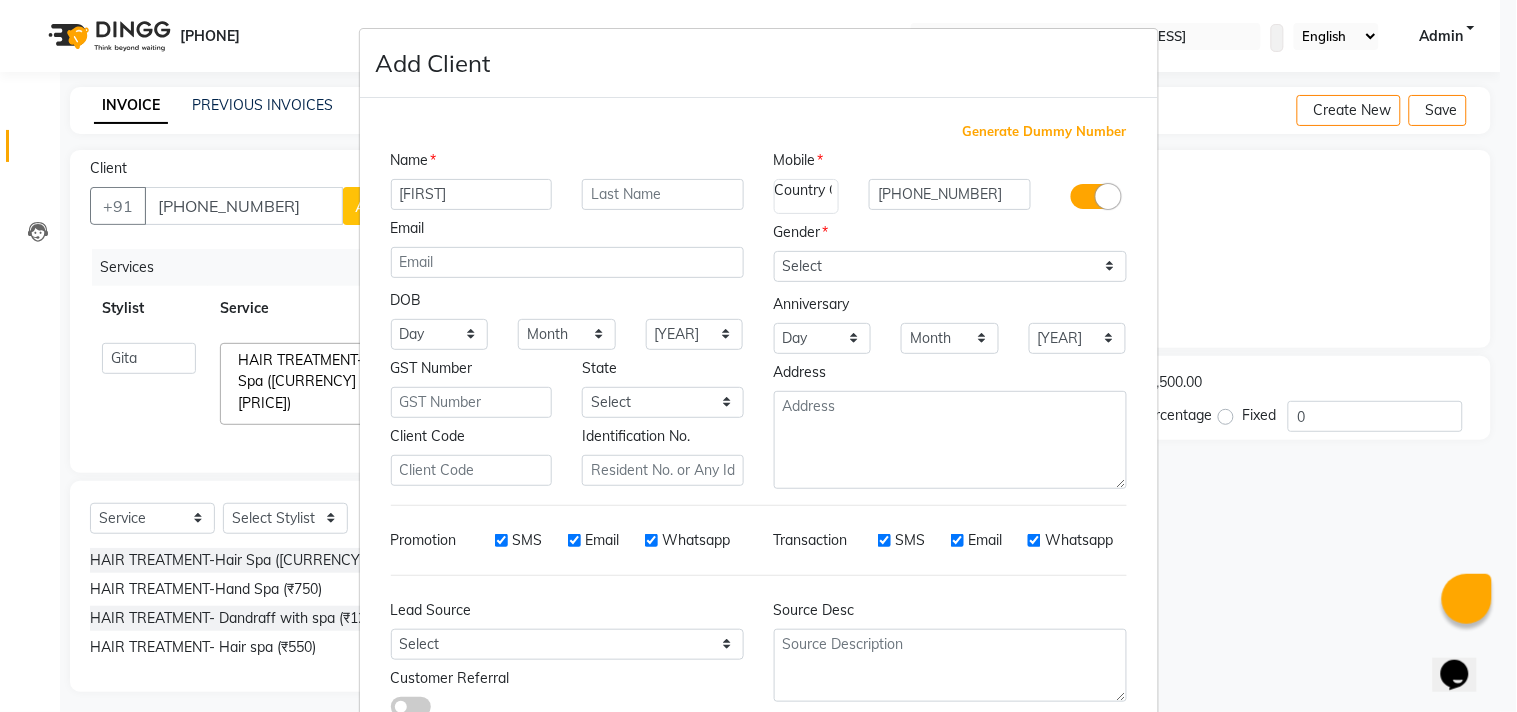 type on "[FIRST]" 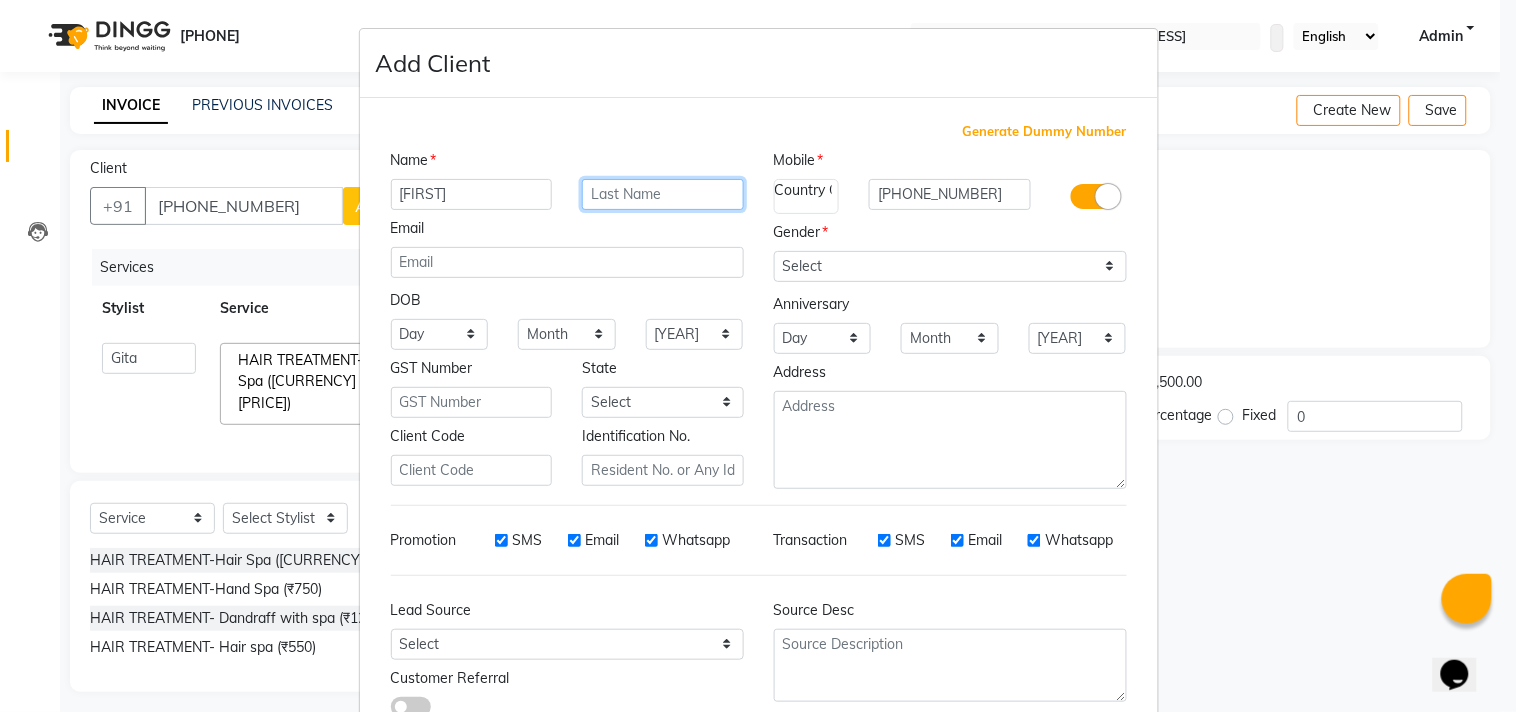 click at bounding box center [663, 194] 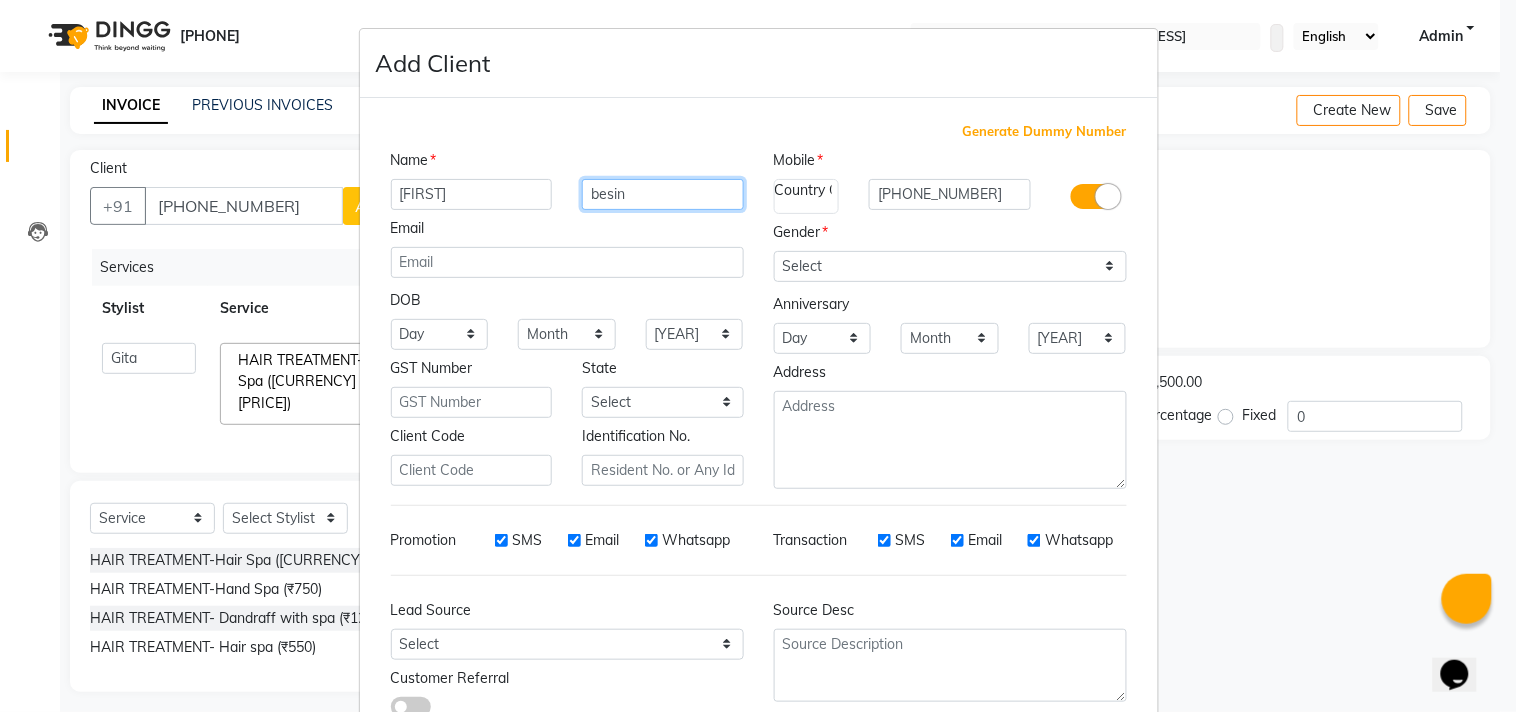 type on "besin" 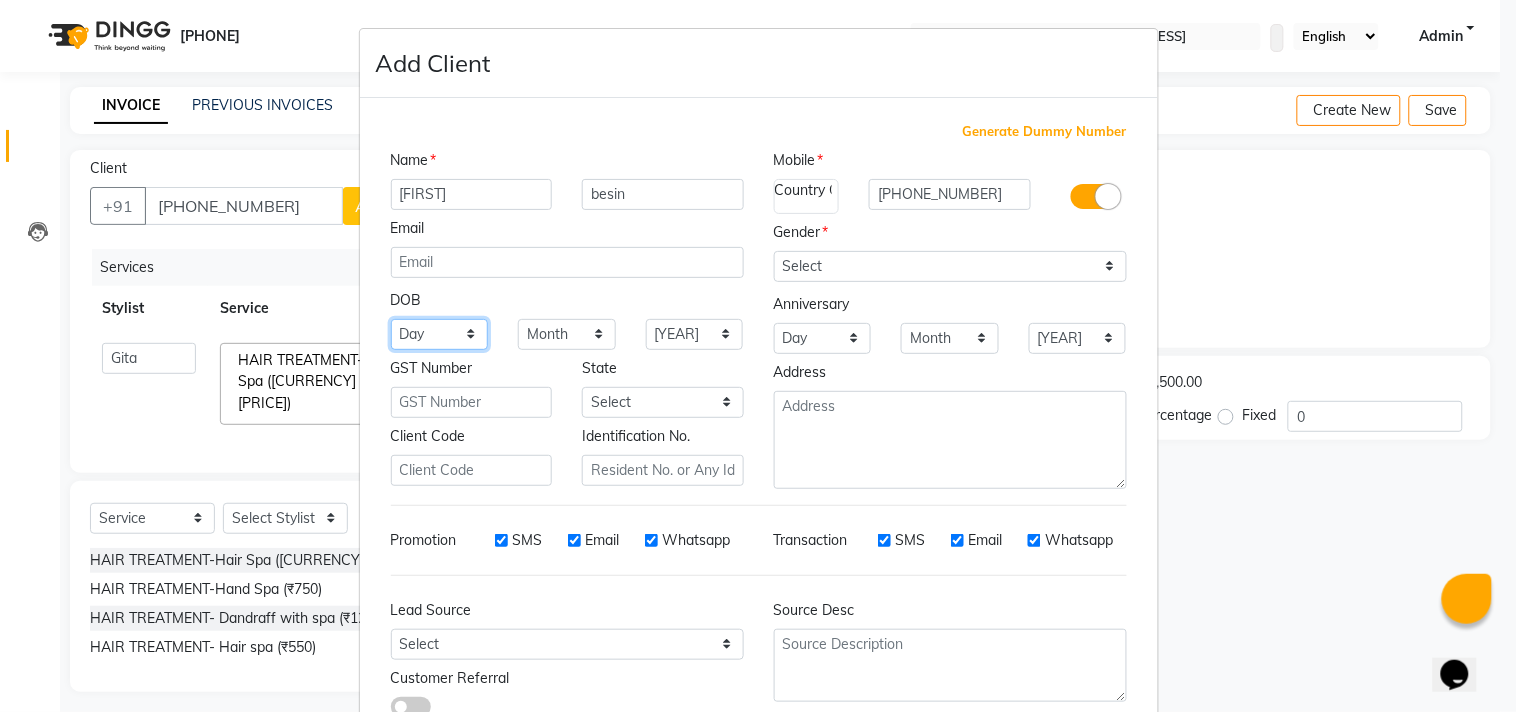 click on "Day [NUMBER] [NUMBER] [NUMBER] [NUMBER] [NUMBER] [NUMBER] [NUMBER] [NUMBER] [NUMBER] [NUMBER] [NUMBER] [NUMBER] [NUMBER] [NUMBER] [NUMBER] [NUMBER] [NUMBER] [NUMBER] [NUMBER] [NUMBER] [NUMBER] [NUMBER] [NUMBER] [NUMBER] [NUMBER] [NUMBER] [NUMBER] [NUMBER] [NUMBER] [NUMBER] [NUMBER]" at bounding box center [440, 334] 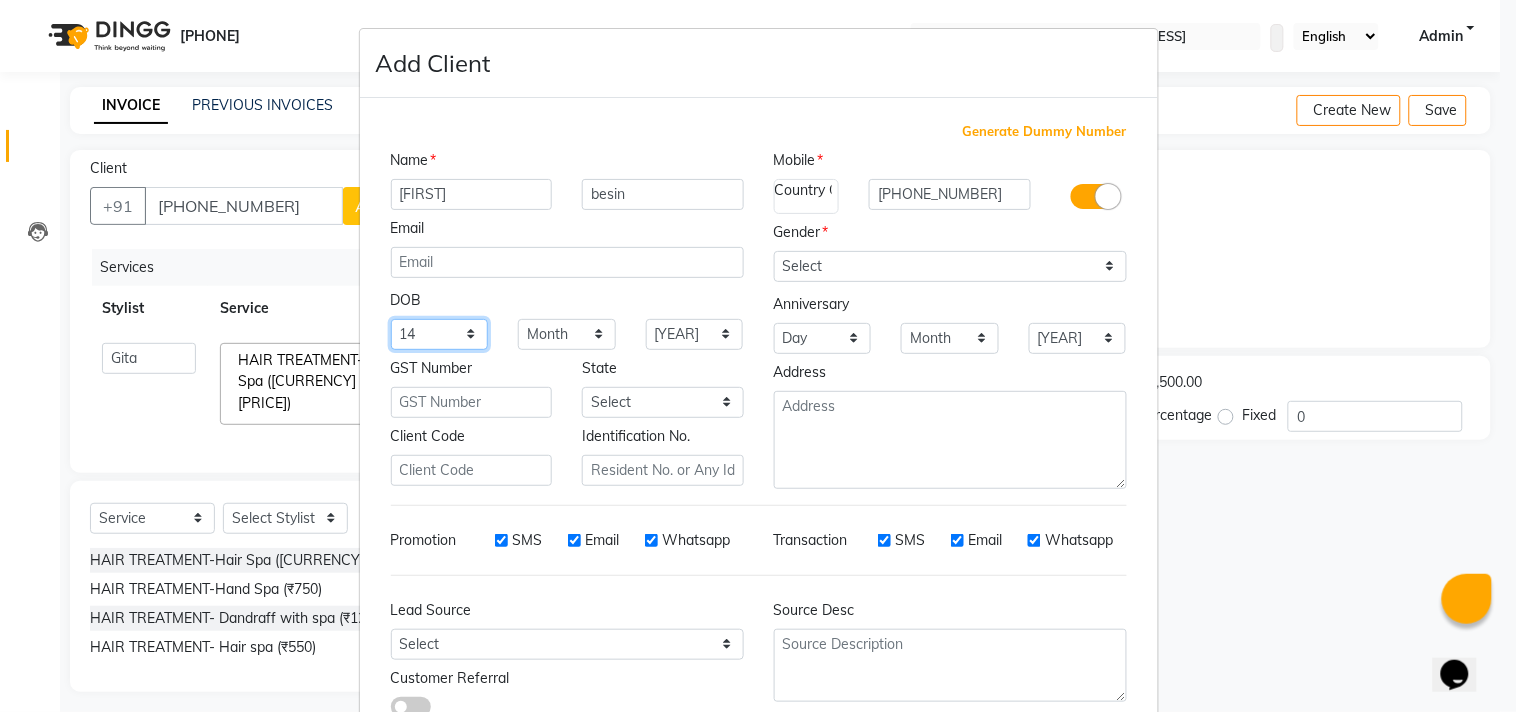 click on "Day [NUMBER] [NUMBER] [NUMBER] [NUMBER] [NUMBER] [NUMBER] [NUMBER] [NUMBER] [NUMBER] [NUMBER] [NUMBER] [NUMBER] [NUMBER] [NUMBER] [NUMBER] [NUMBER] [NUMBER] [NUMBER] [NUMBER] [NUMBER] [NUMBER] [NUMBER] [NUMBER] [NUMBER] [NUMBER] [NUMBER] [NUMBER] [NUMBER] [NUMBER] [NUMBER] [NUMBER]" at bounding box center [440, 334] 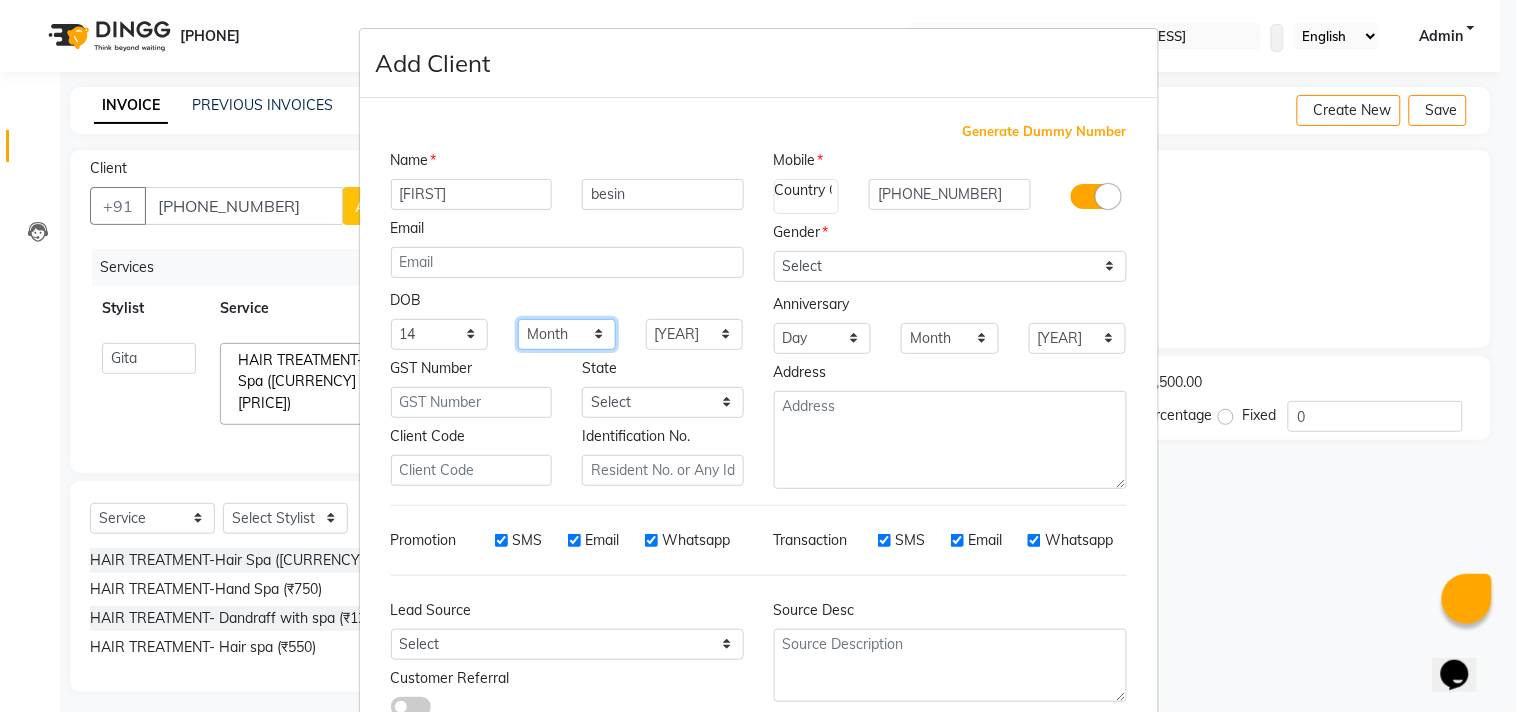 click on "Month January February March April May June July August September October November December" at bounding box center [567, 334] 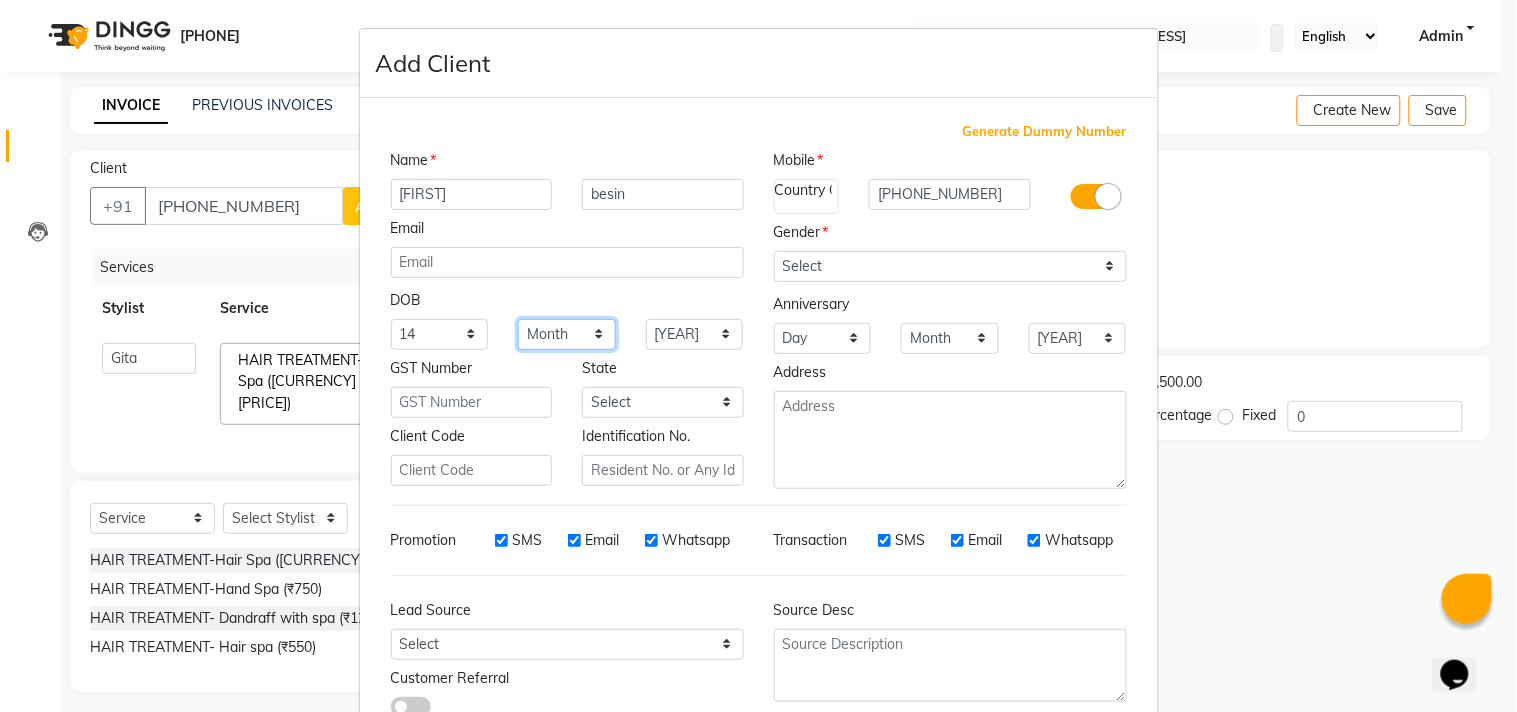select on "07" 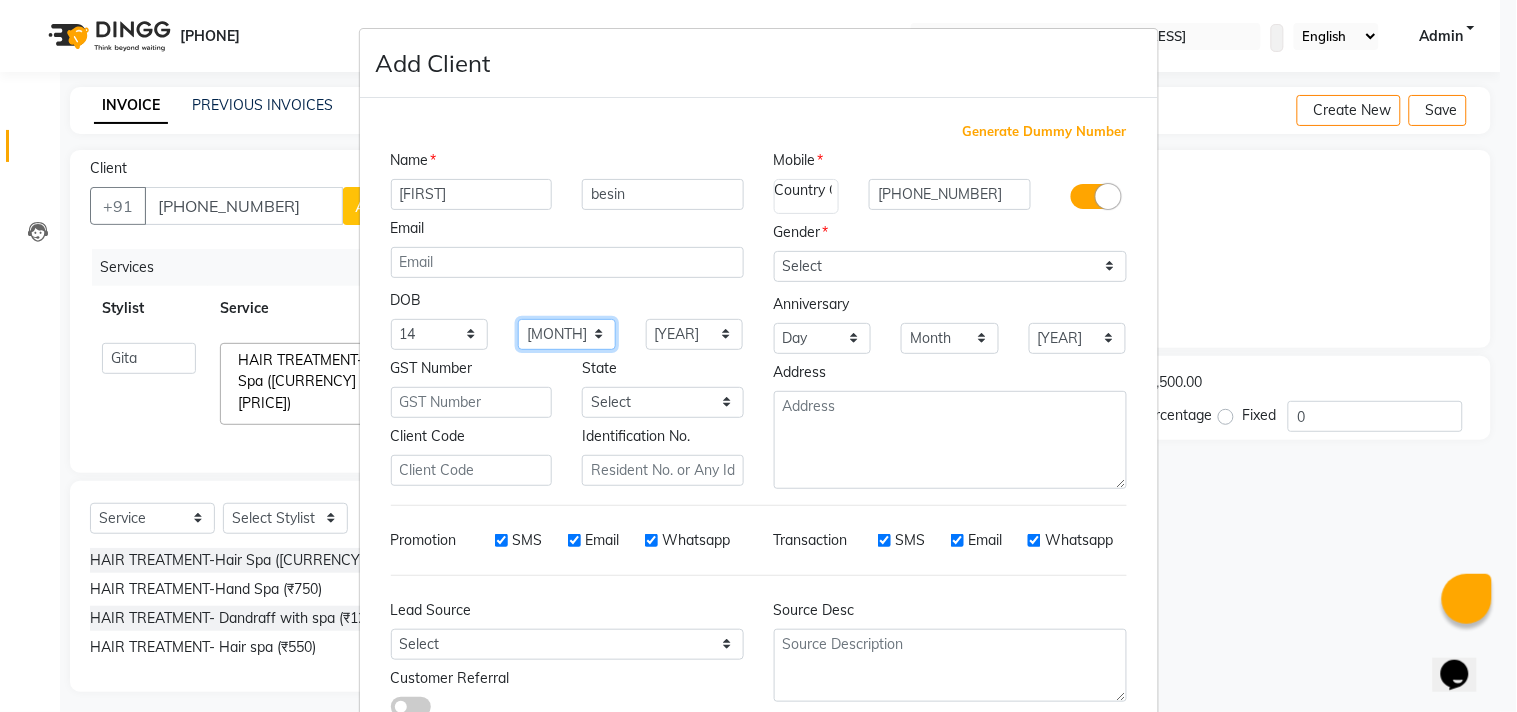 click on "Month January February March April May June July August September October November December" at bounding box center (567, 334) 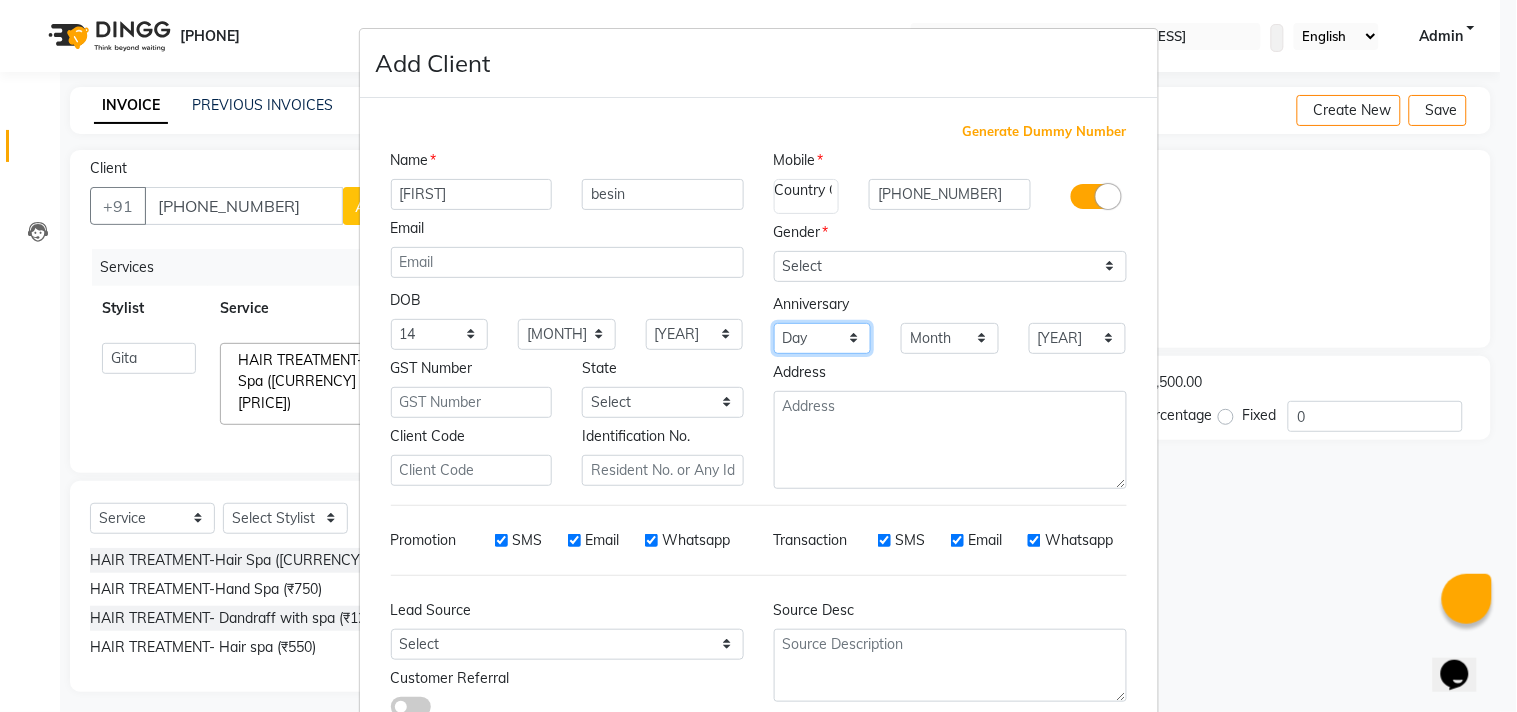 click on "Day [NUMBER] [NUMBER] [NUMBER] [NUMBER] [NUMBER] [NUMBER] [NUMBER] [NUMBER] [NUMBER] [NUMBER] [NUMBER] [NUMBER] [NUMBER] [NUMBER] [NUMBER] [NUMBER] [NUMBER] [NUMBER] [NUMBER] [NUMBER] [NUMBER] [NUMBER] [NUMBER] [NUMBER] [NUMBER] [NUMBER] [NUMBER] [NUMBER] [NUMBER] [NUMBER] [NUMBER]" at bounding box center (695, 334) 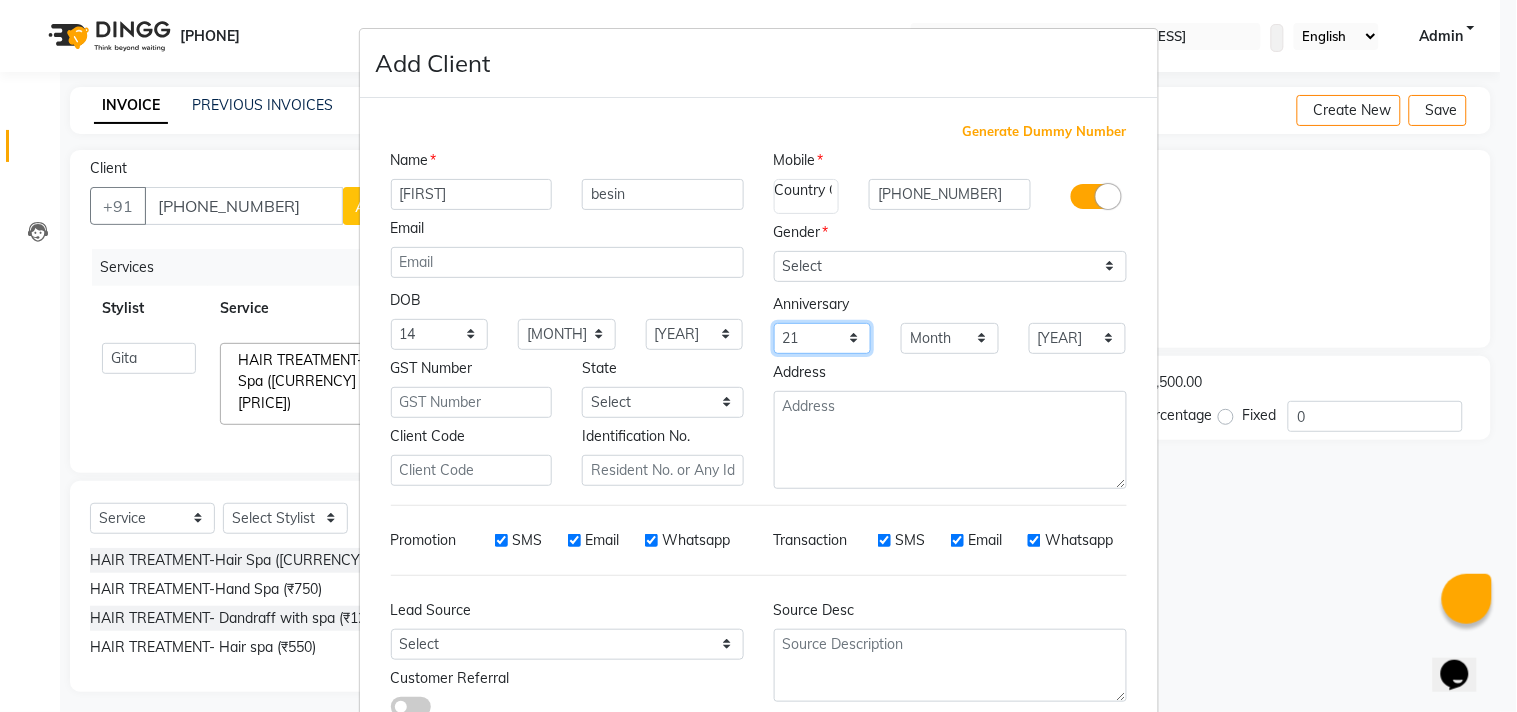 click on "Day [NUMBER] [NUMBER] [NUMBER] [NUMBER] [NUMBER] [NUMBER] [NUMBER] [NUMBER] [NUMBER] [NUMBER] [NUMBER] [NUMBER] [NUMBER] [NUMBER] [NUMBER] [NUMBER] [NUMBER] [NUMBER] [NUMBER] [NUMBER] [NUMBER] [NUMBER] [NUMBER] [NUMBER] [NUMBER] [NUMBER] [NUMBER] [NUMBER] [NUMBER] [NUMBER] [NUMBER]" at bounding box center (695, 334) 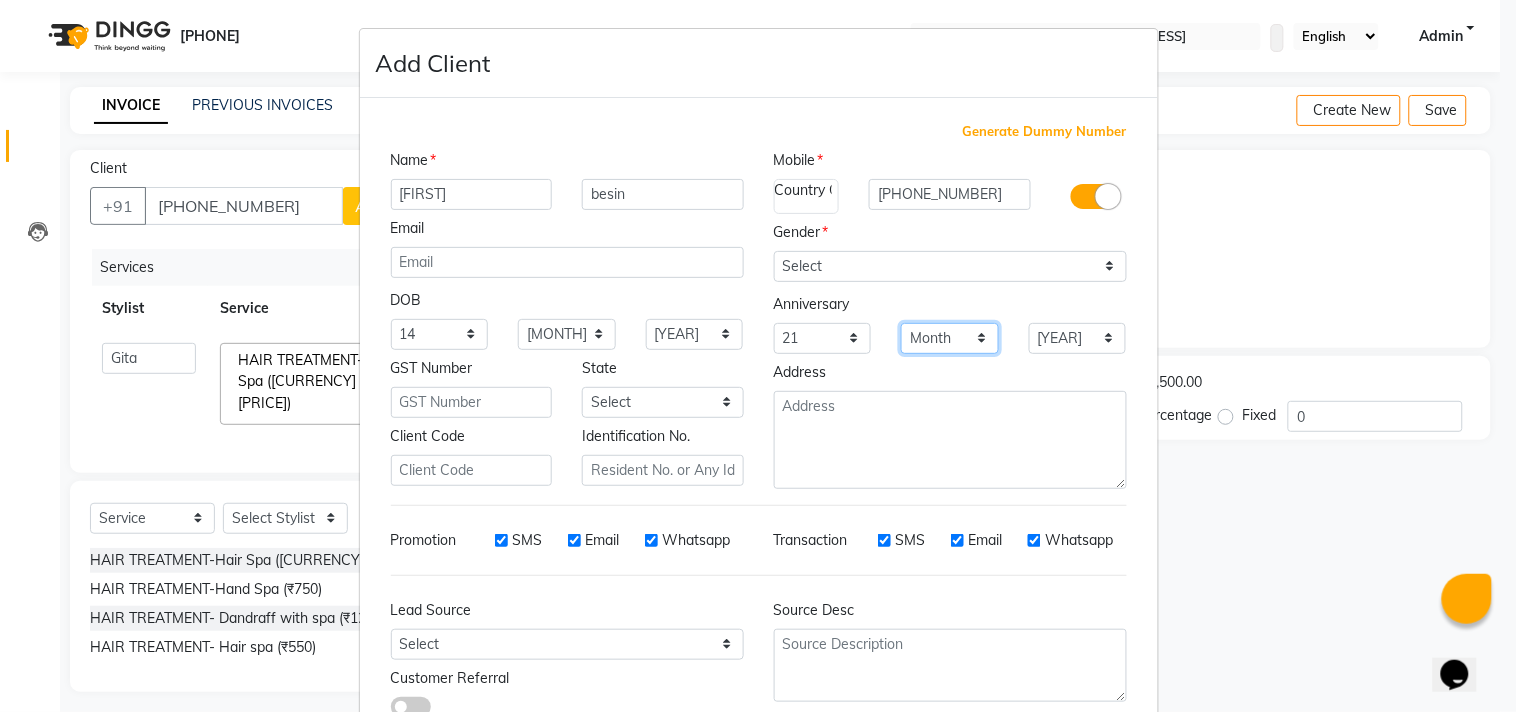 click on "Month January February March April May June July August September October November December" at bounding box center [695, 334] 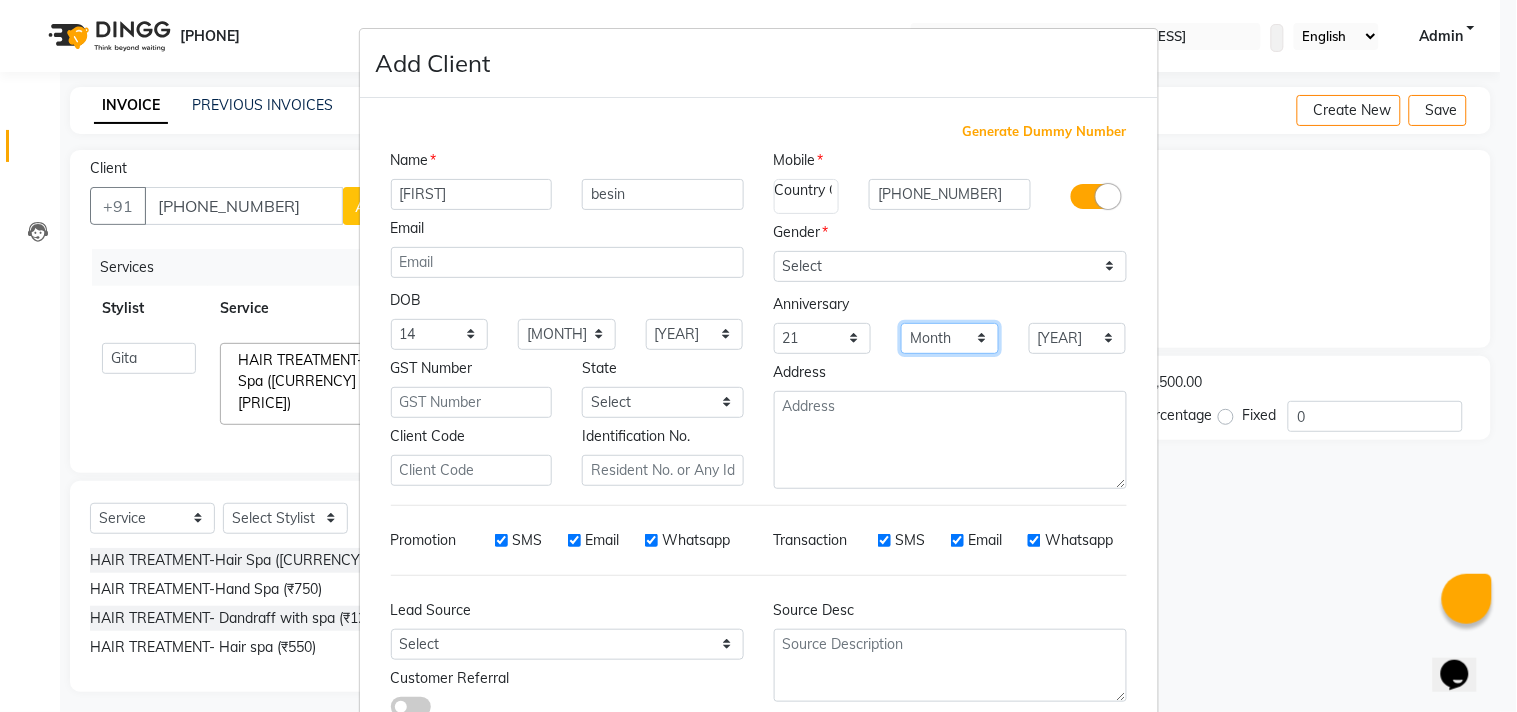 select on "05" 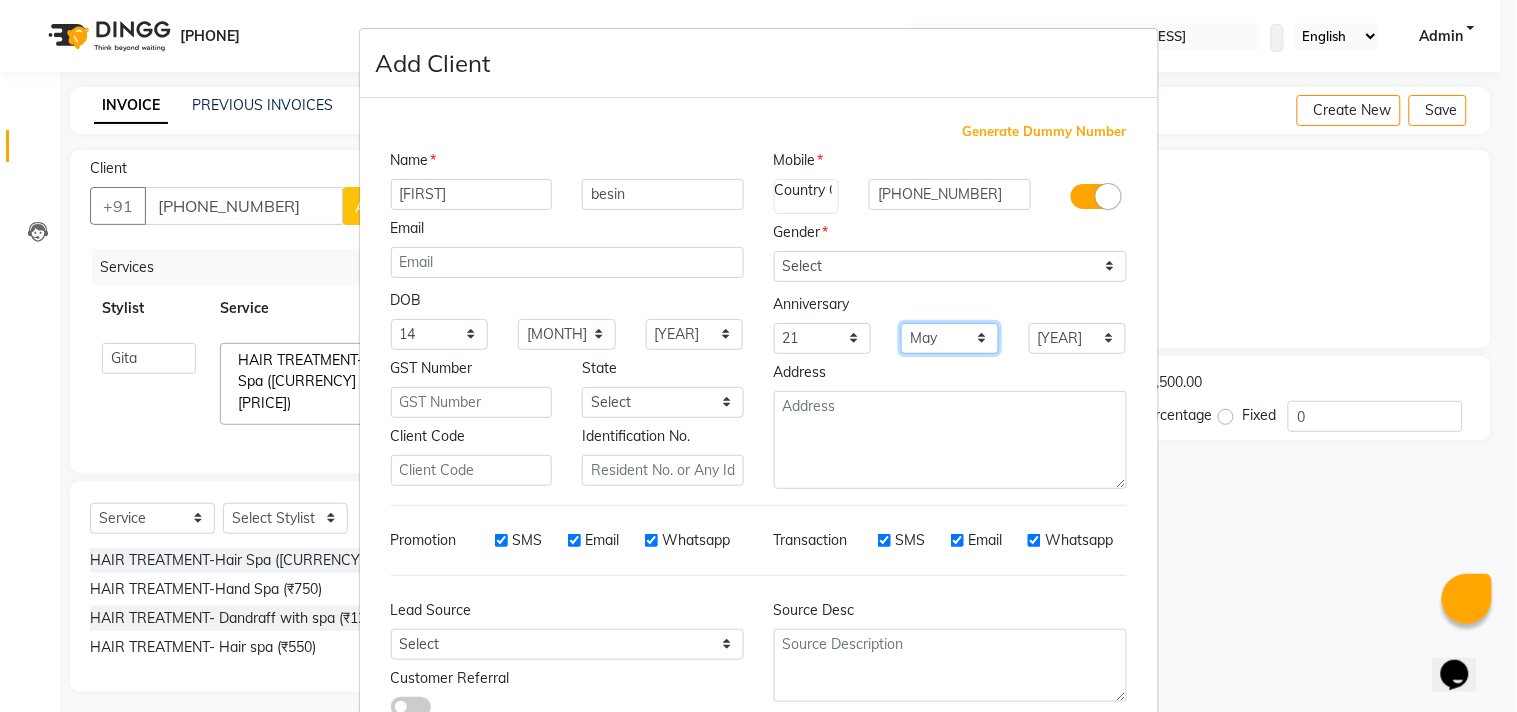 click on "Month January February March April May June July August September October November December" at bounding box center (695, 334) 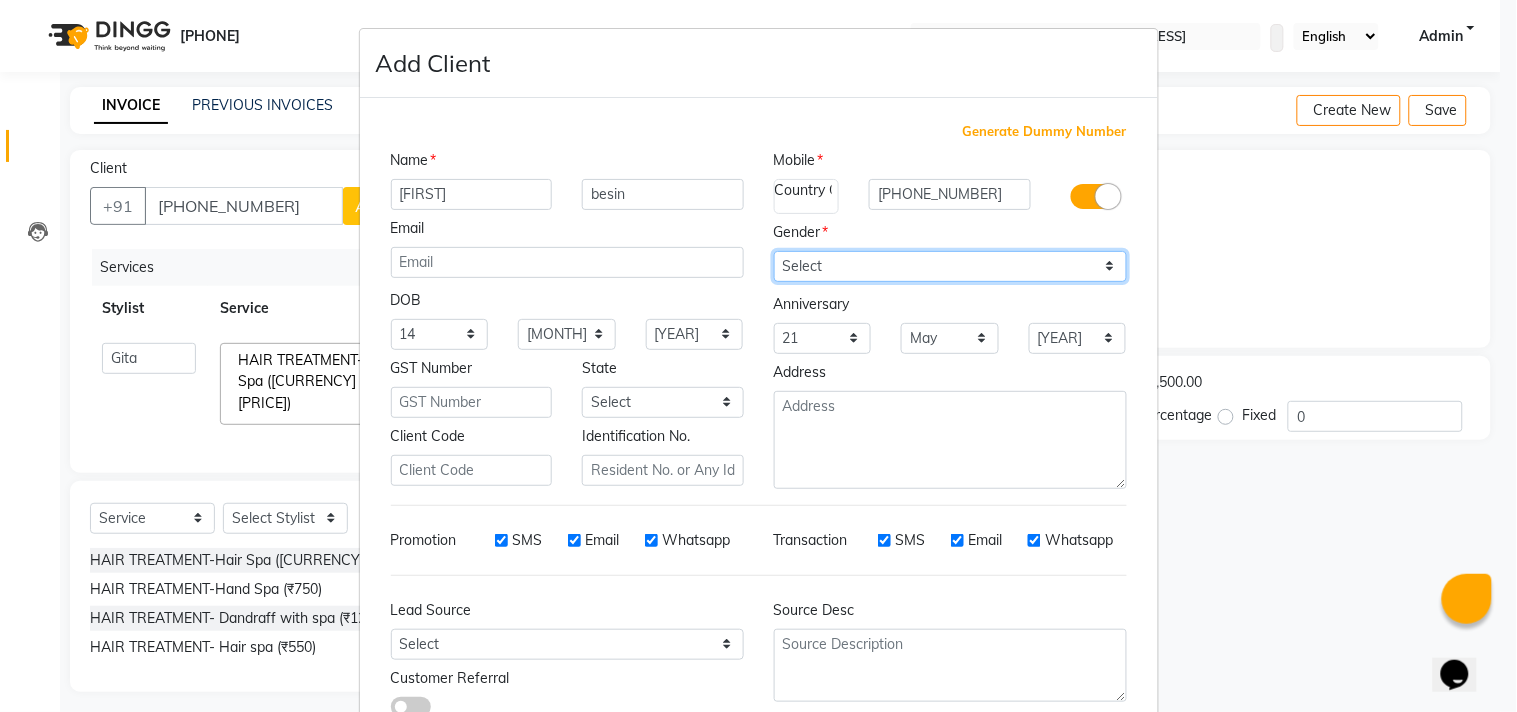 click on "Select Male Female Other Prefer Not To Say" at bounding box center [950, 266] 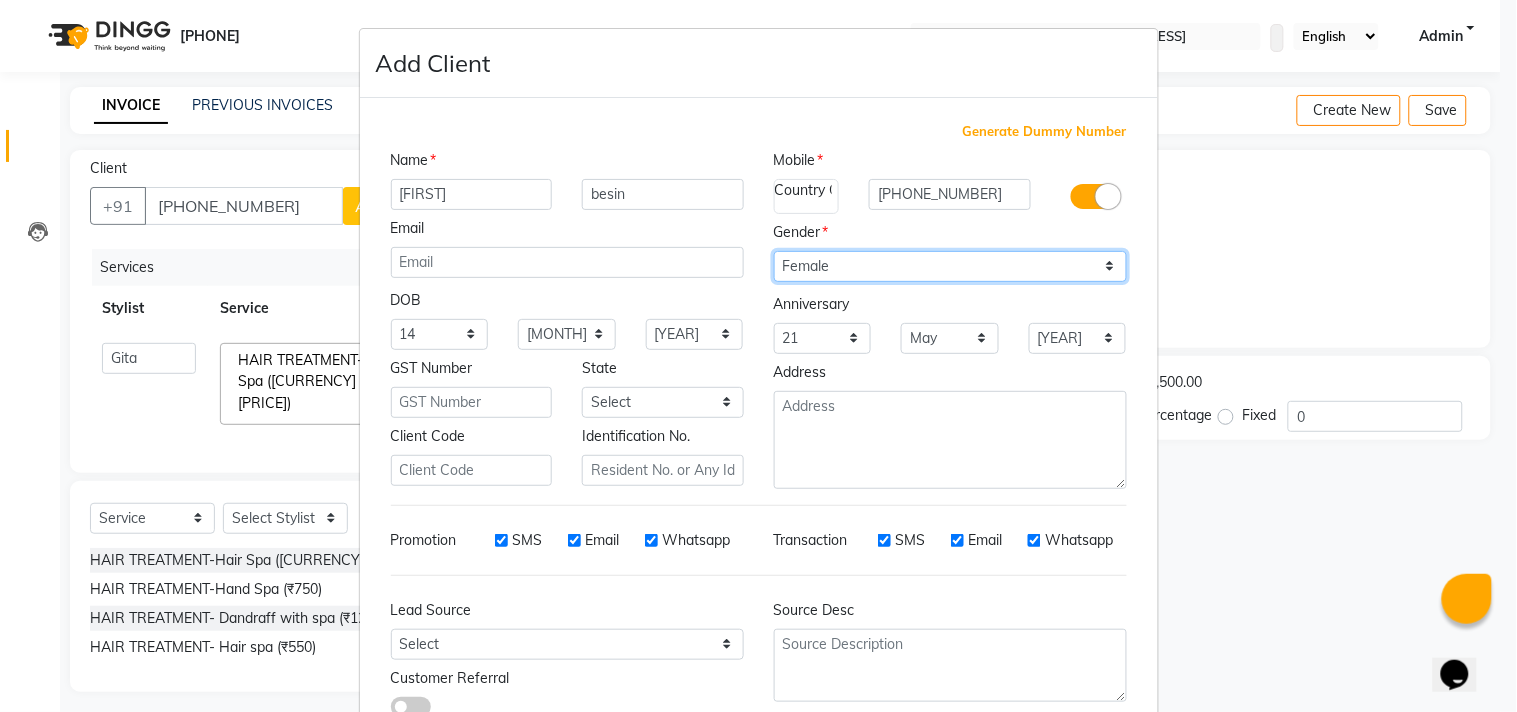 click on "Select Male Female Other Prefer Not To Say" at bounding box center (950, 266) 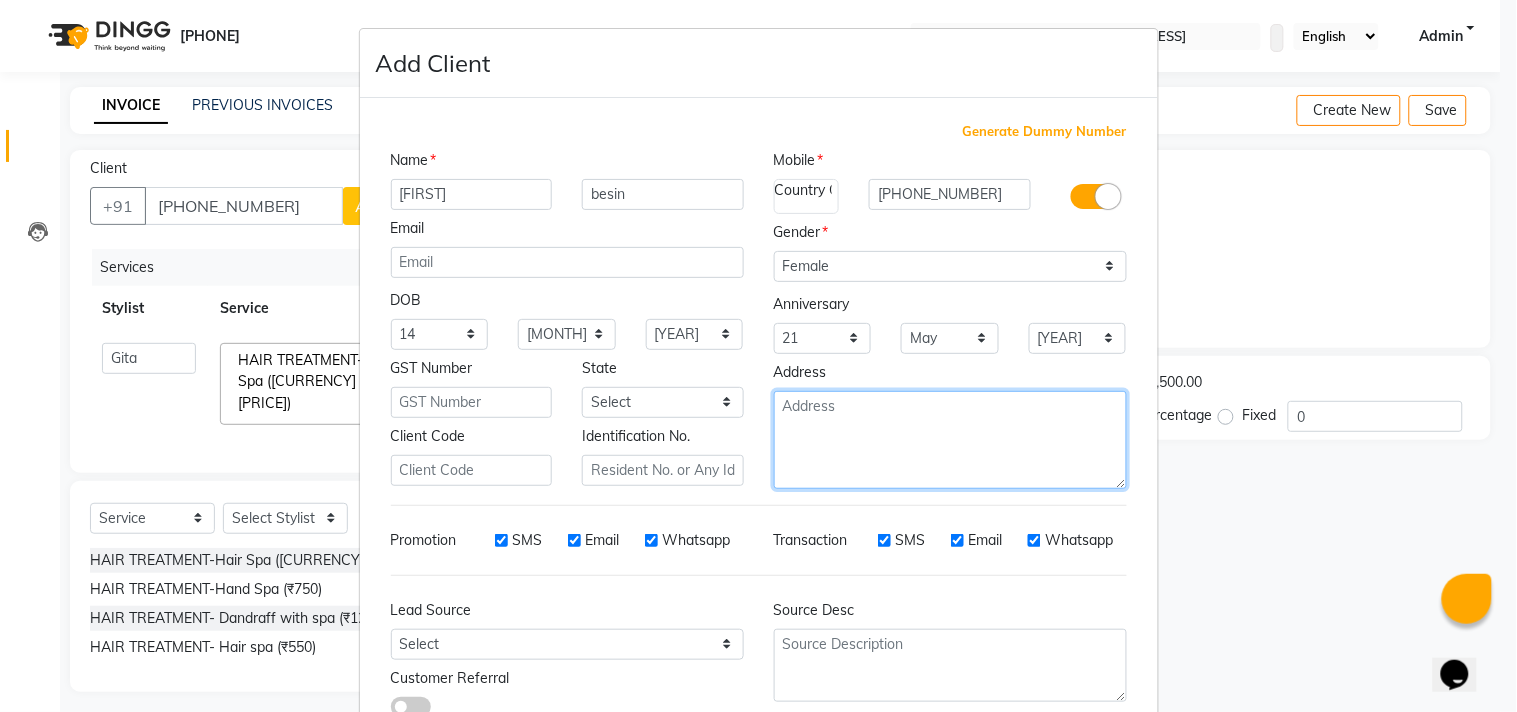 click at bounding box center [950, 440] 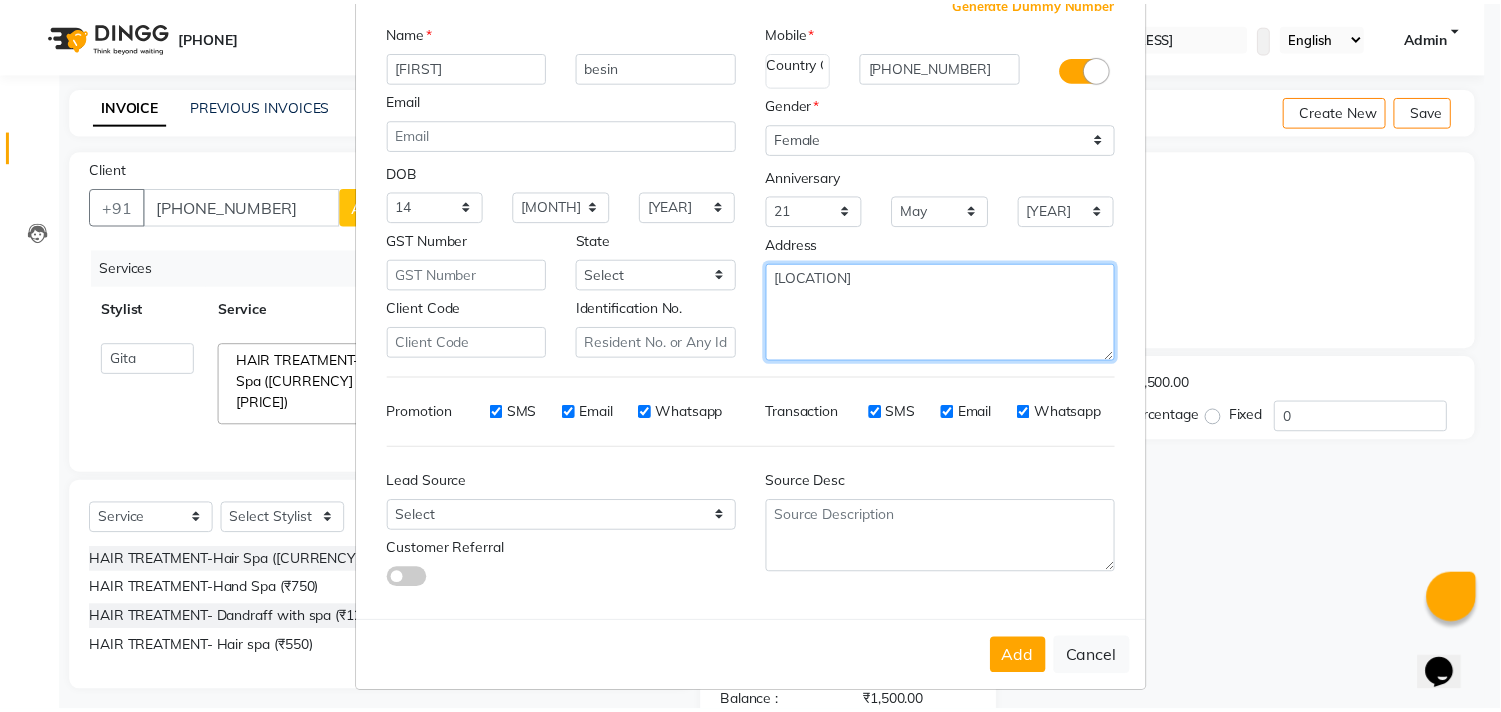 scroll, scrollTop: 138, scrollLeft: 0, axis: vertical 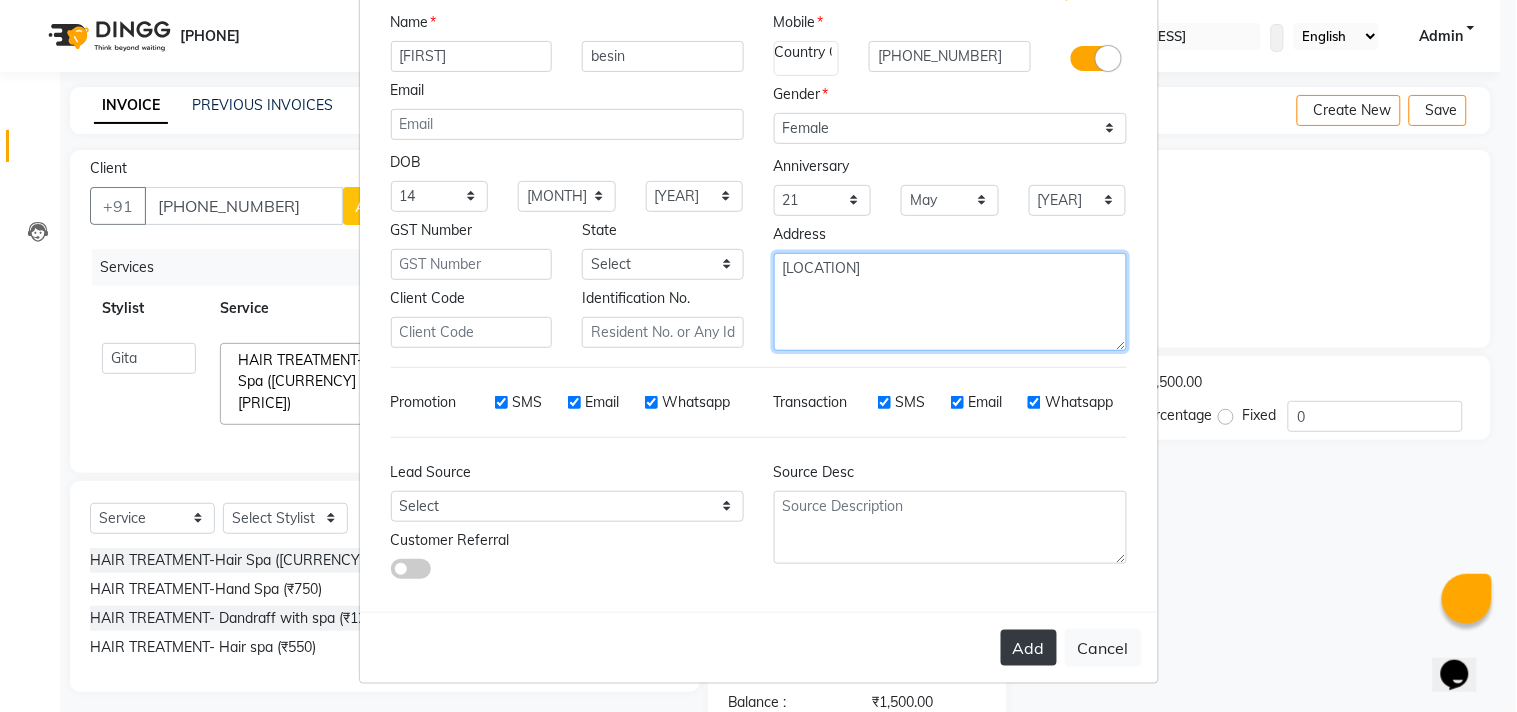 type on "[LOCATION]" 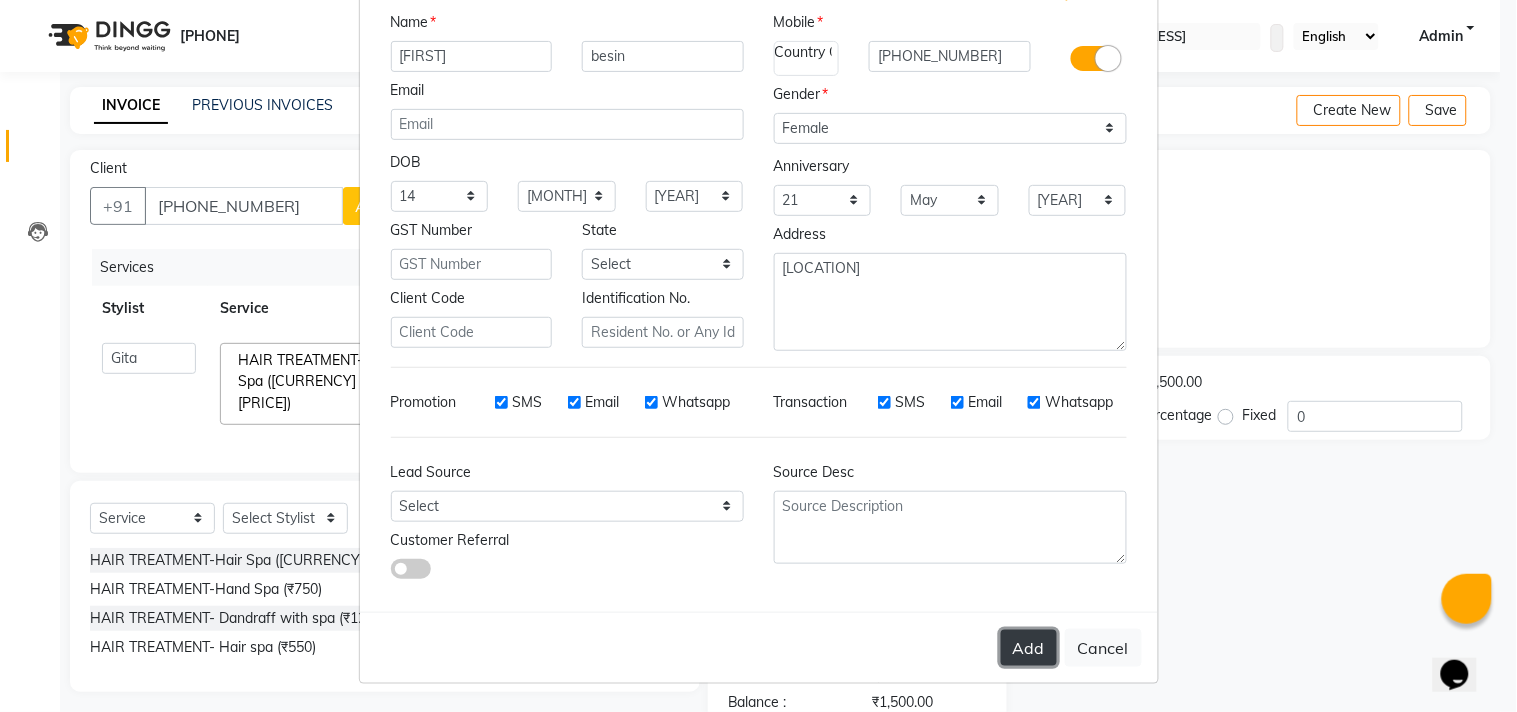 click on "Add" at bounding box center [1029, 648] 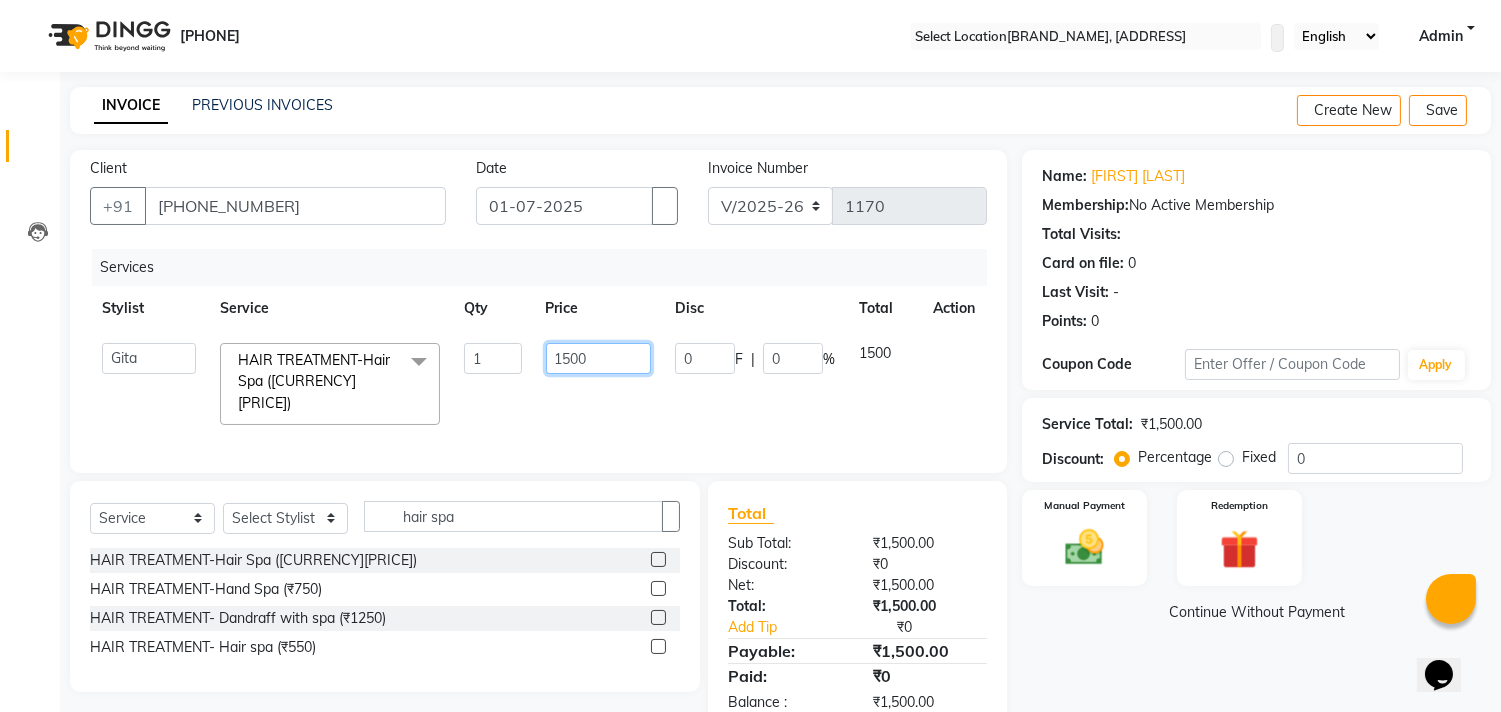 click on "1500" at bounding box center (492, 358) 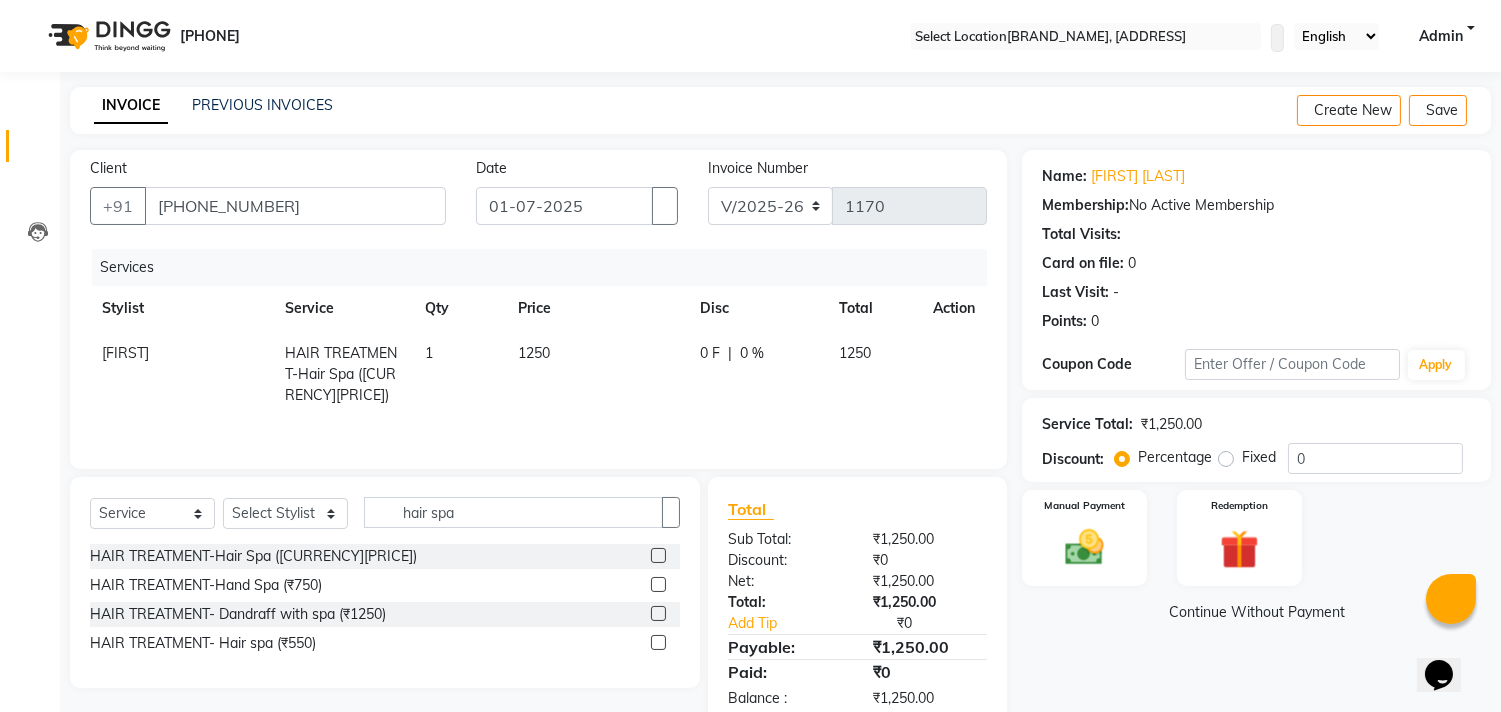 click on "1250" at bounding box center (125, 353) 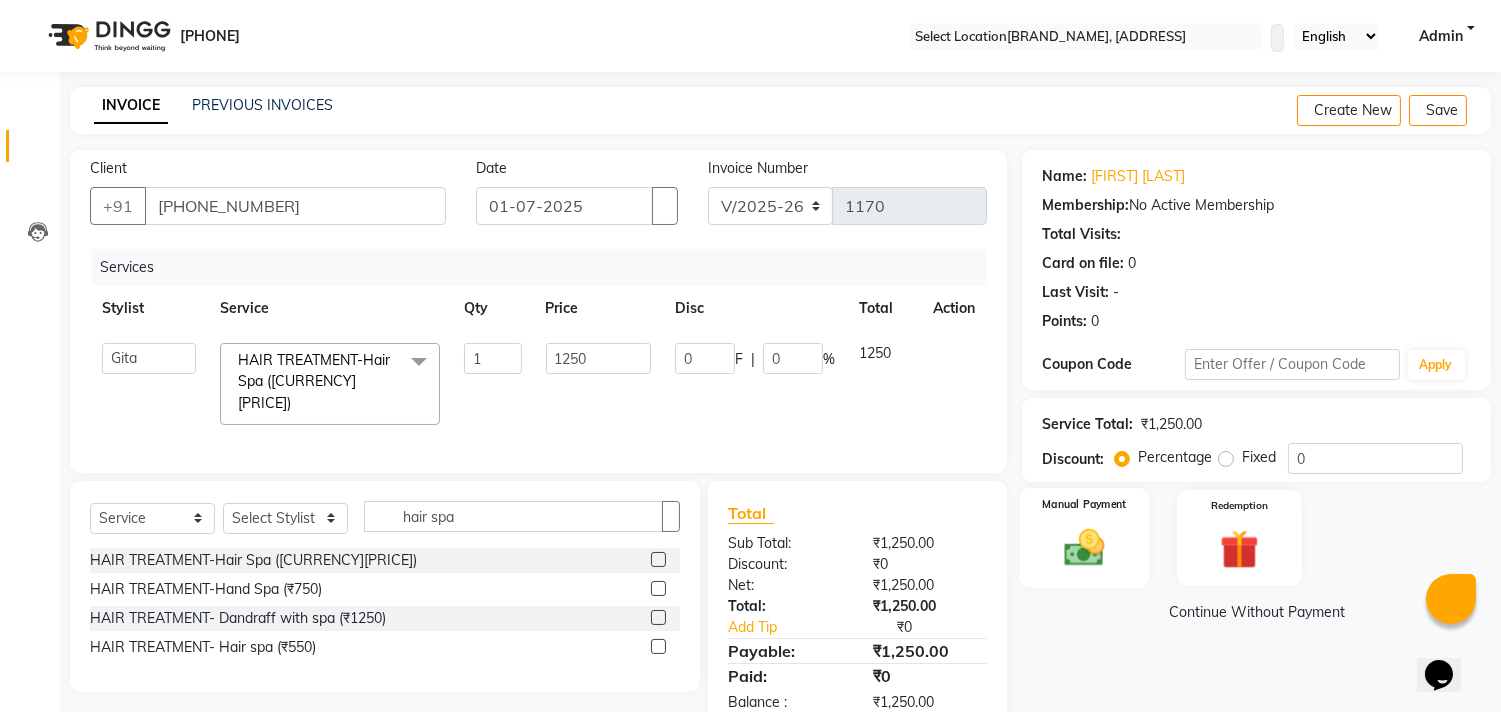 drag, startPoint x: 1086, startPoint y: 546, endPoint x: 1077, endPoint y: 537, distance: 12.727922 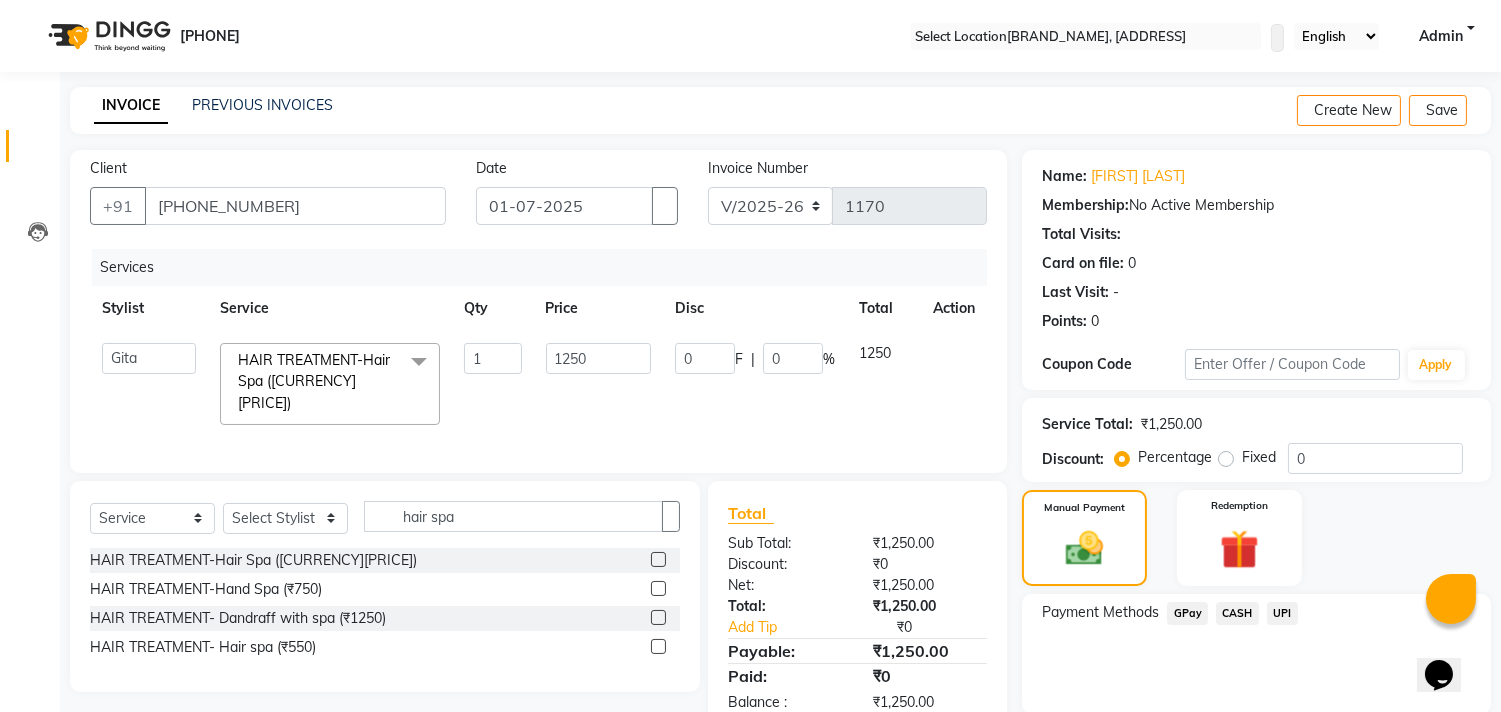 click on "GPay" at bounding box center (1187, 613) 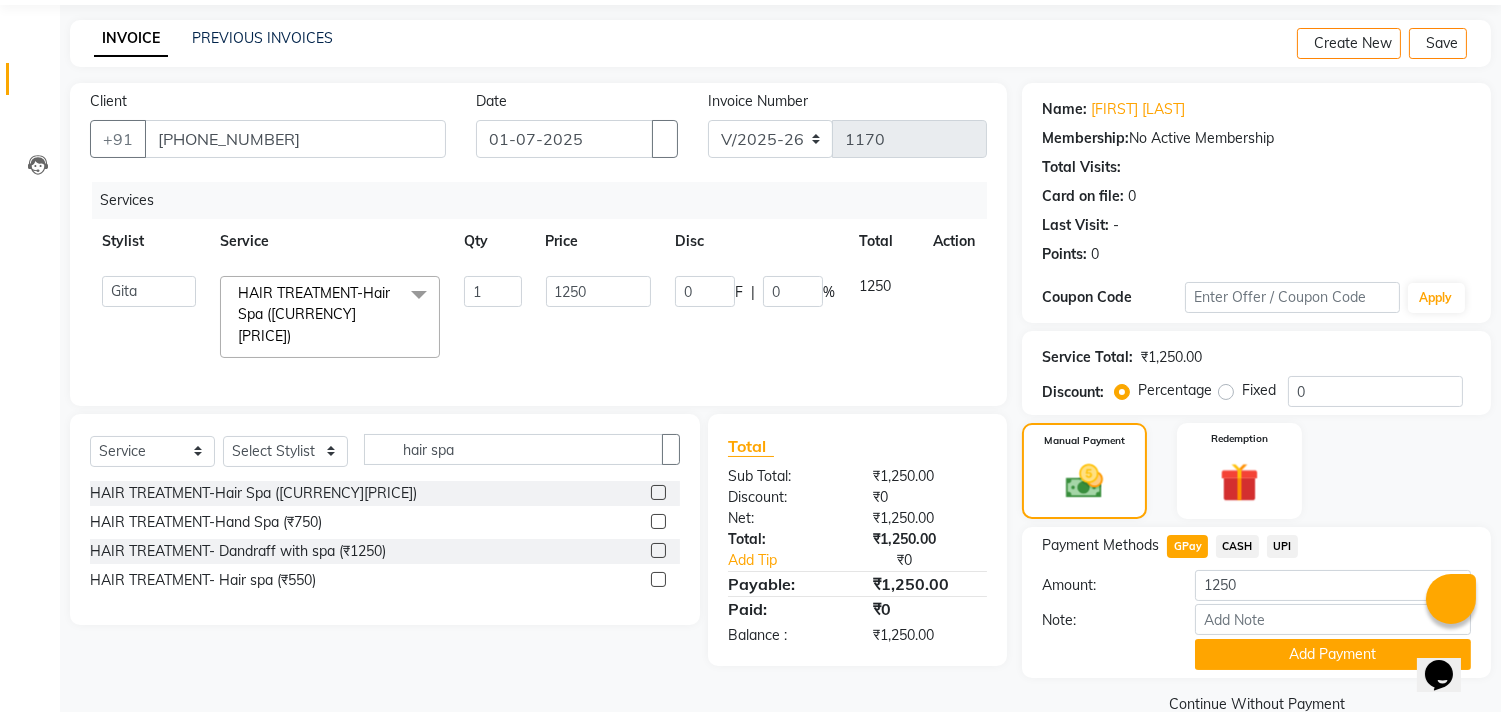 scroll, scrollTop: 104, scrollLeft: 0, axis: vertical 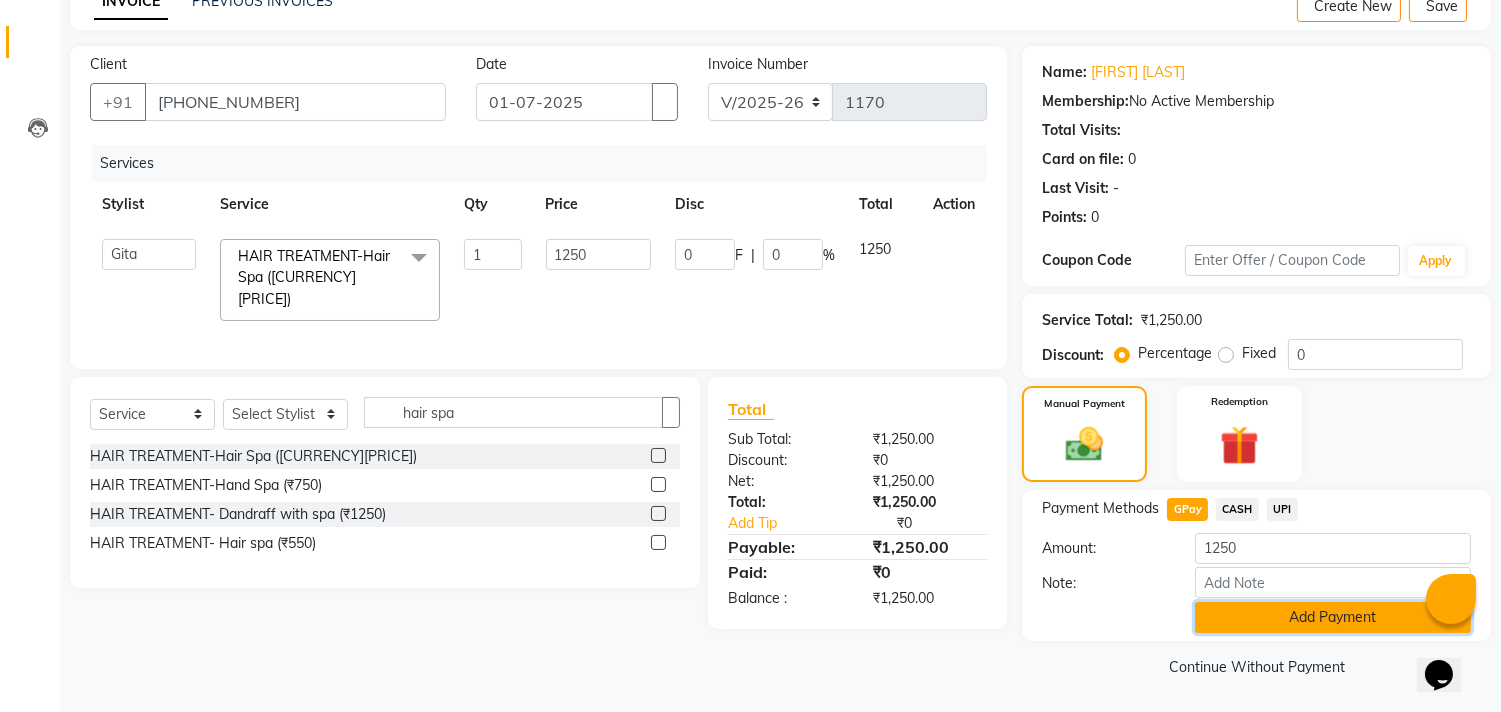 click on "Add Payment" at bounding box center (1333, 617) 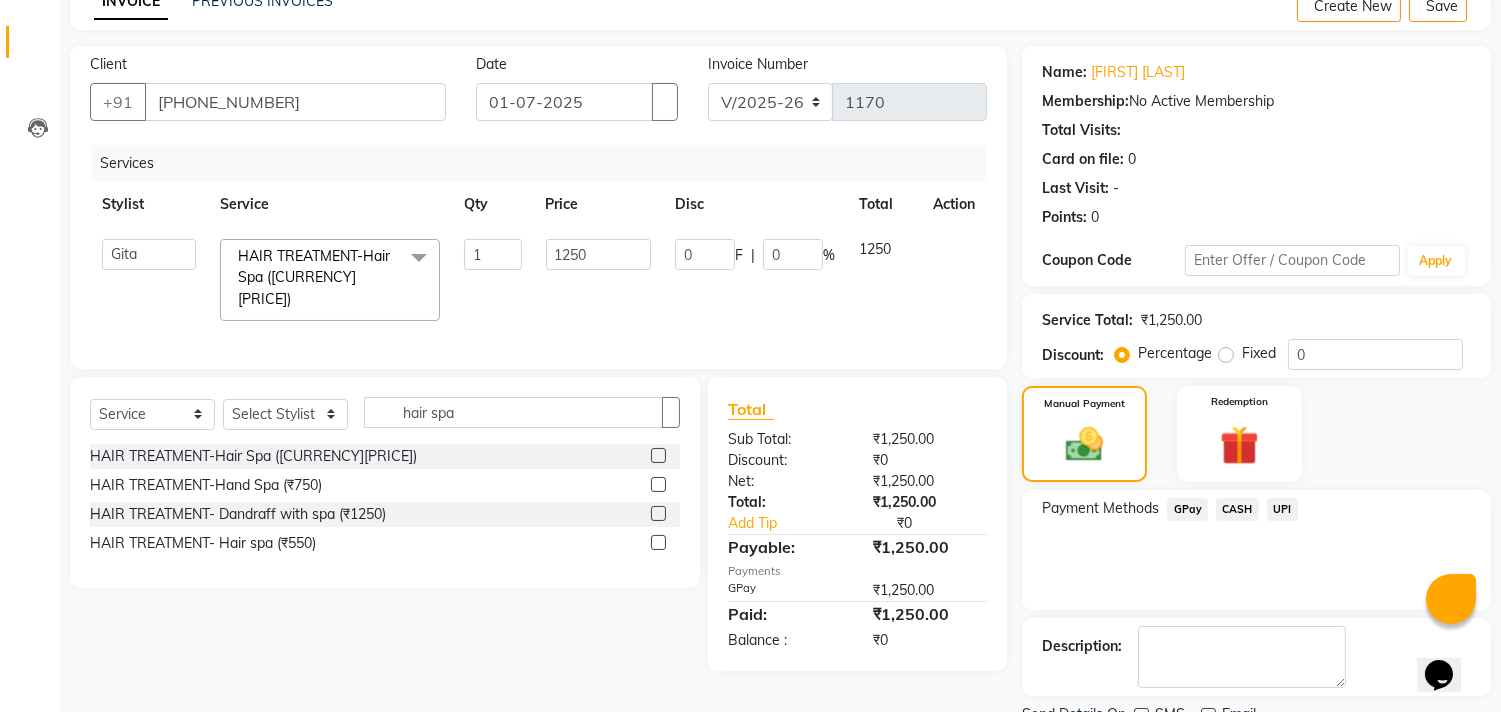 scroll, scrollTop: 187, scrollLeft: 0, axis: vertical 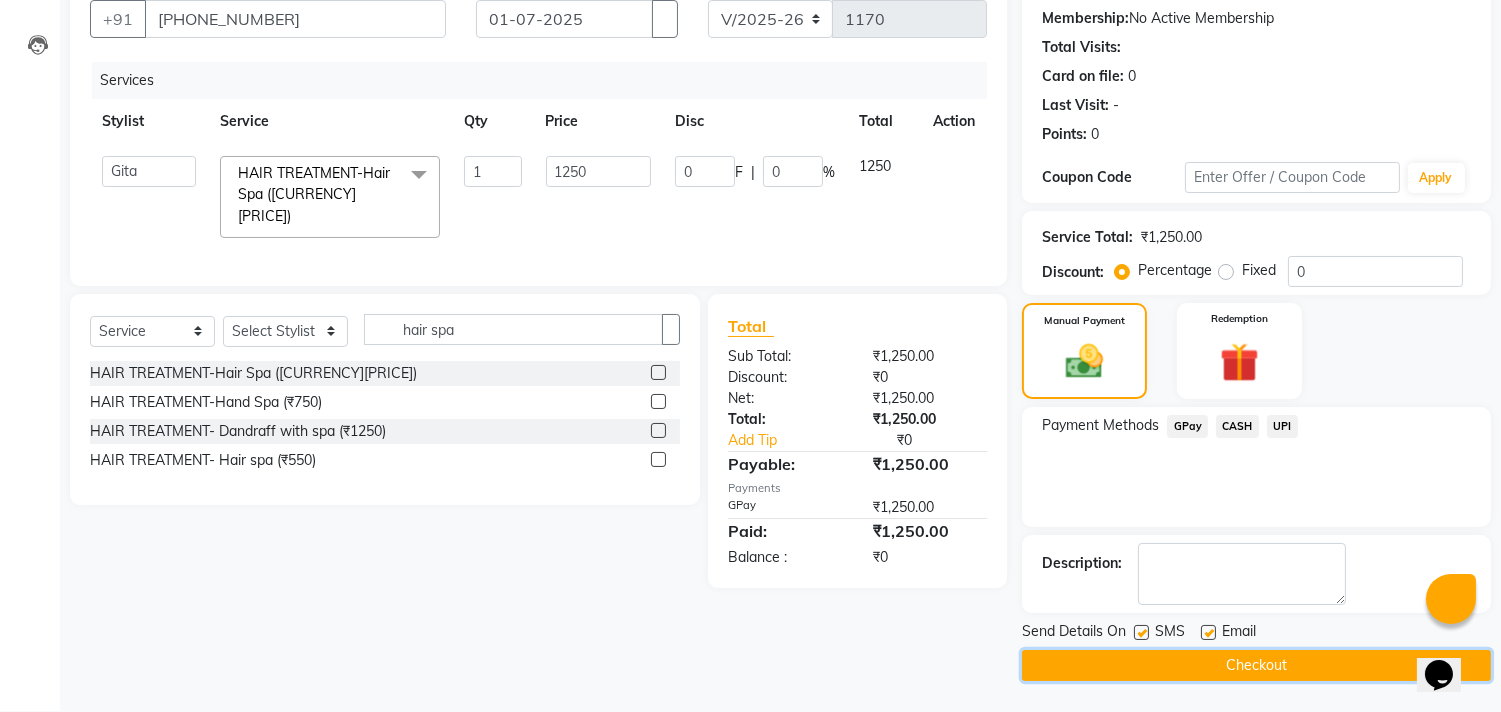 click on "Checkout" at bounding box center (1256, 665) 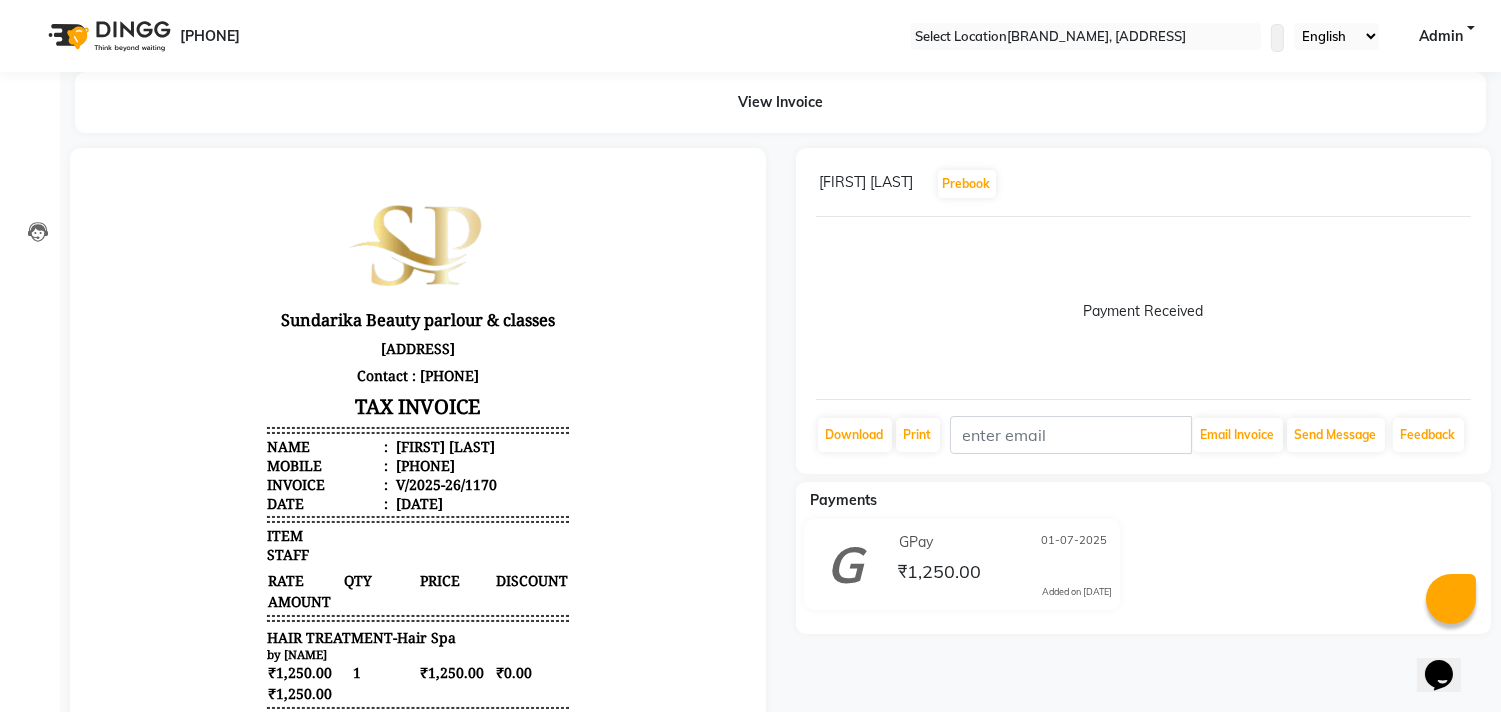 scroll, scrollTop: 0, scrollLeft: 0, axis: both 